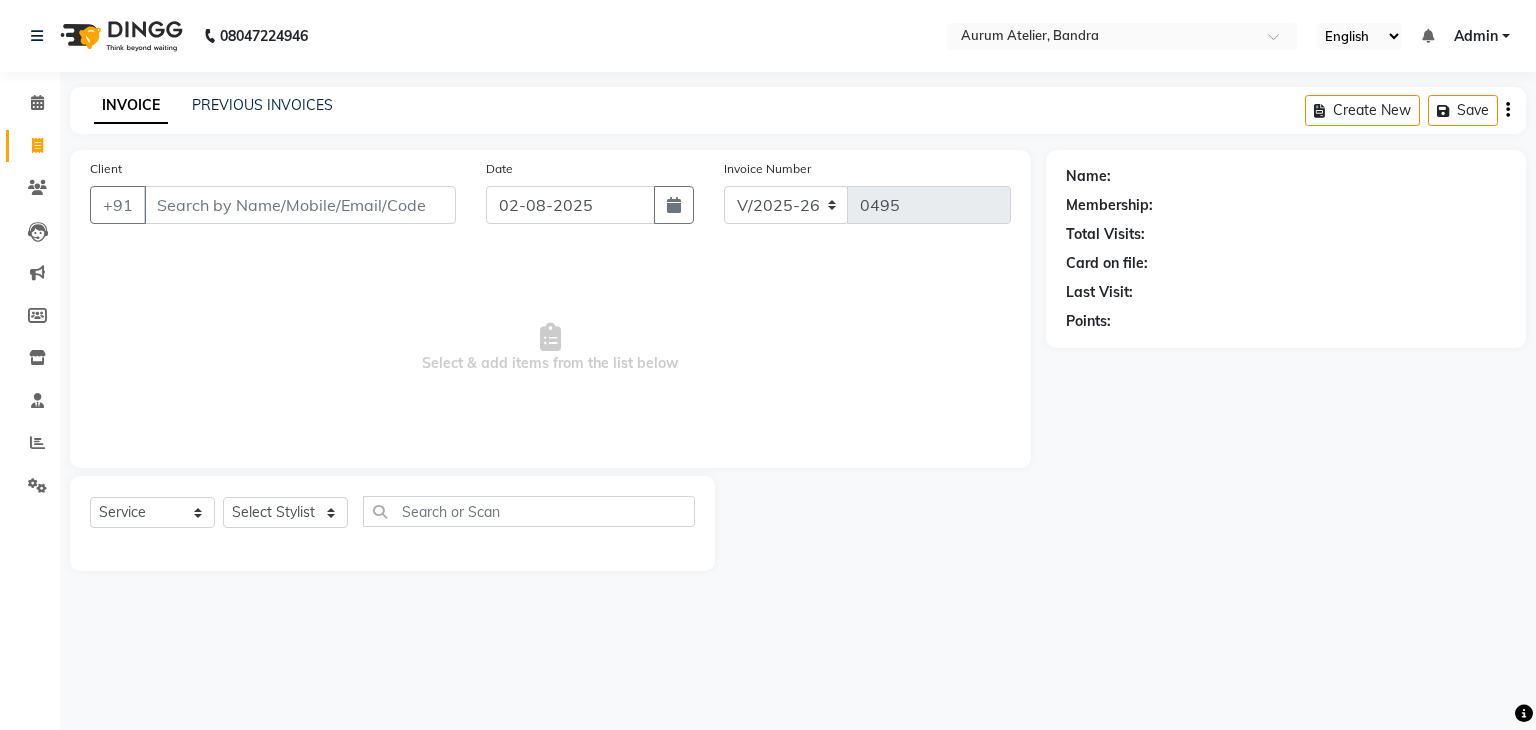 select on "7410" 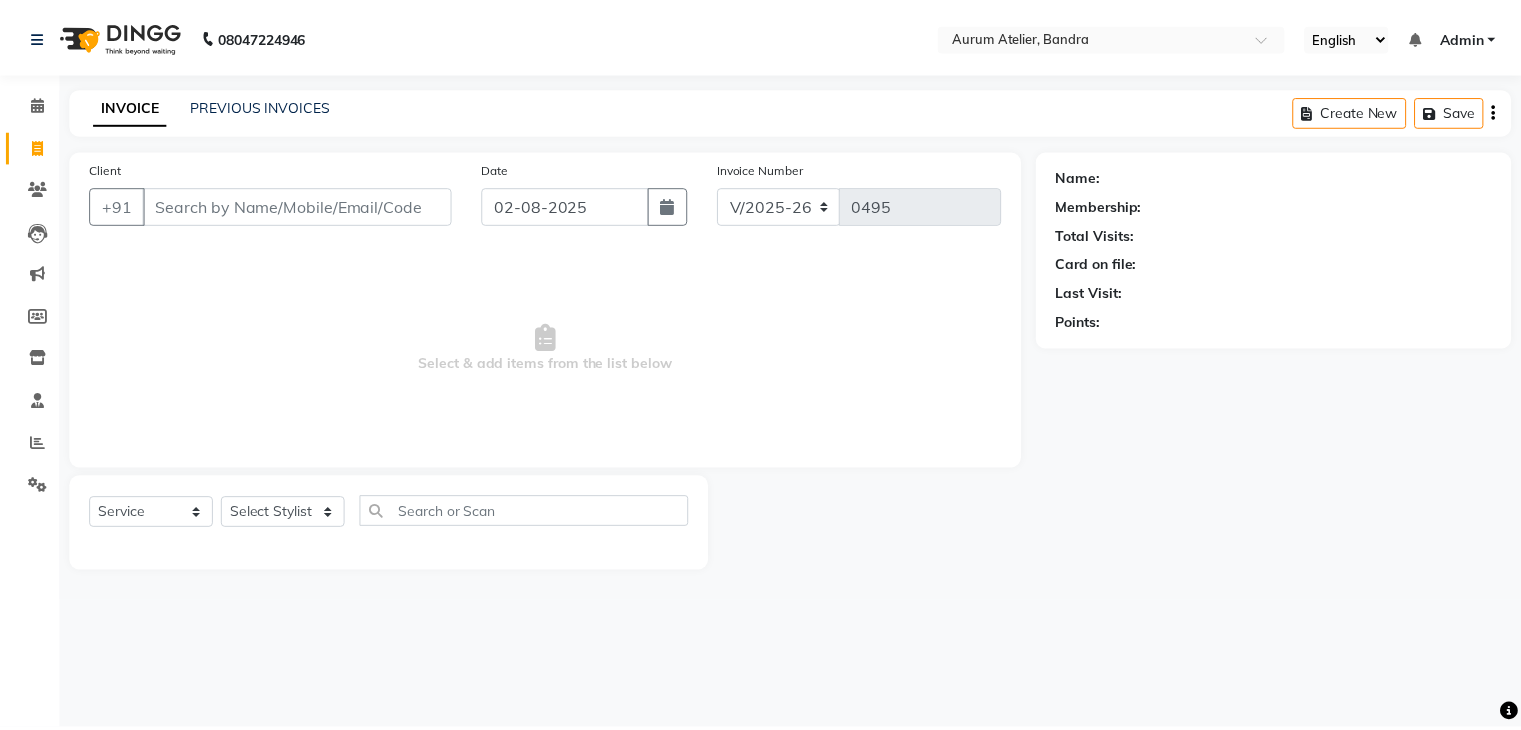scroll, scrollTop: 0, scrollLeft: 0, axis: both 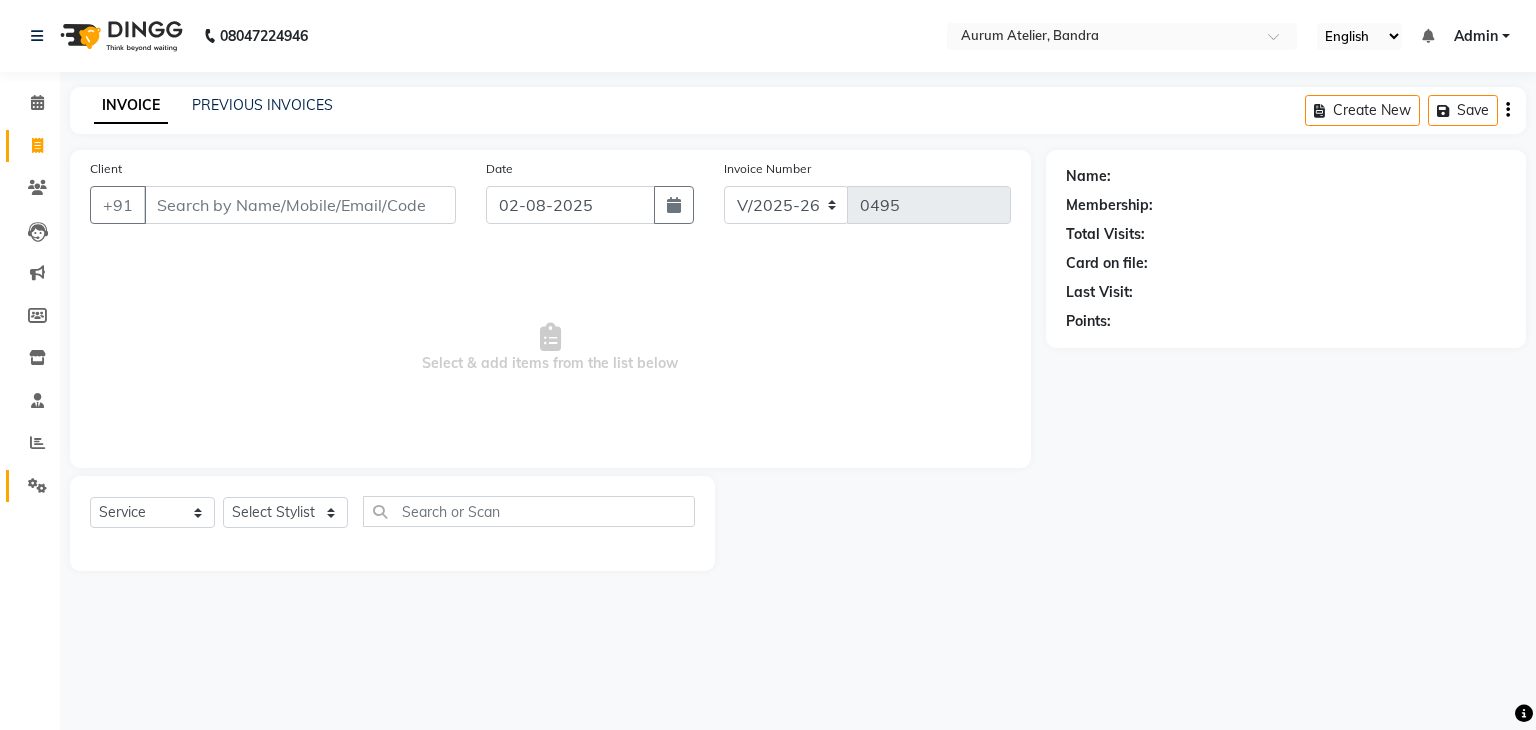 drag, startPoint x: 13, startPoint y: 470, endPoint x: 812, endPoint y: 776, distance: 855.5916 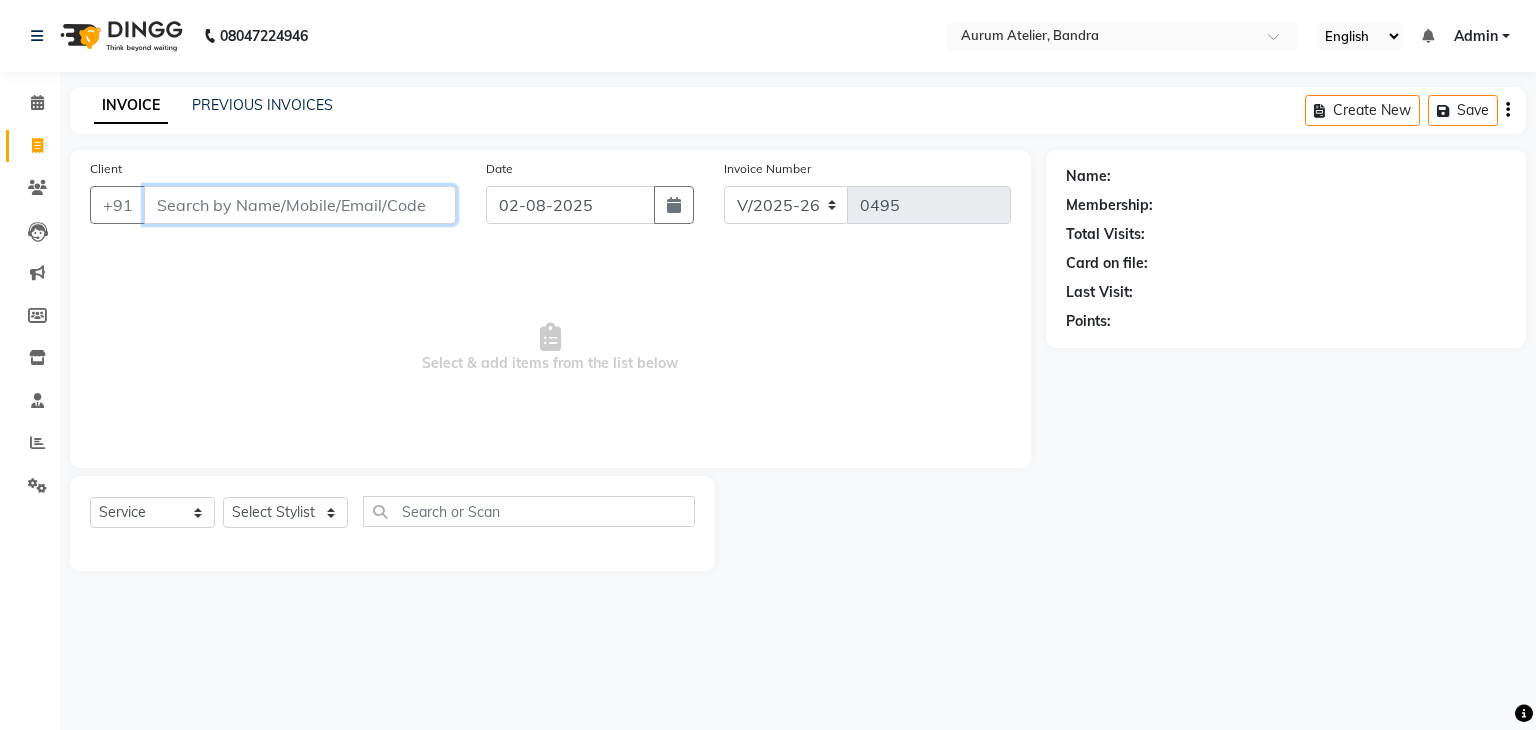 drag, startPoint x: 812, startPoint y: 776, endPoint x: 276, endPoint y: 206, distance: 782.42957 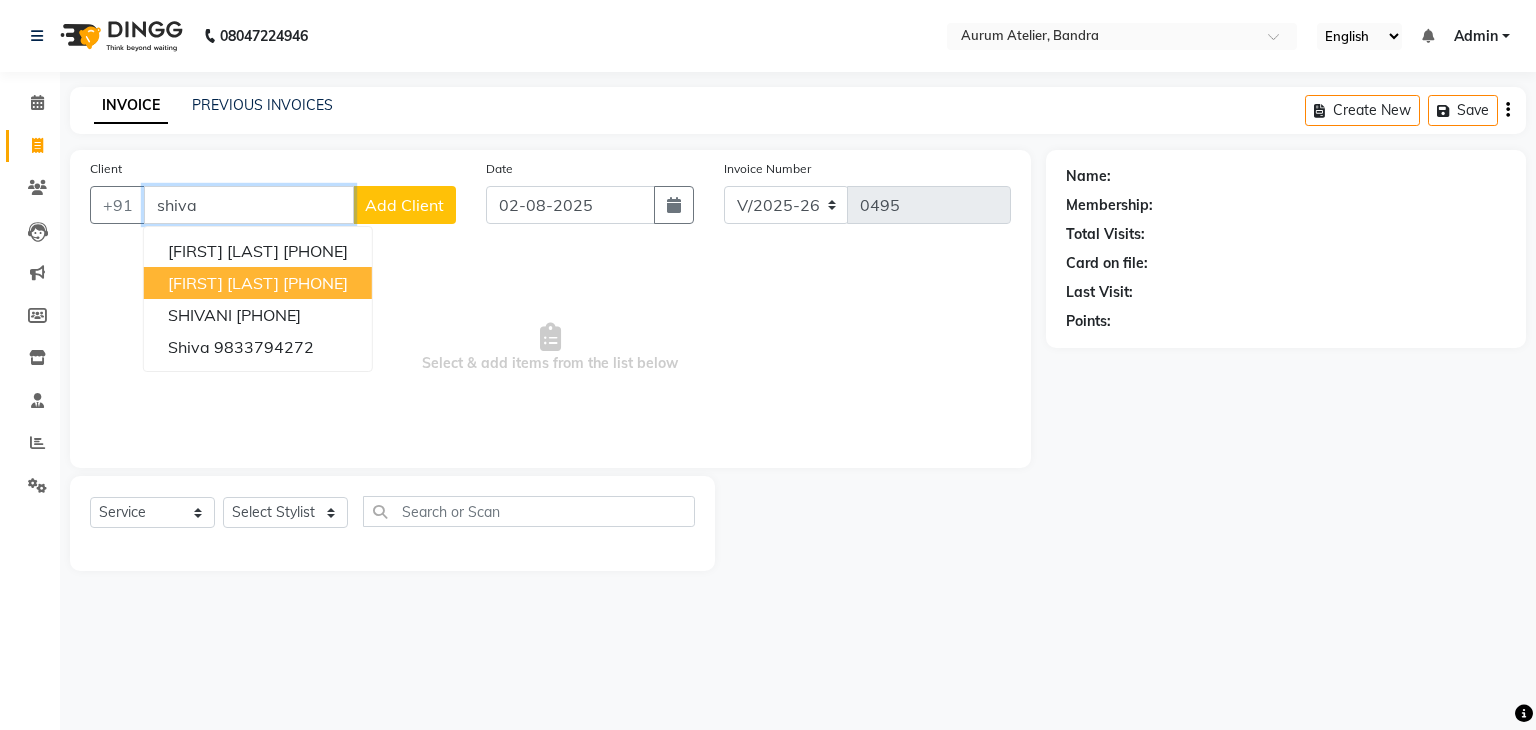 click on "[FIRST] [LAST]" at bounding box center [223, 283] 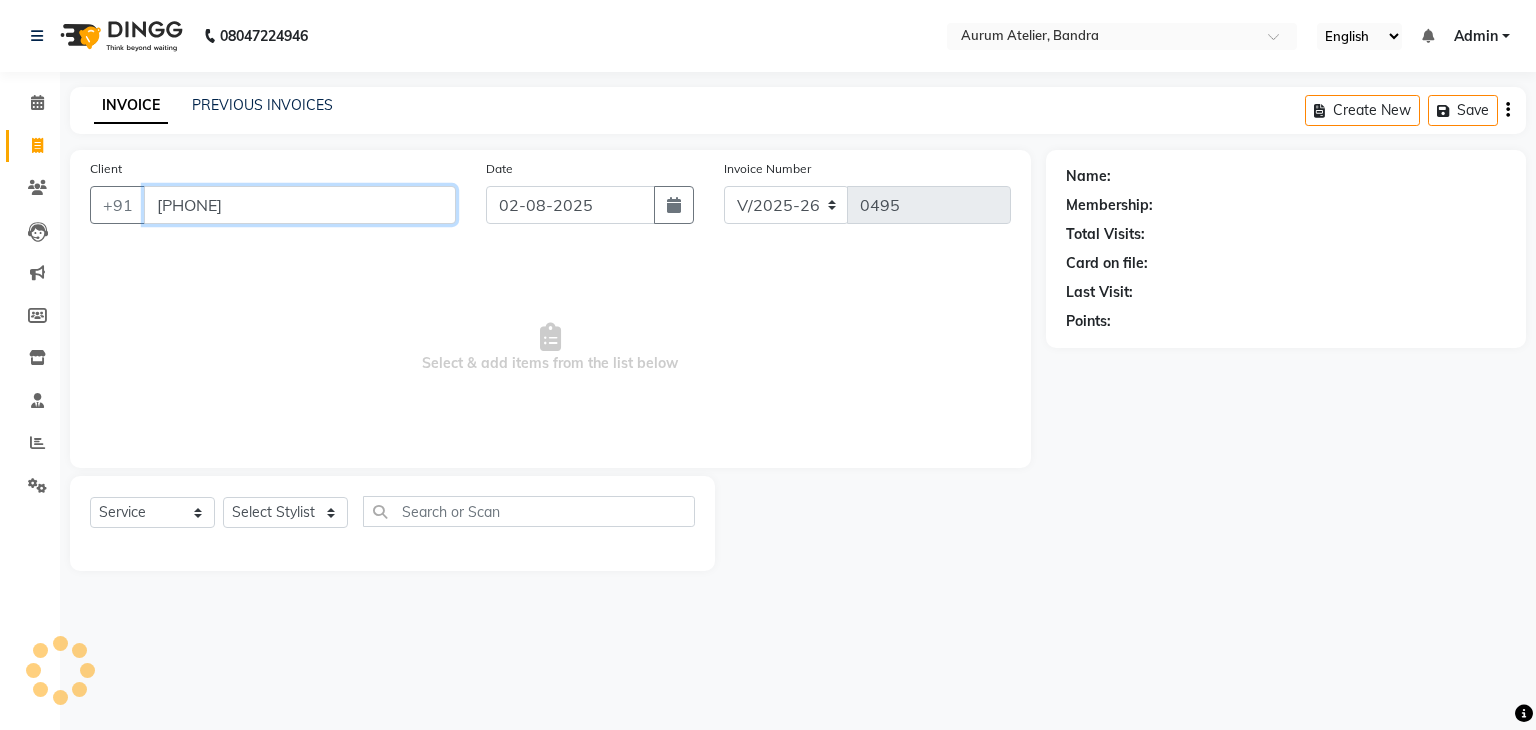 type on "[PHONE]" 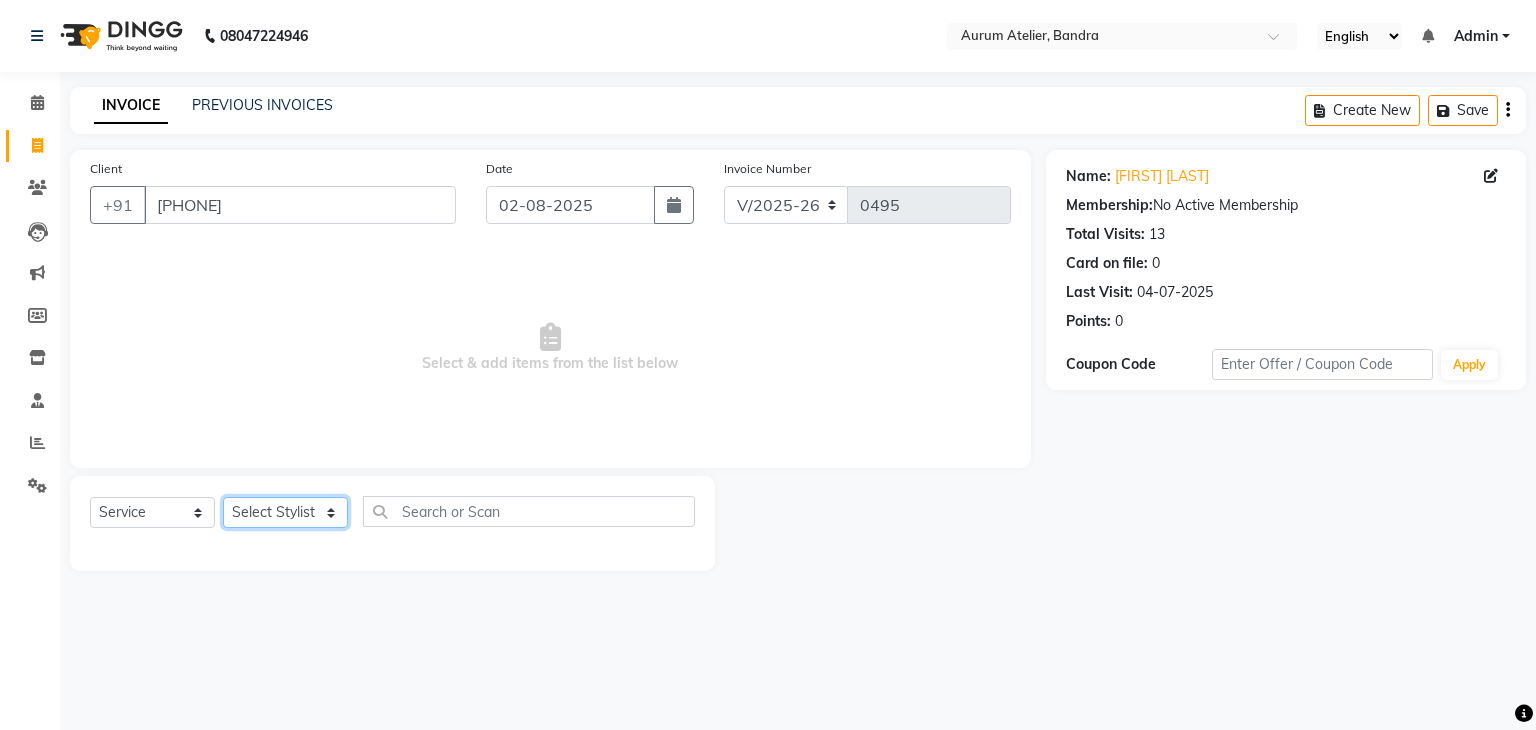 click on "Select Stylist AHSAN [FIRST] [LAST] DIKSHITA [FIRST] [LAST] [FIRST] [LAST] Preet [FIRST] [LAST] [FIRST] [LAST]" 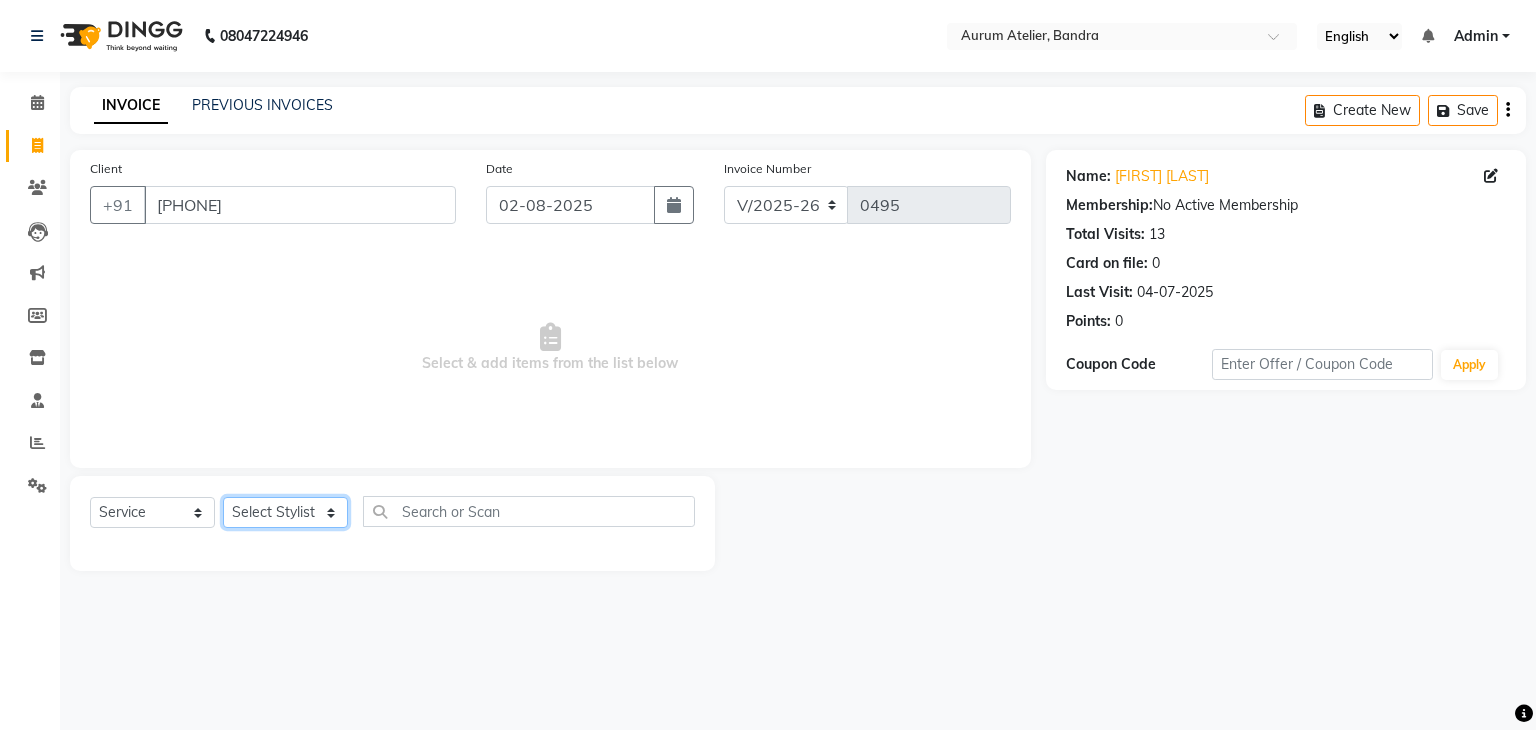 select on "66081" 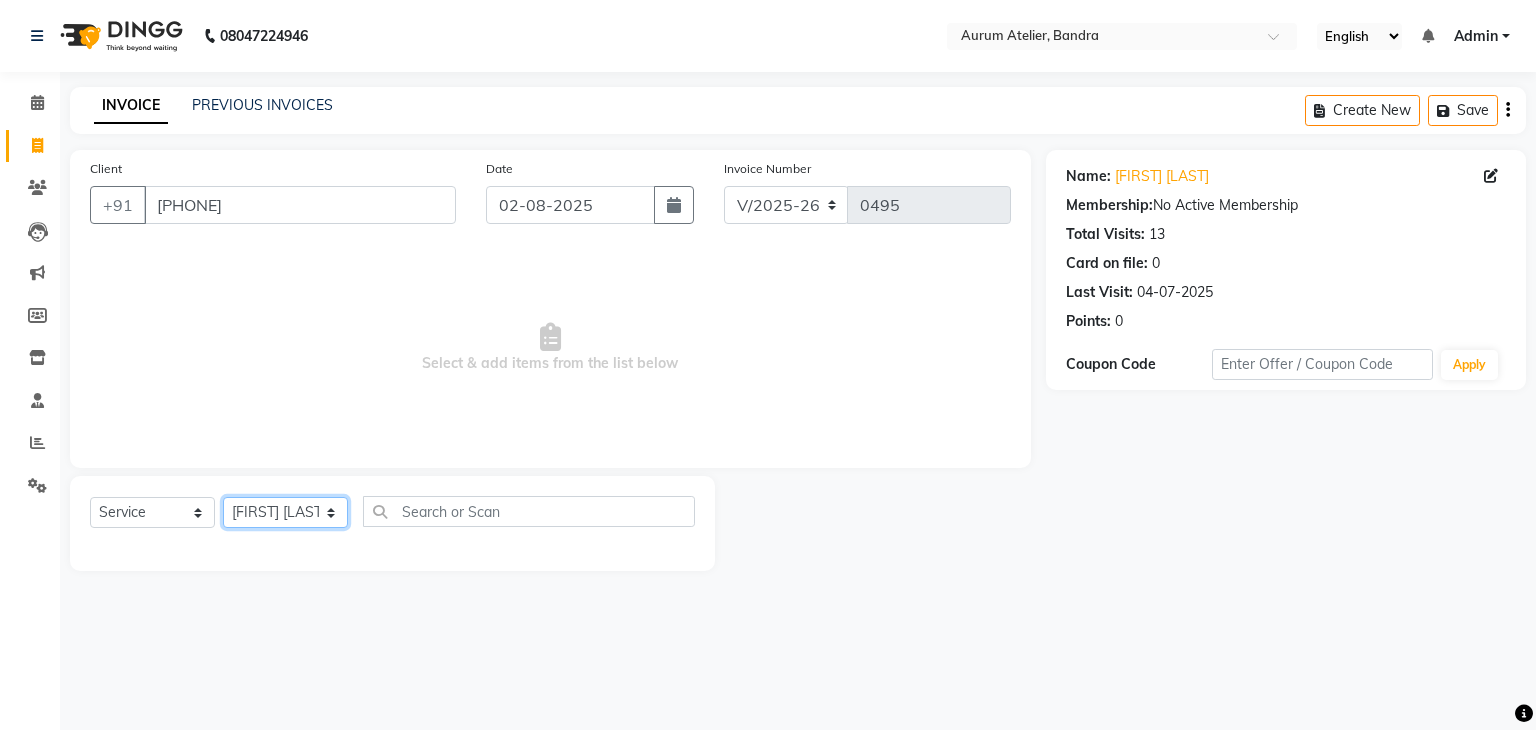 click on "Select Stylist AHSAN [FIRST] [LAST] DIKSHITA [FIRST] [LAST] [FIRST] [LAST] Preet [FIRST] [LAST] [FIRST] [LAST]" 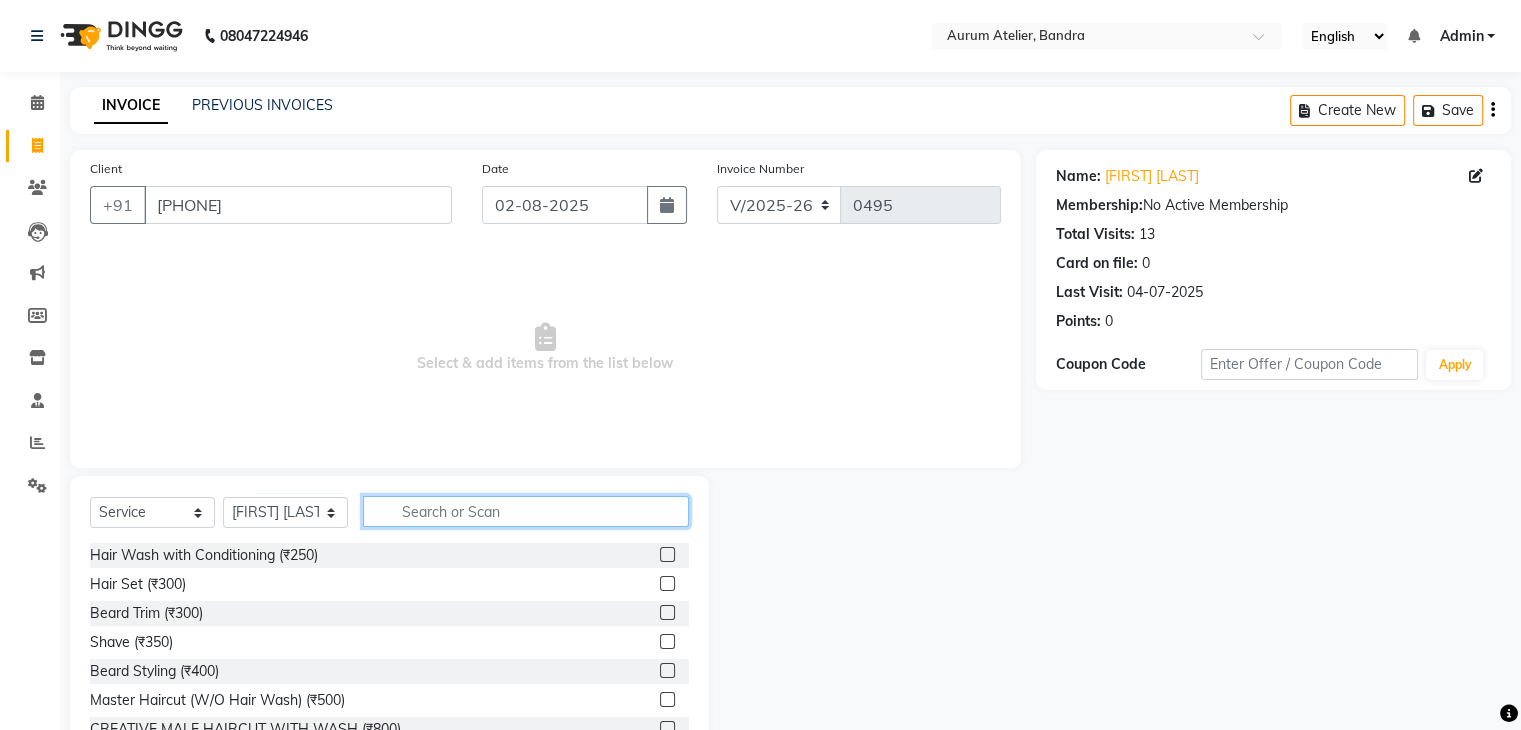 click 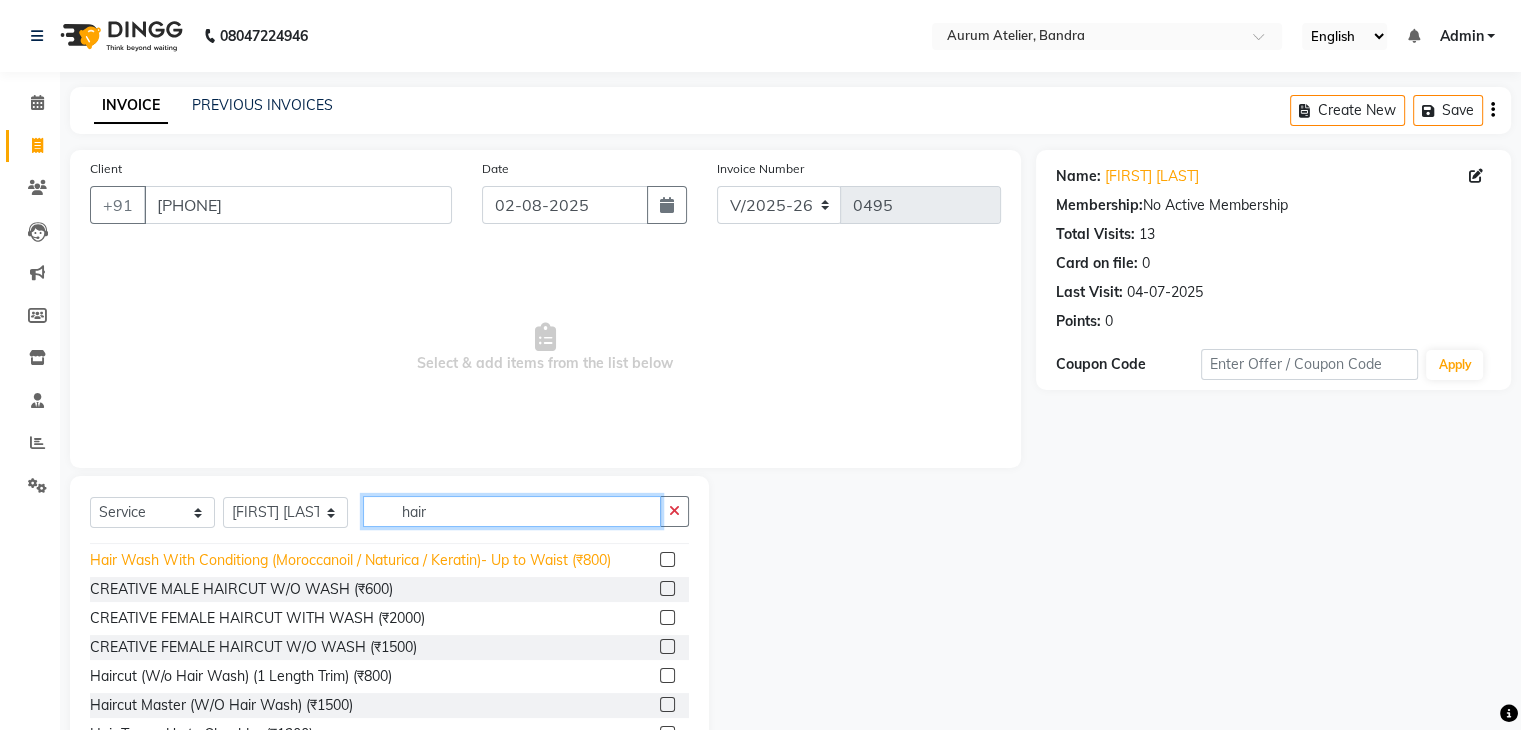 scroll, scrollTop: 300, scrollLeft: 0, axis: vertical 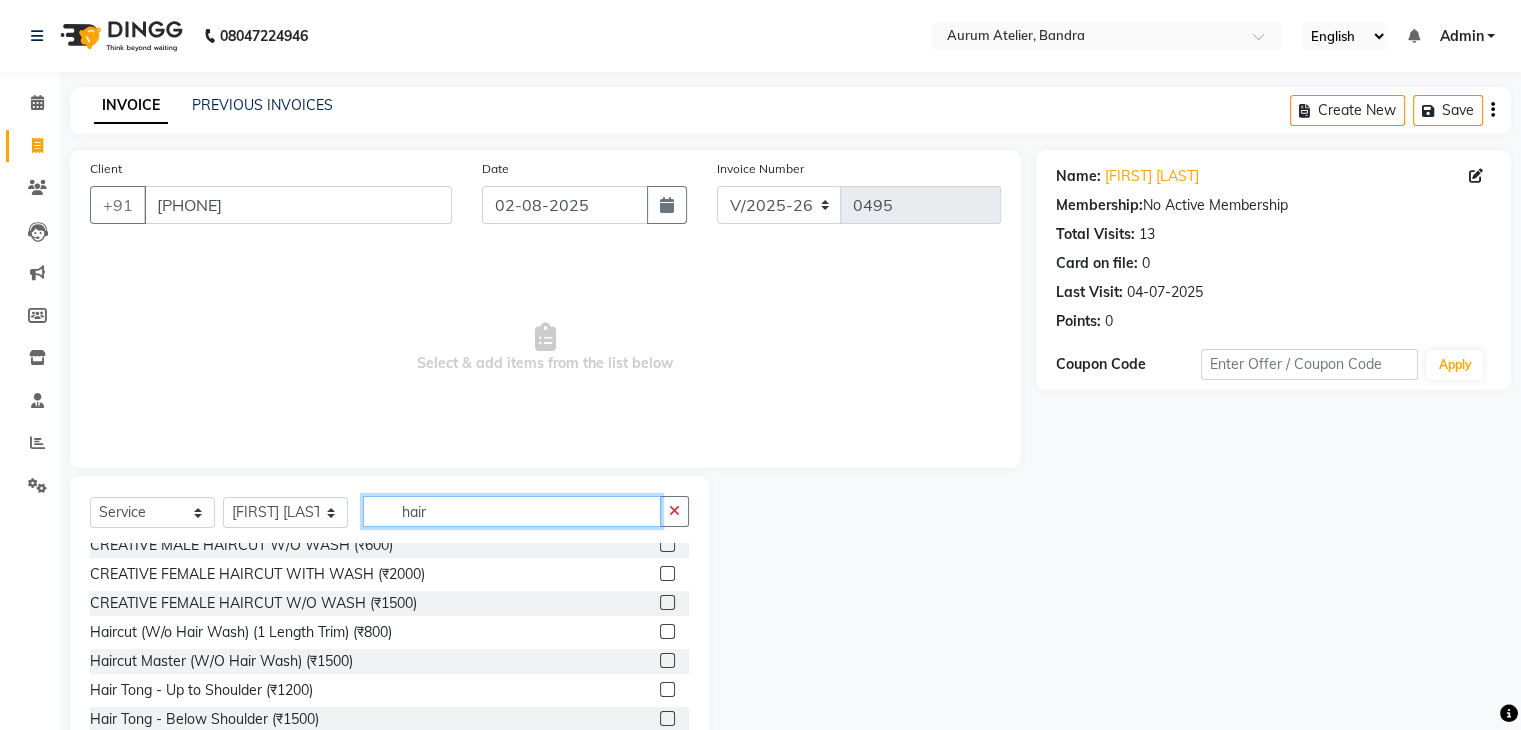 type on "hair" 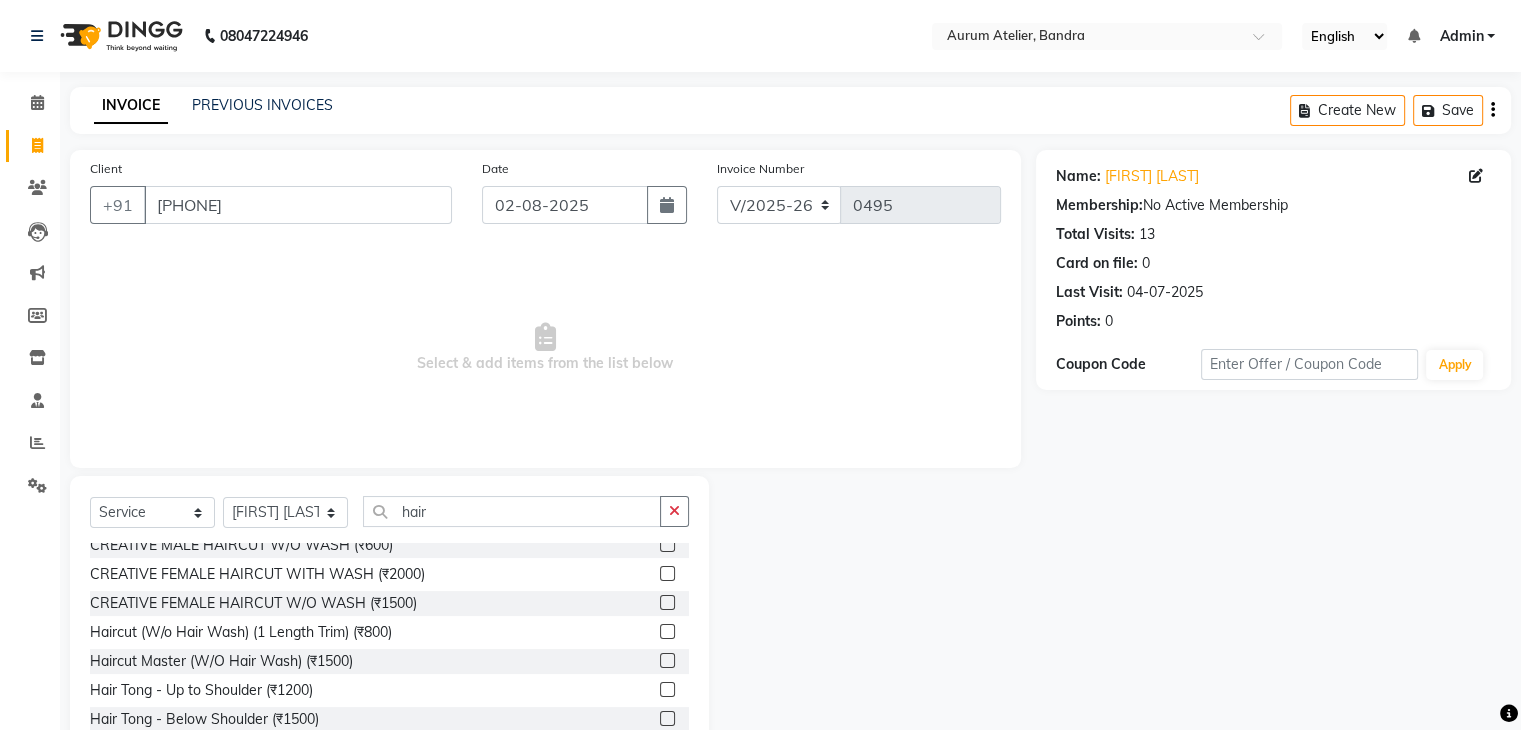 click 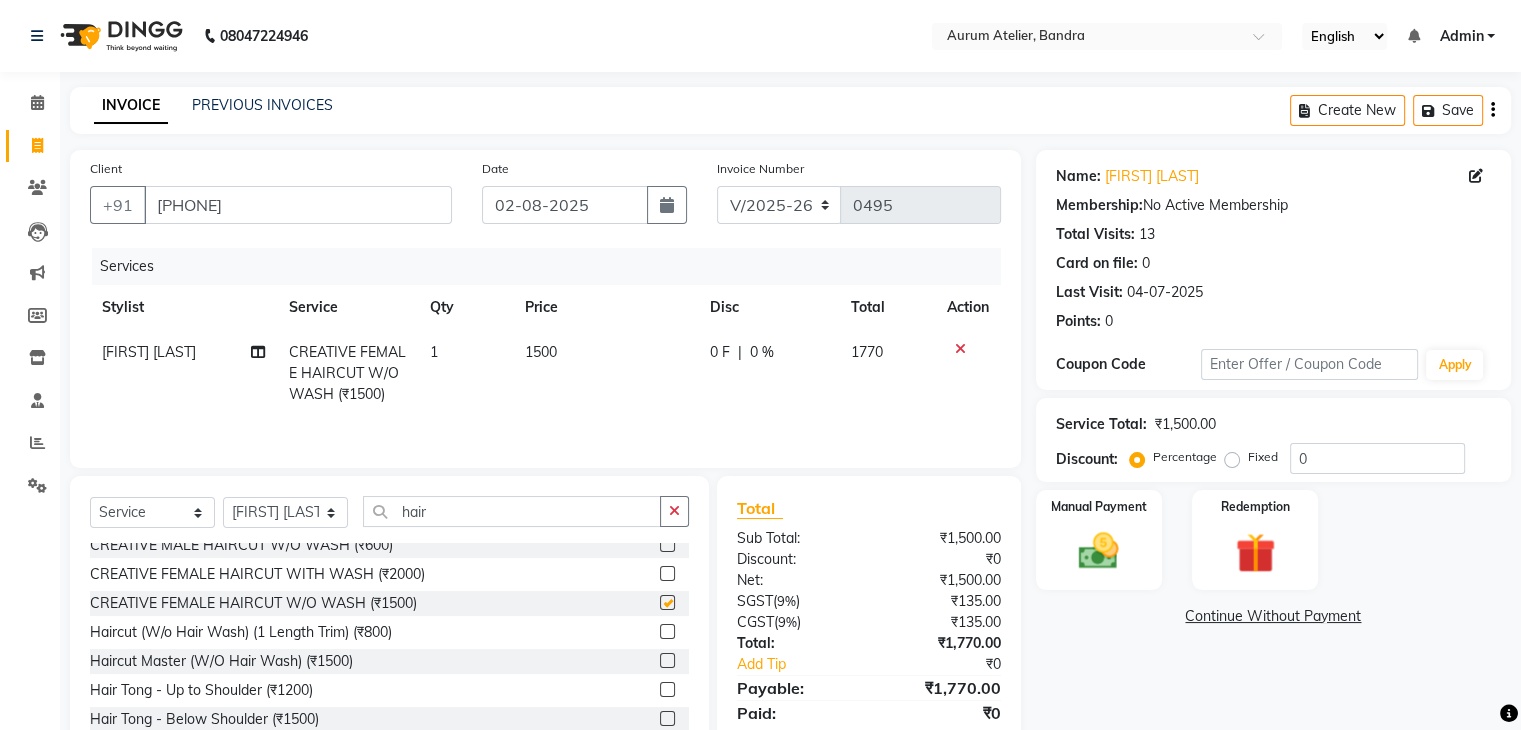 checkbox on "false" 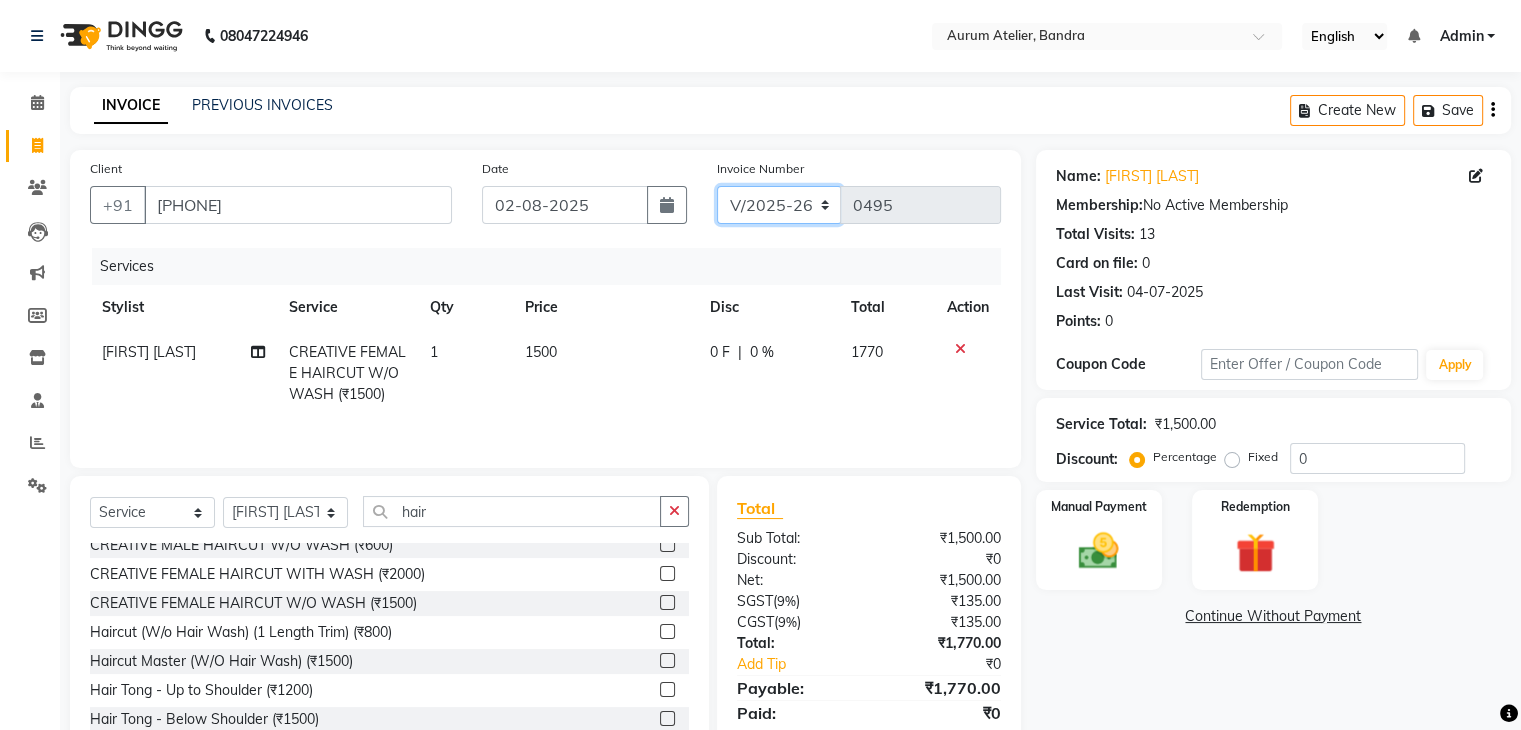 click on "C/2025-26 V/2025 V/2025-26" 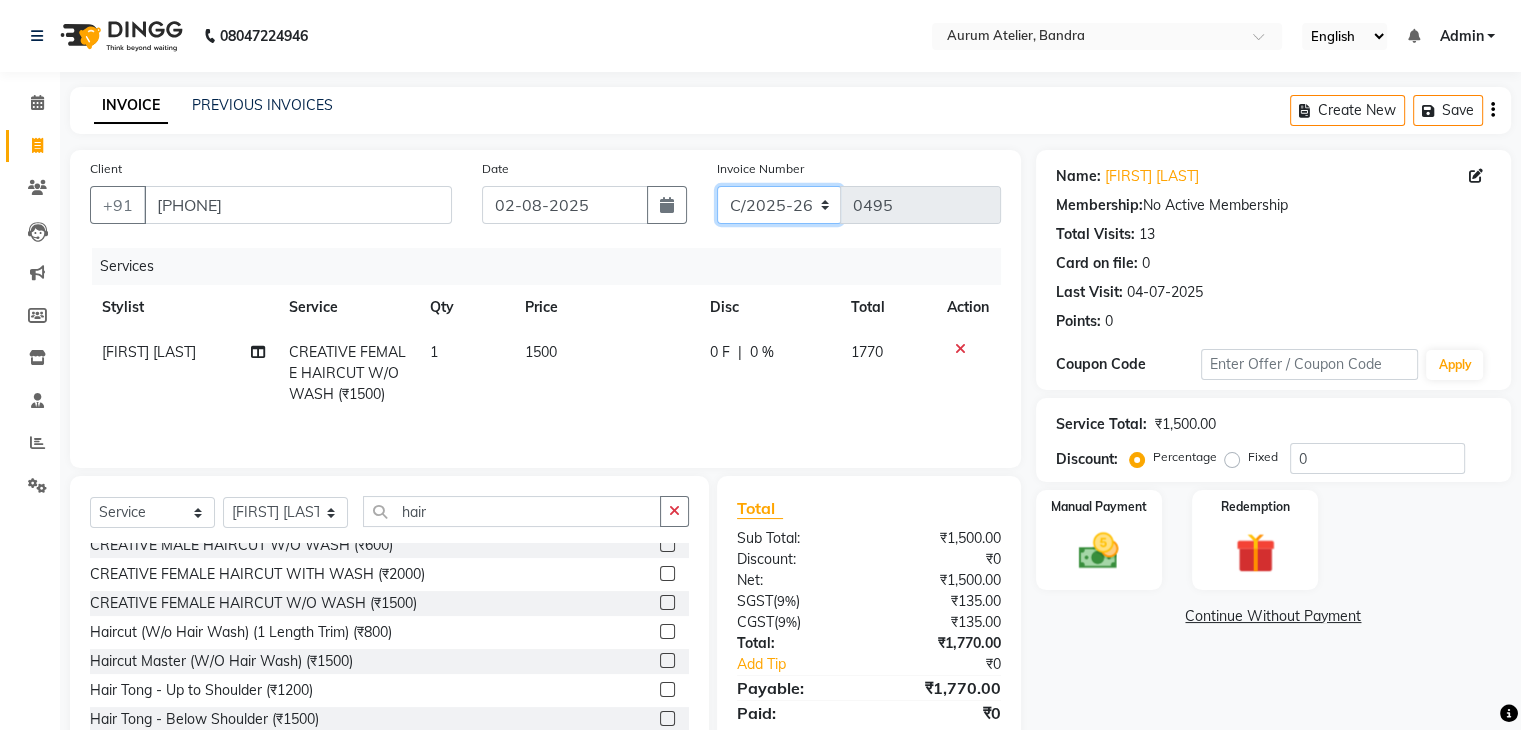 click on "C/2025-26 V/2025 V/2025-26" 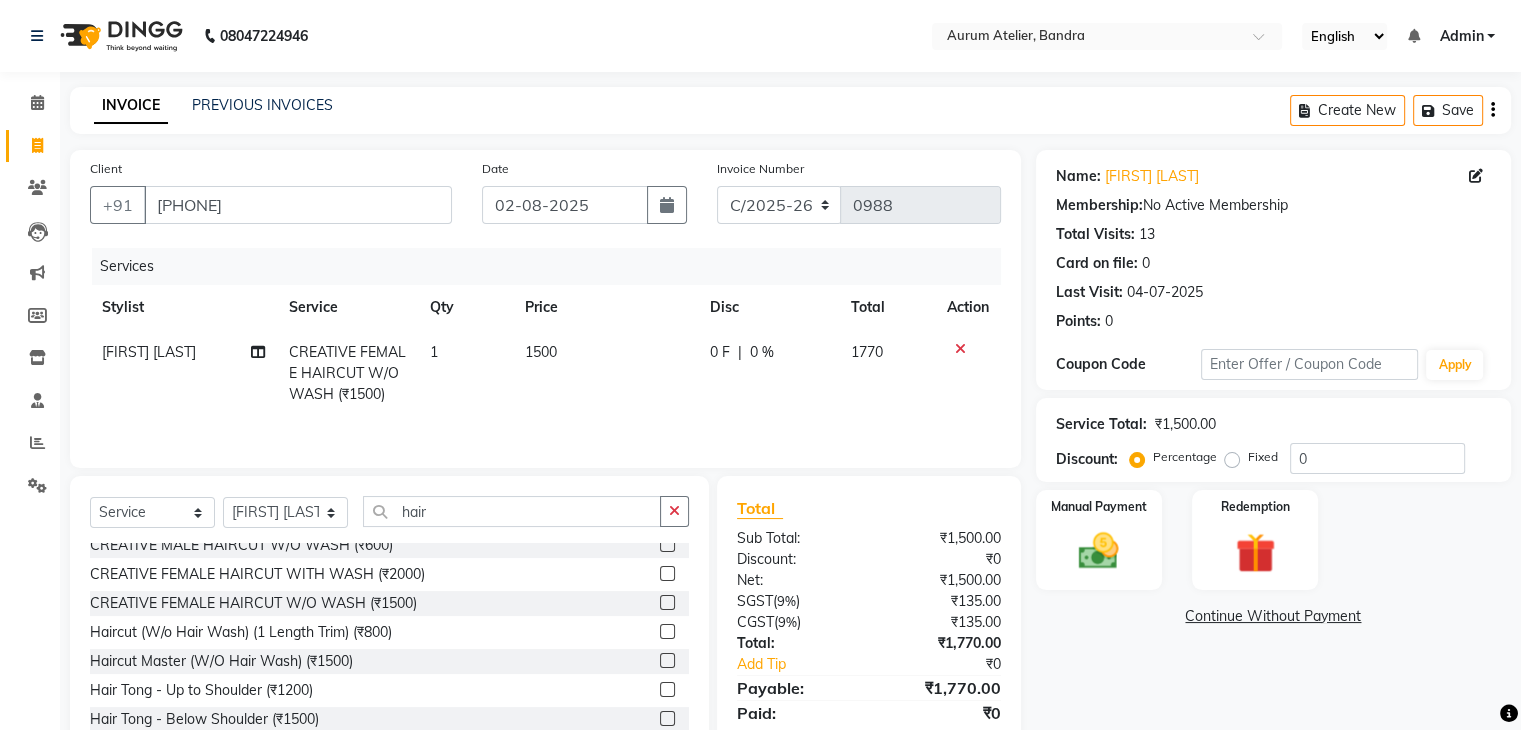click 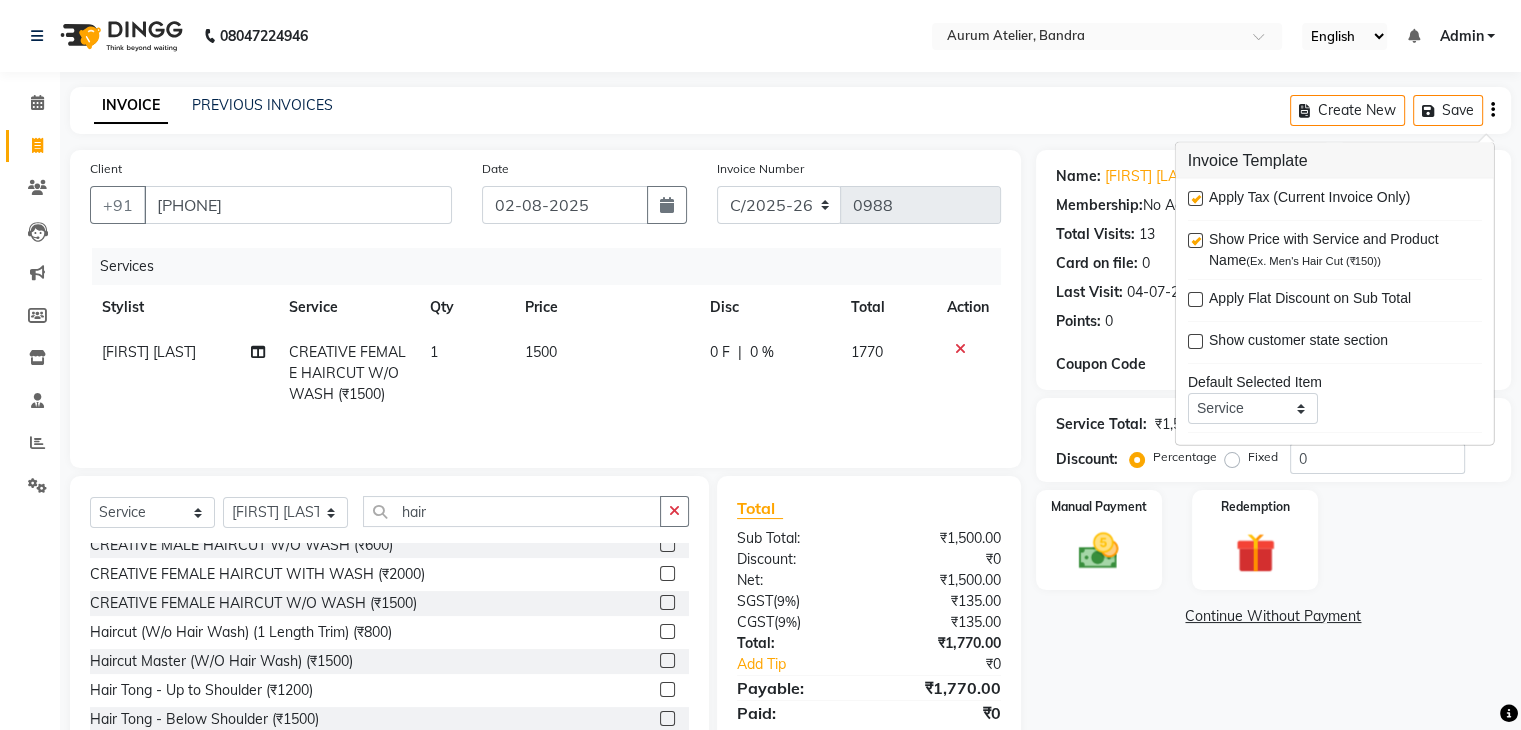 click at bounding box center [1195, 198] 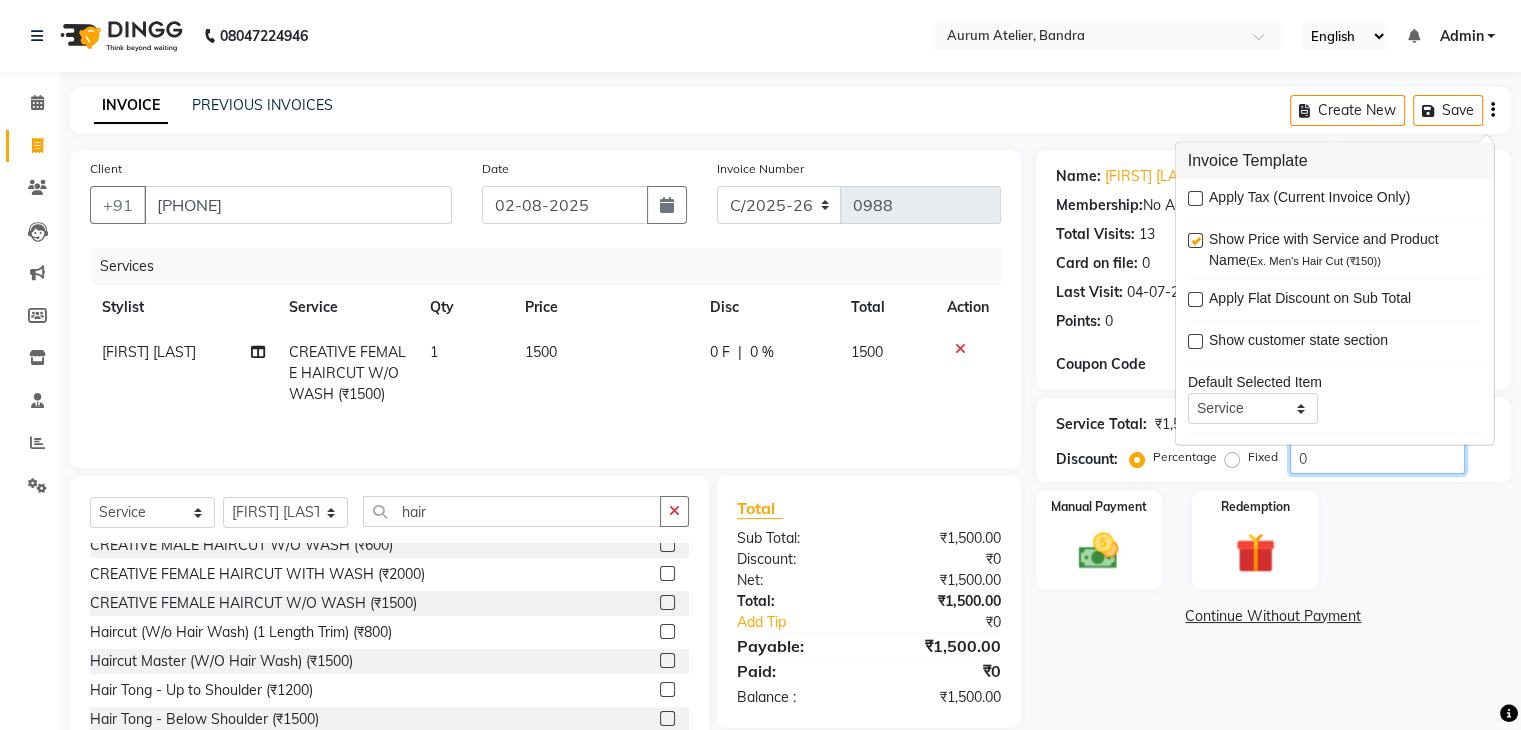click on "0" 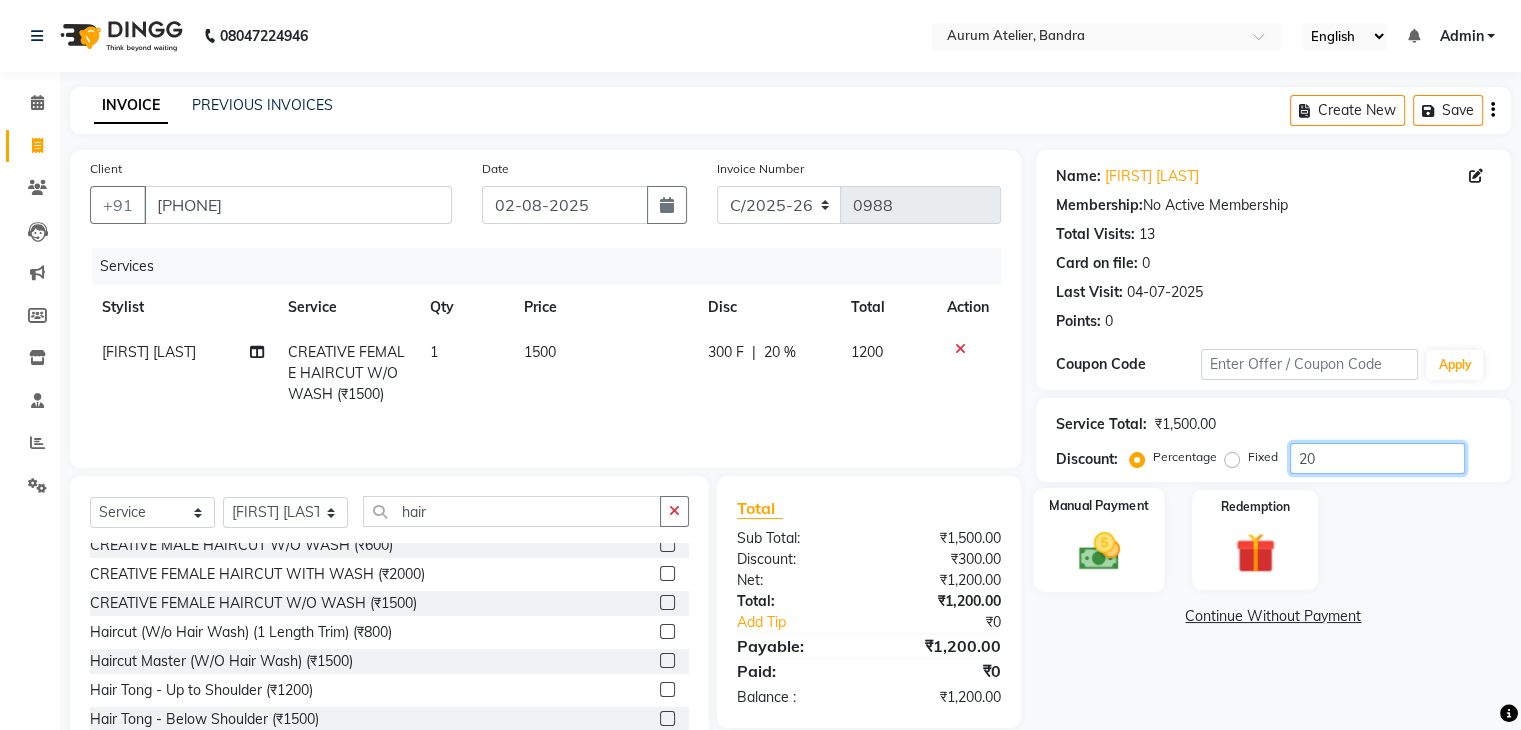 type on "20" 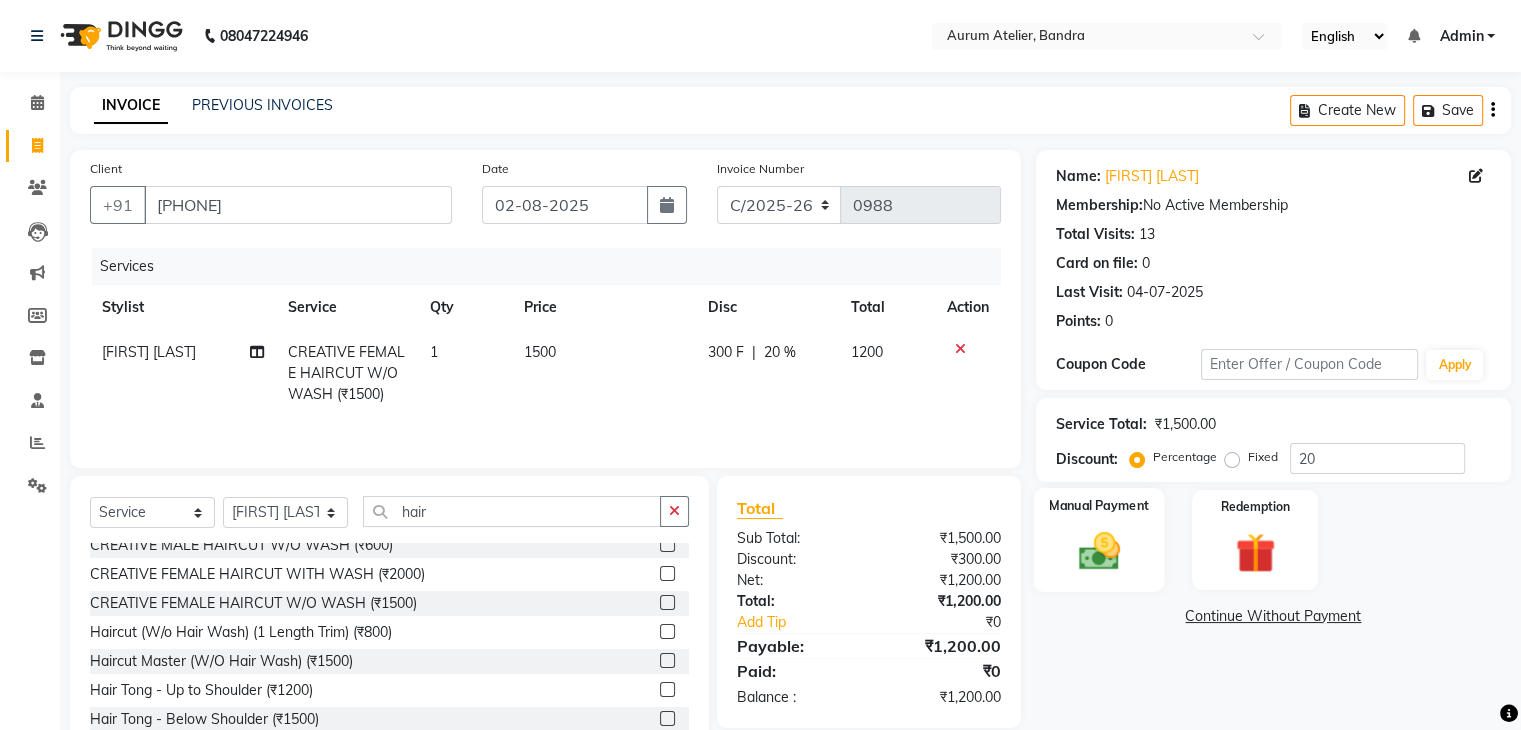 click 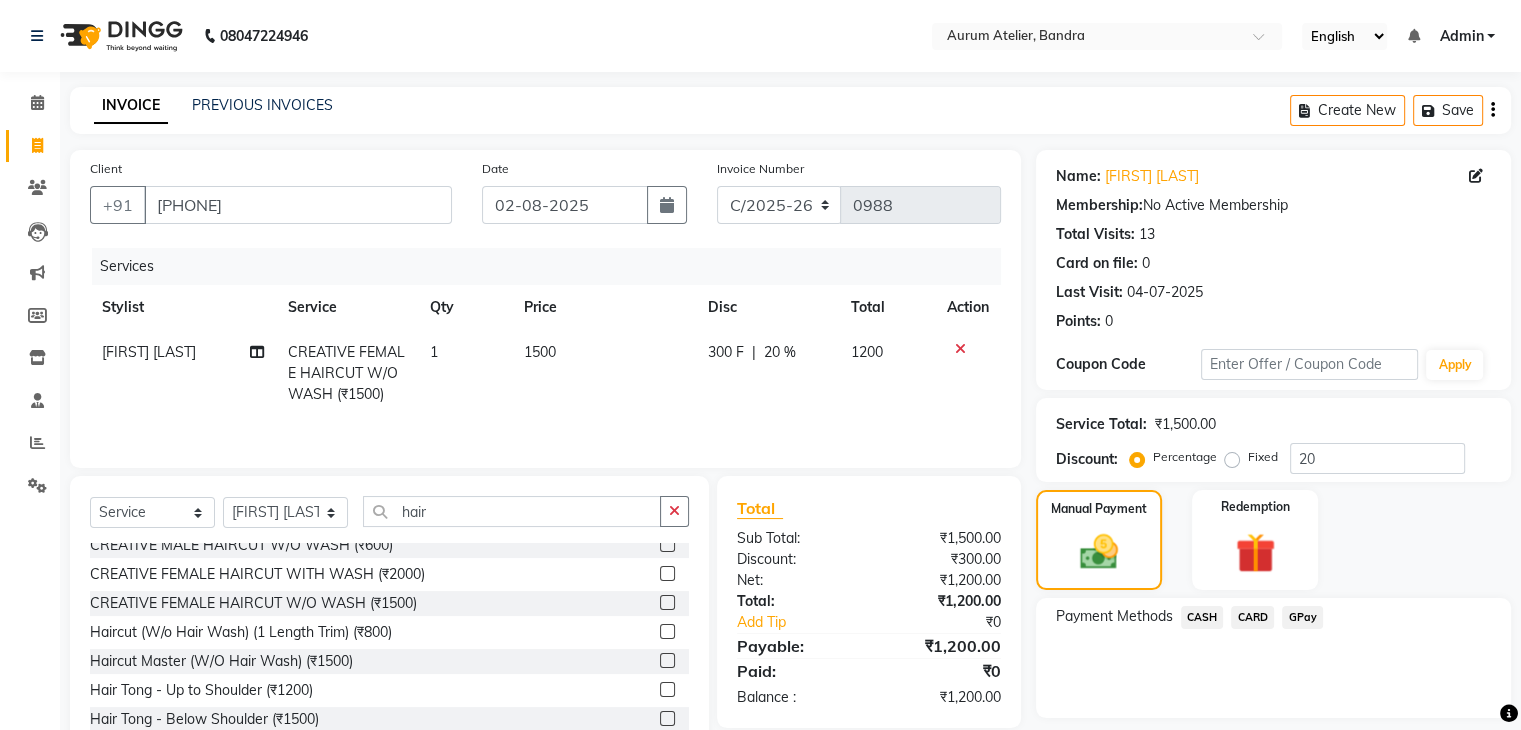 click on "CASH" 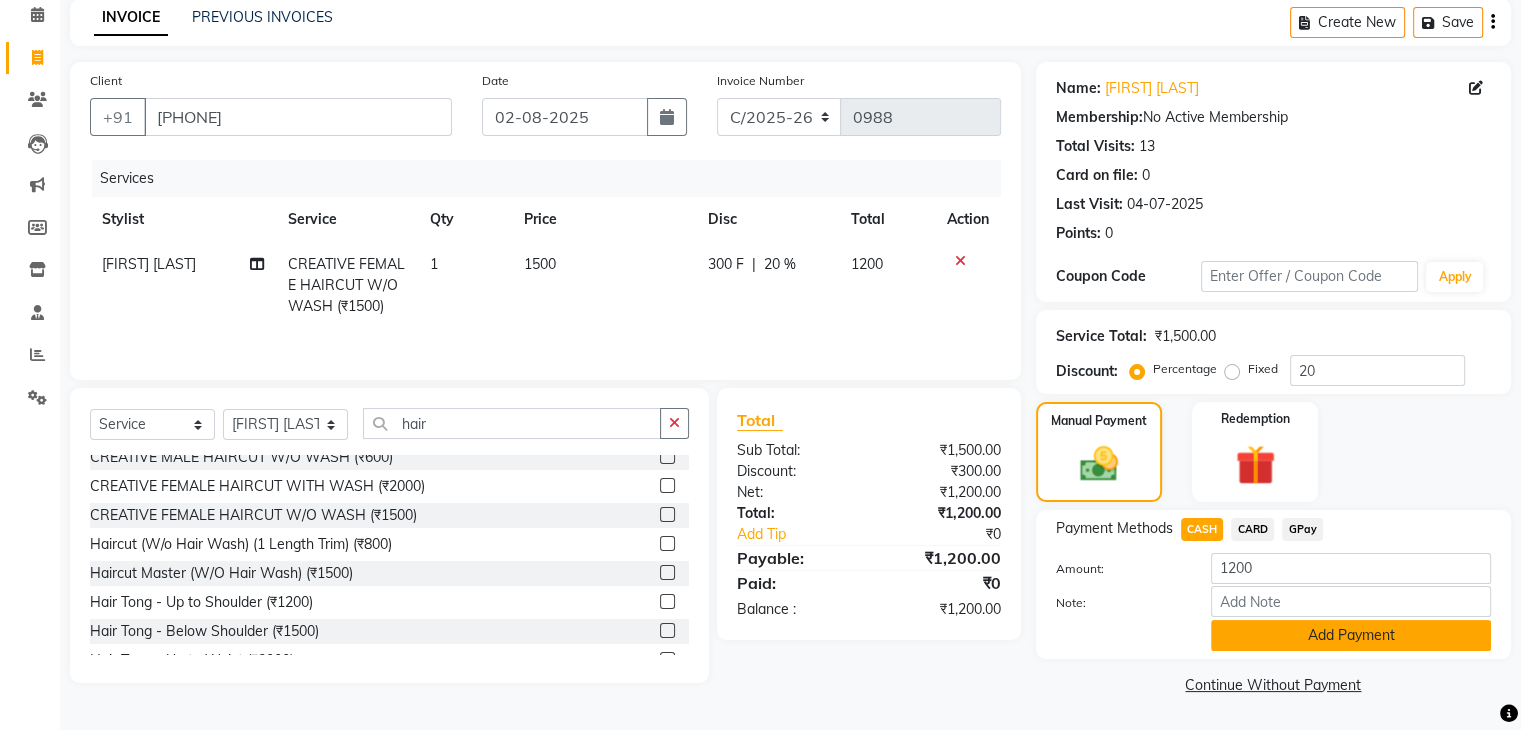 click on "Add Payment" 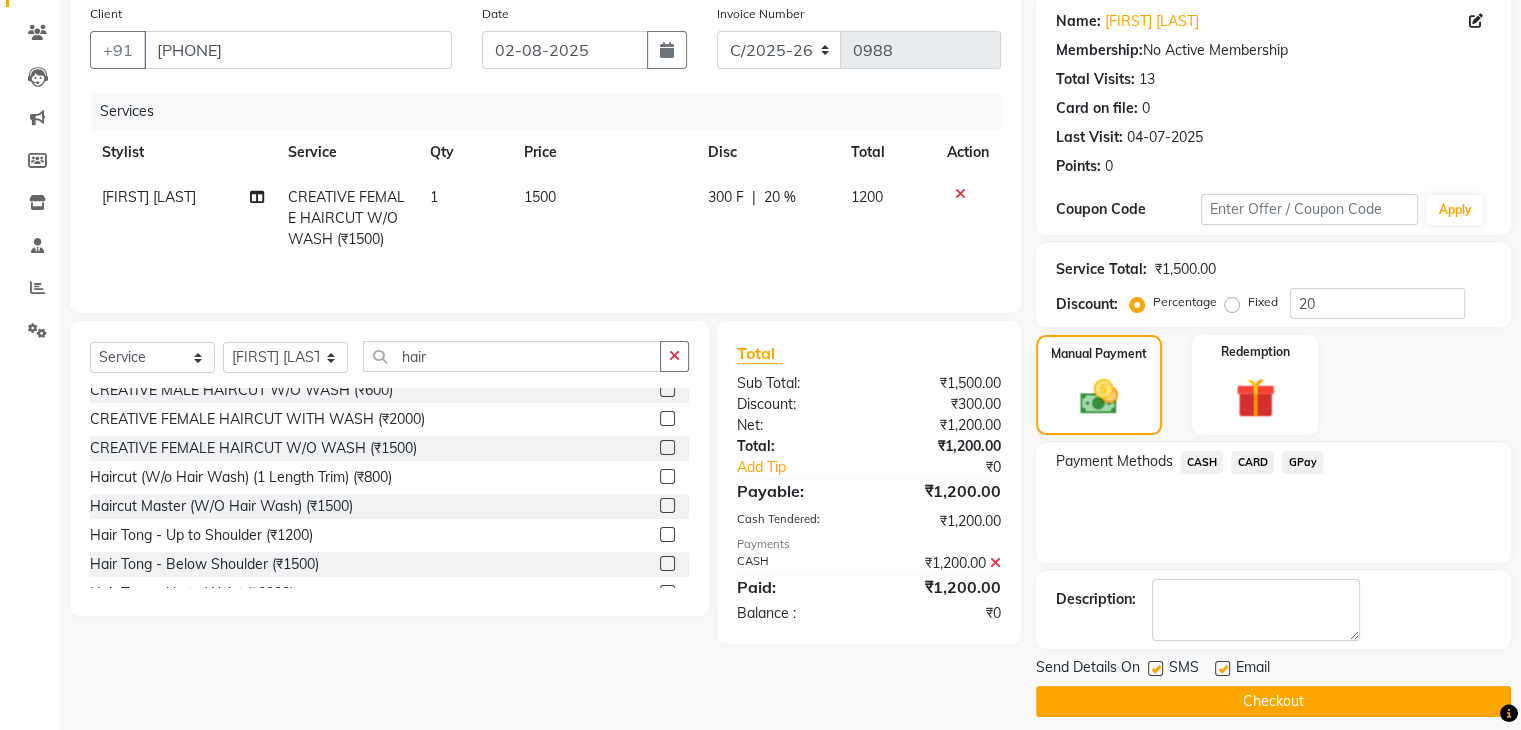 scroll, scrollTop: 171, scrollLeft: 0, axis: vertical 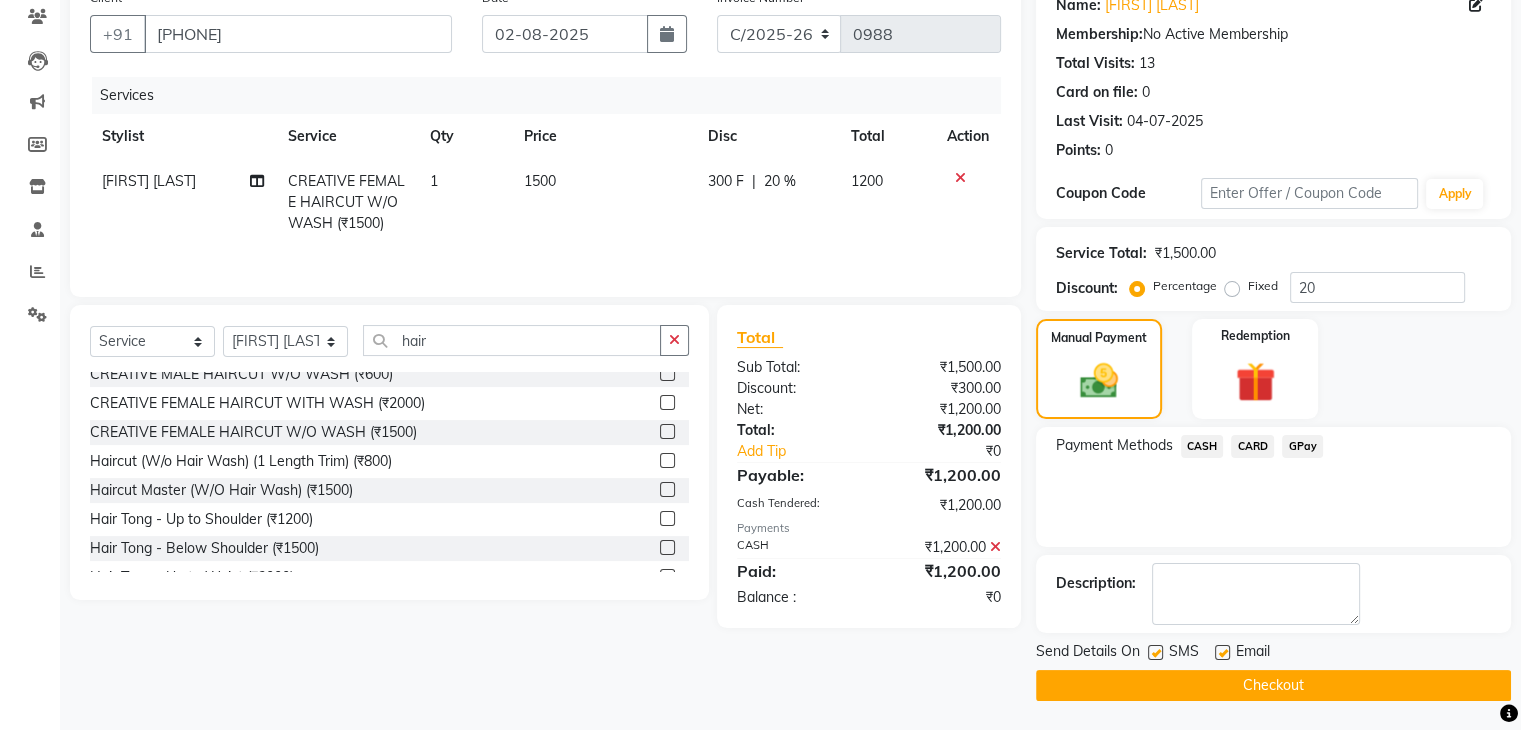 click on "Checkout" 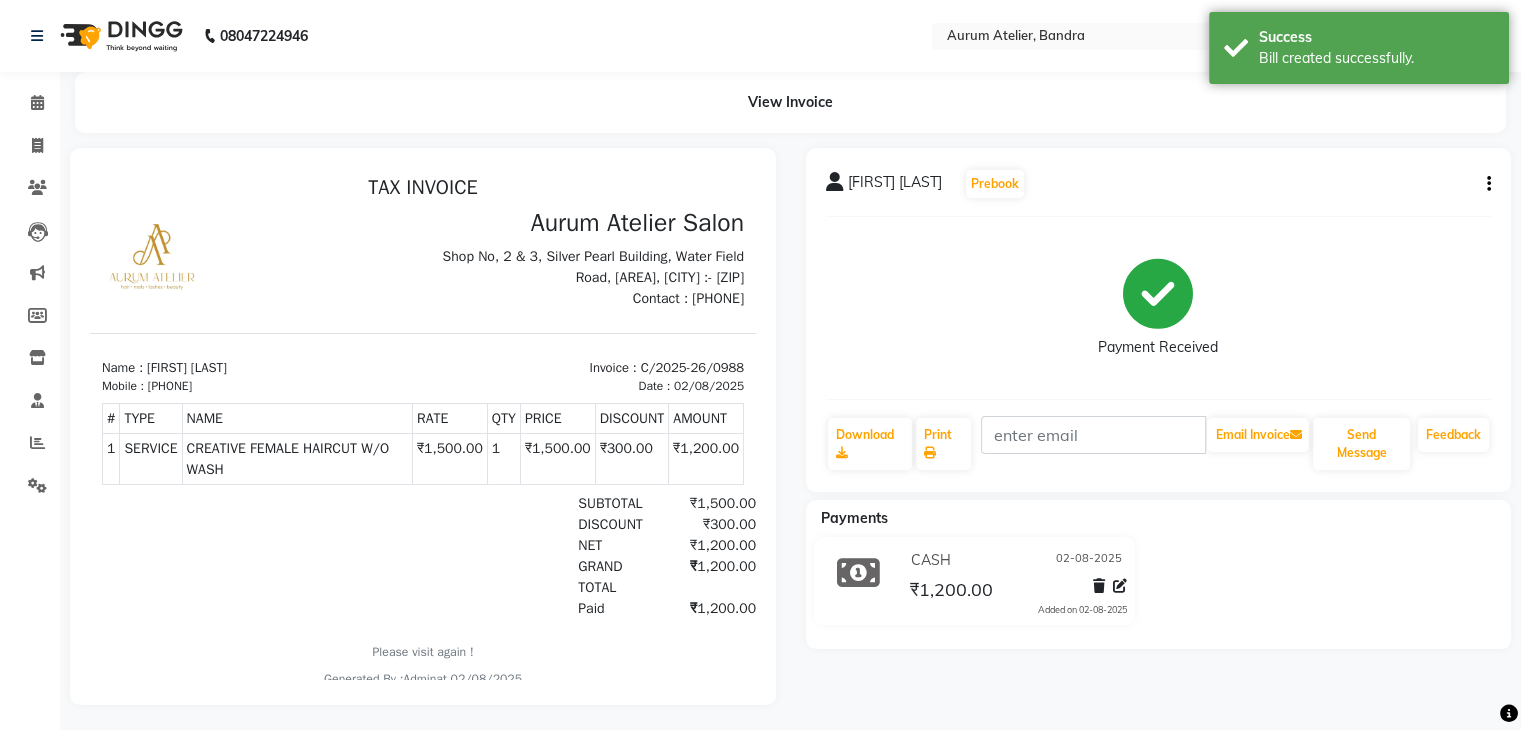 scroll, scrollTop: 0, scrollLeft: 0, axis: both 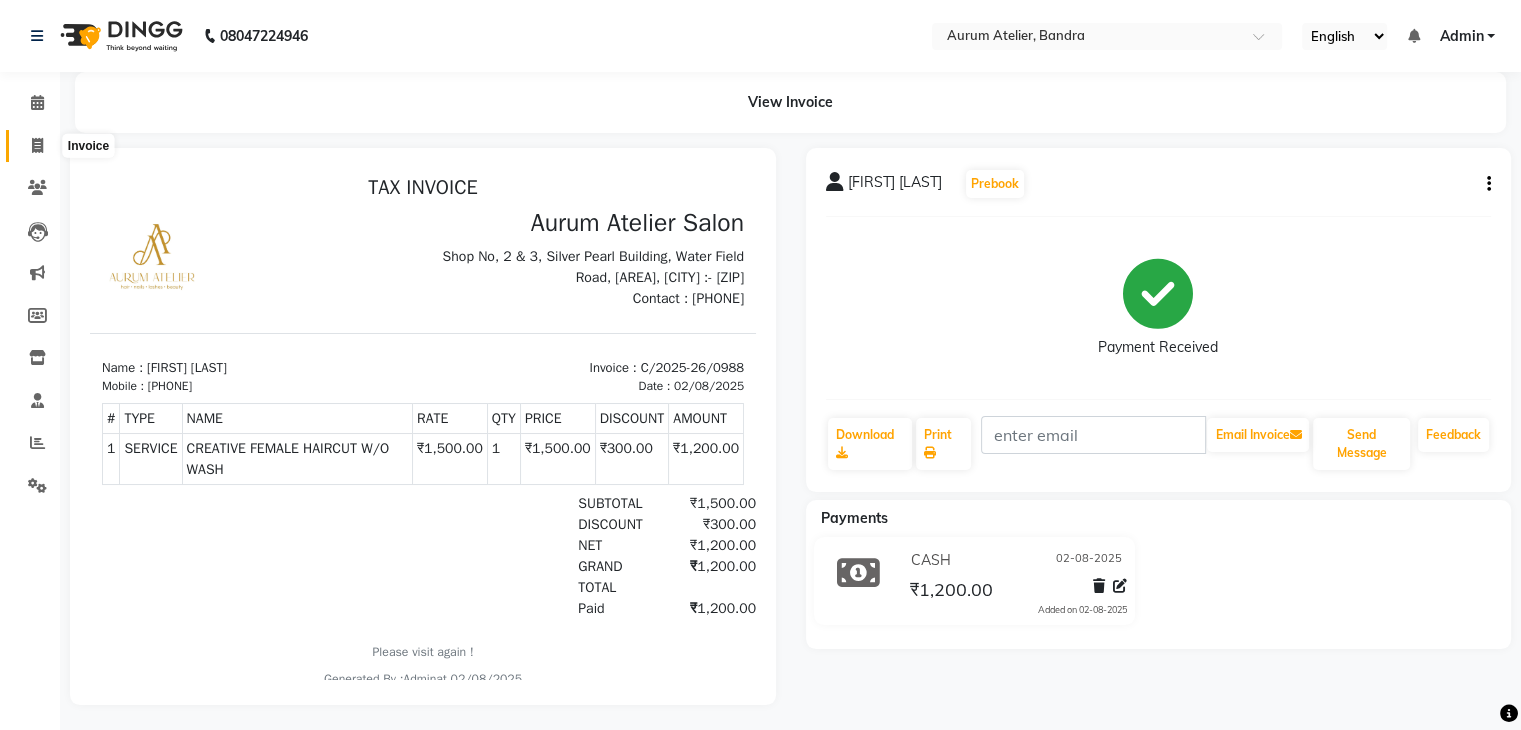 click 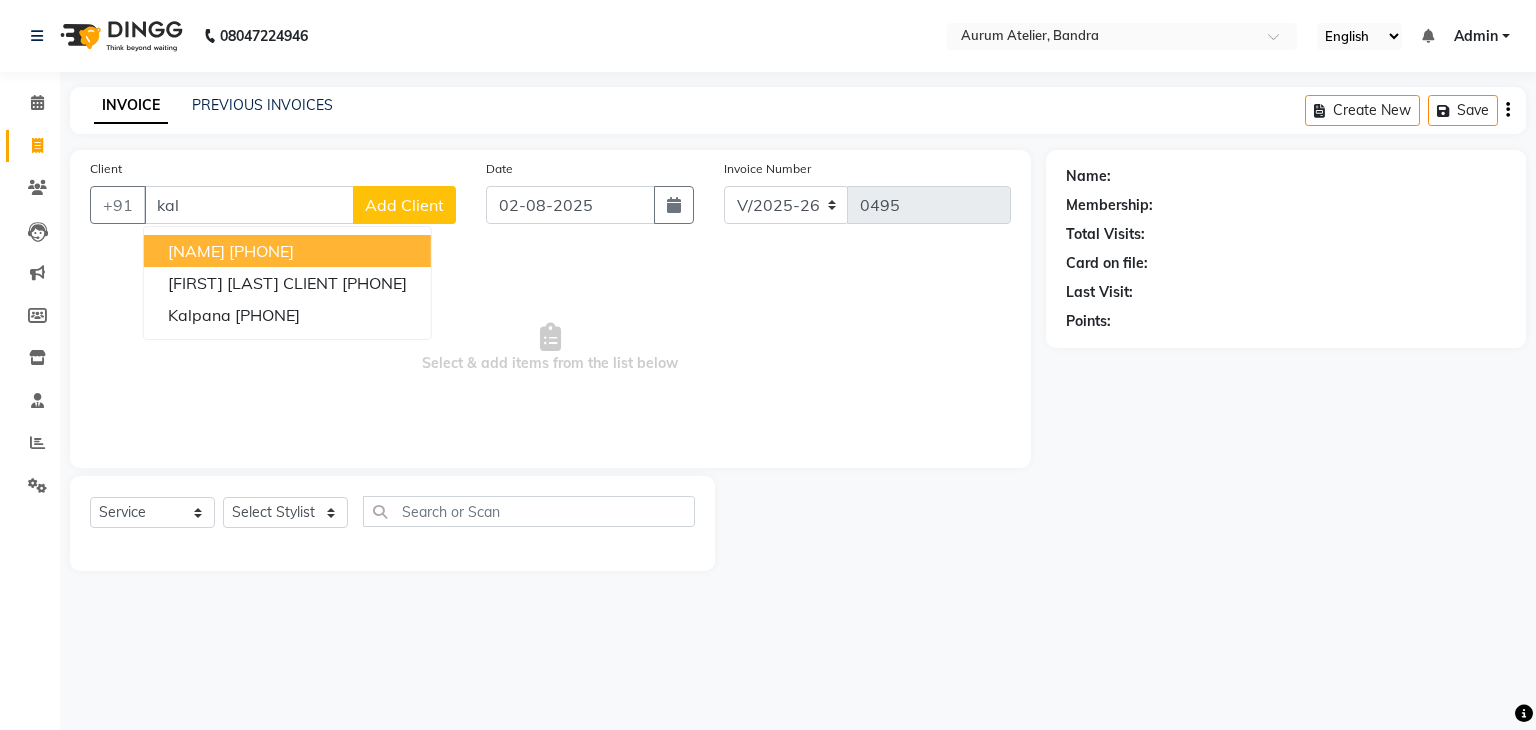 click on "[NAME]" at bounding box center [196, 251] 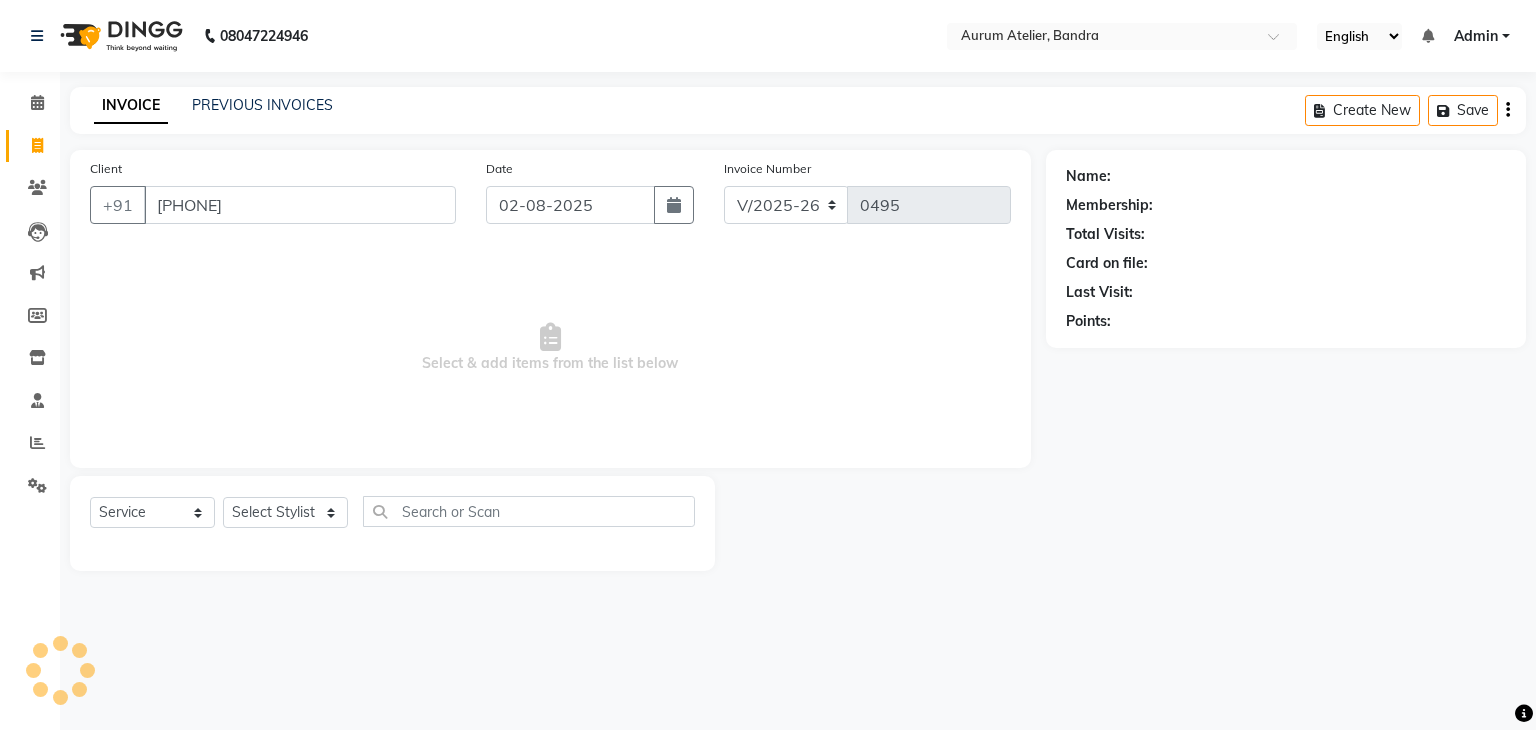 type on "[PHONE]" 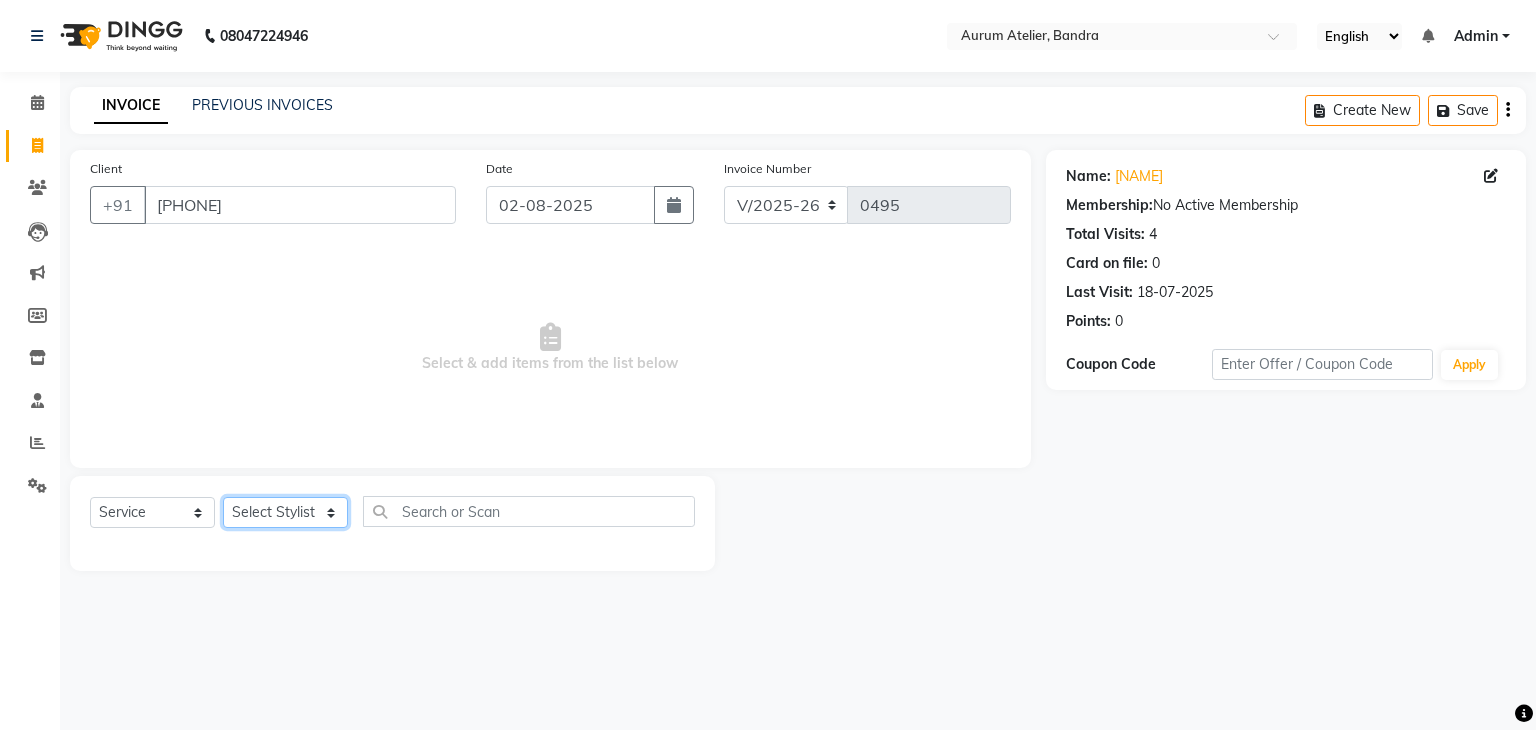 click on "Select Stylist AHSAN [FIRST] [LAST] DIKSHITA [FIRST] [LAST] [FIRST] [LAST] Preet [FIRST] [LAST] [FIRST] [LAST]" 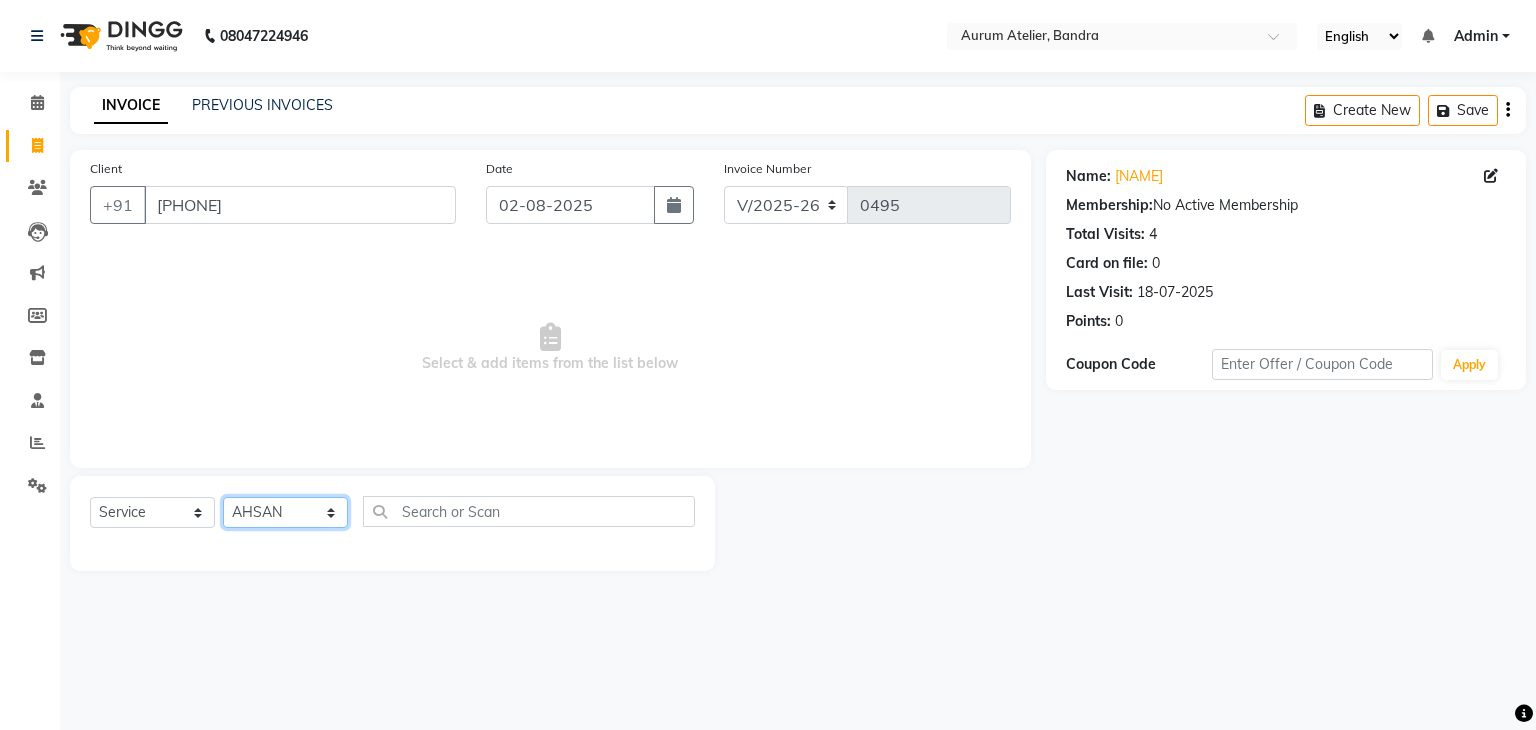 click on "Select Stylist AHSAN [FIRST] [LAST] DIKSHITA [FIRST] [LAST] [FIRST] [LAST] Preet [FIRST] [LAST] [FIRST] [LAST]" 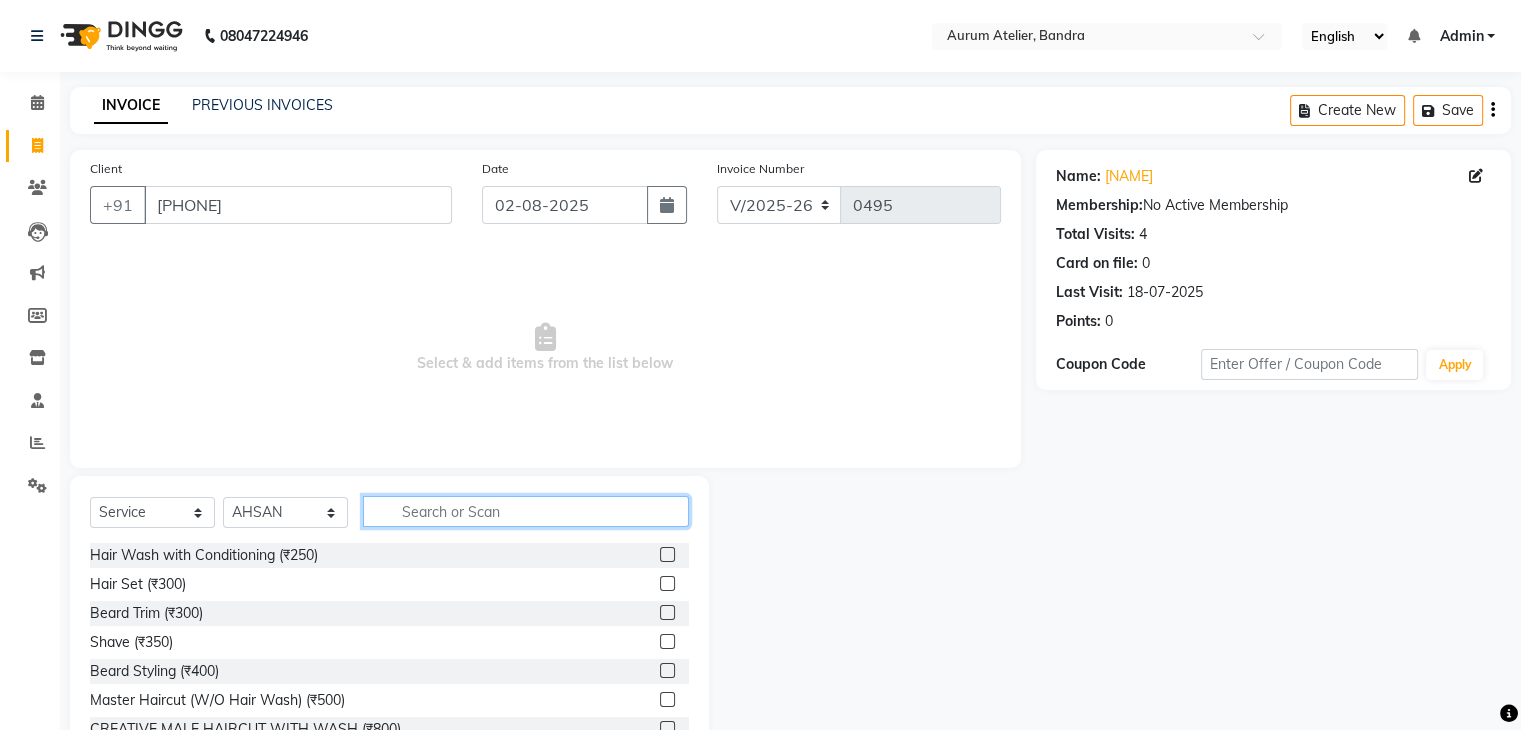click 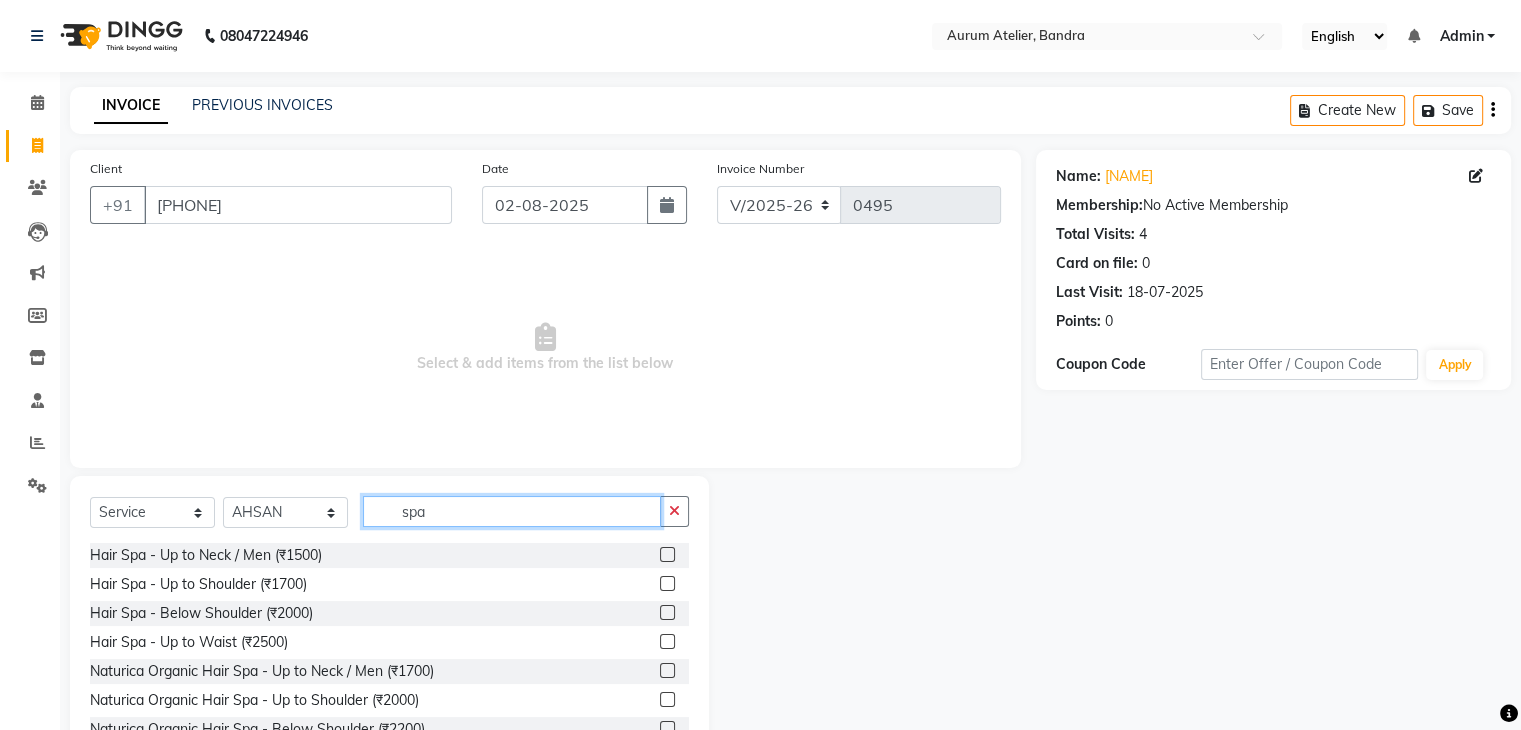 type on "spa" 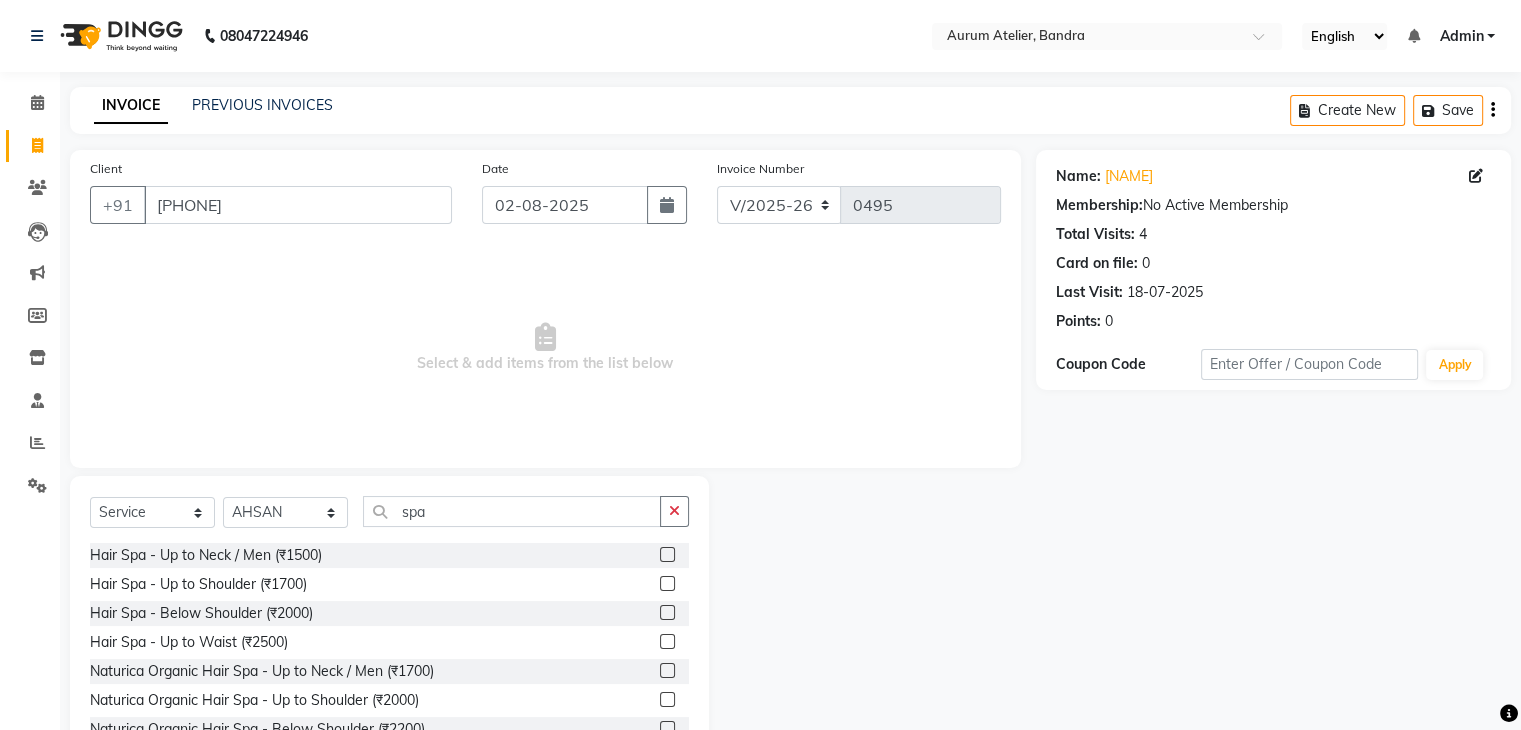 click 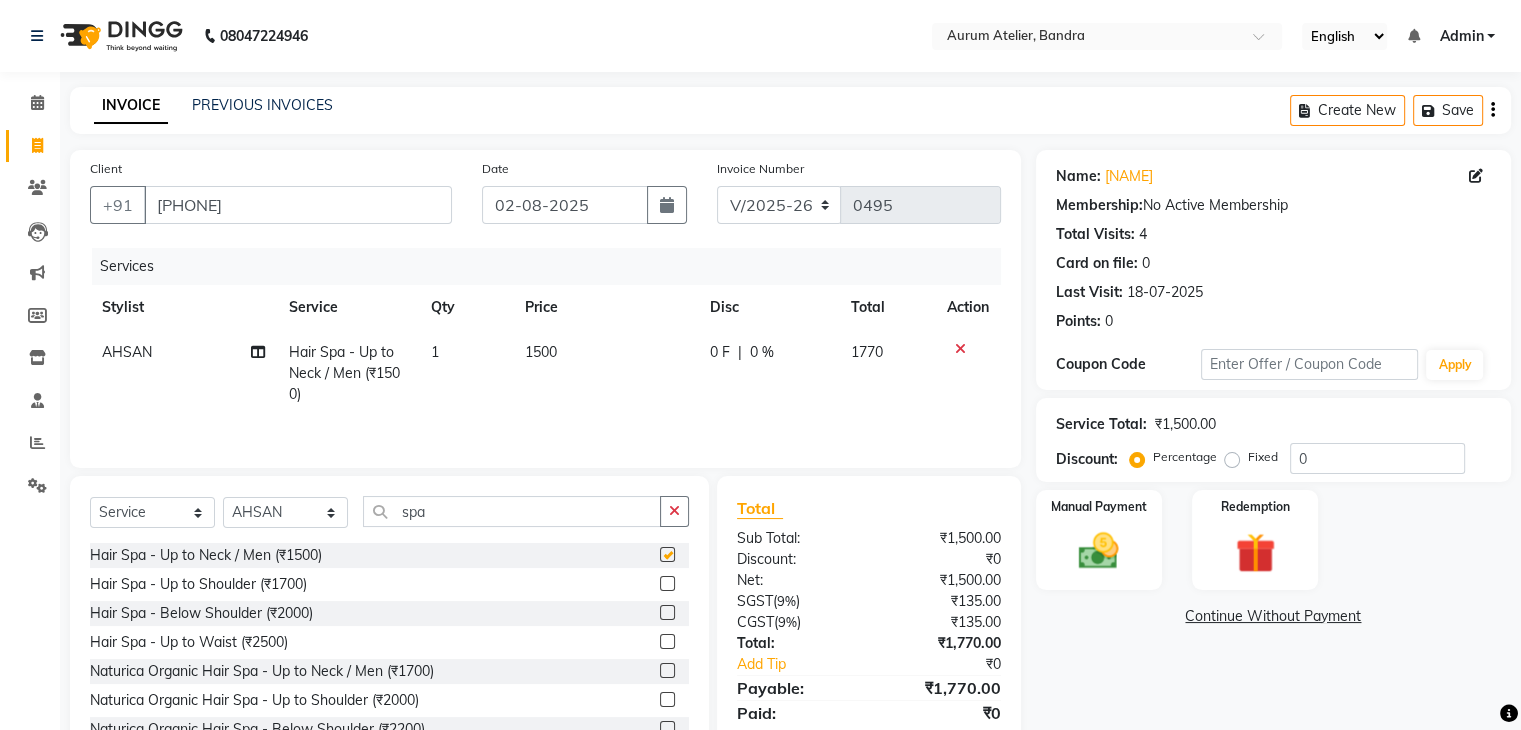 checkbox on "false" 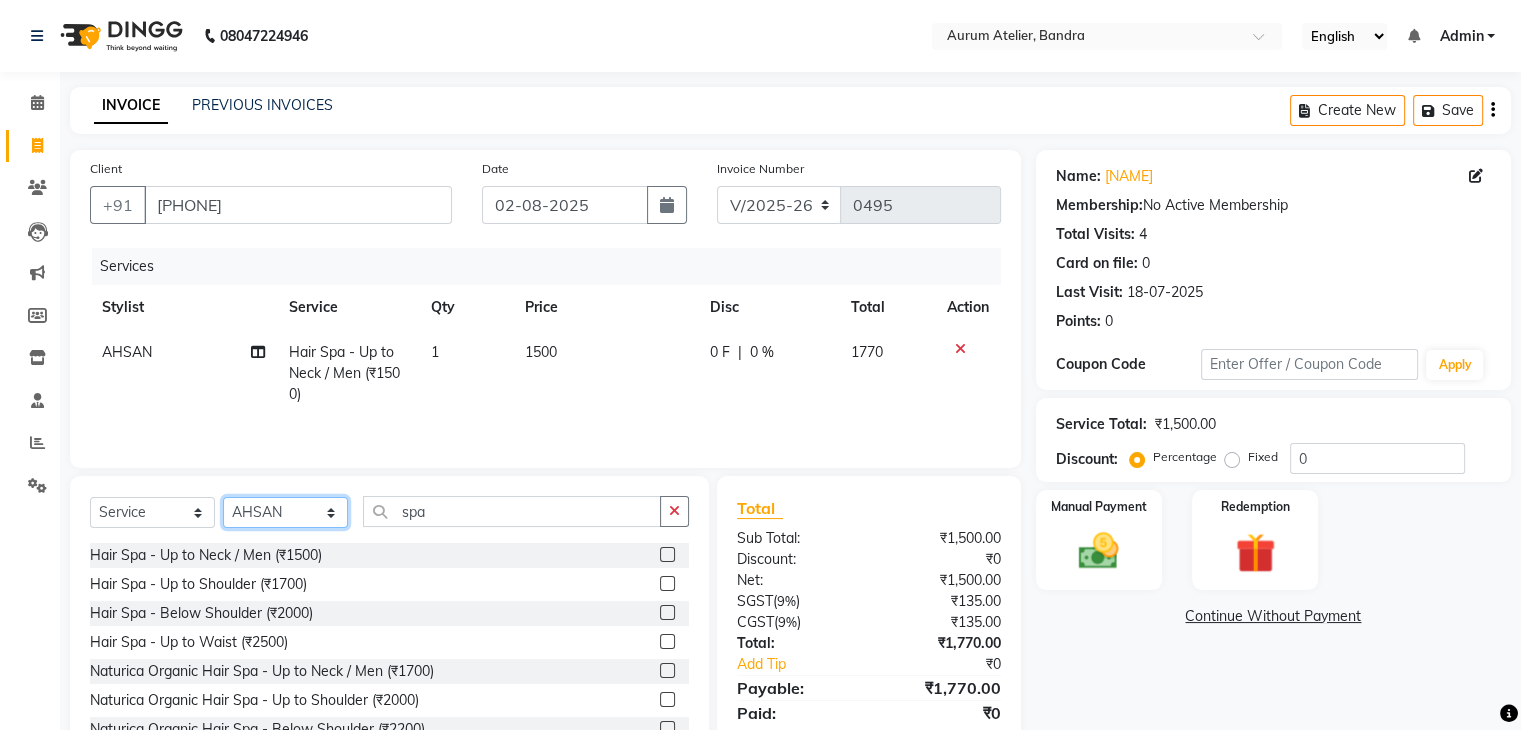 click on "Select Stylist AHSAN [FIRST] [LAST] DIKSHITA [FIRST] [LAST] [FIRST] [LAST] Preet [FIRST] [LAST] [FIRST] [LAST]" 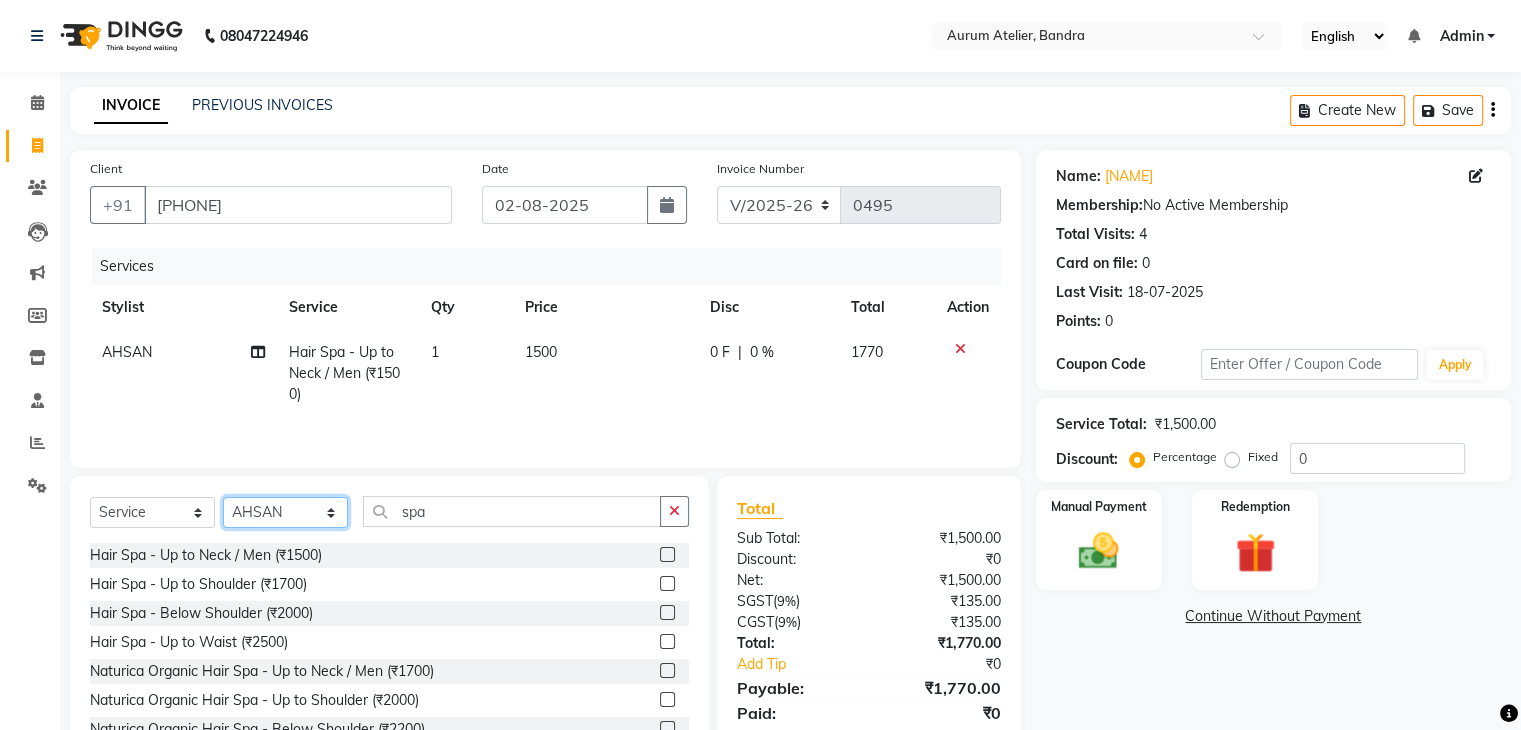 select on "66084" 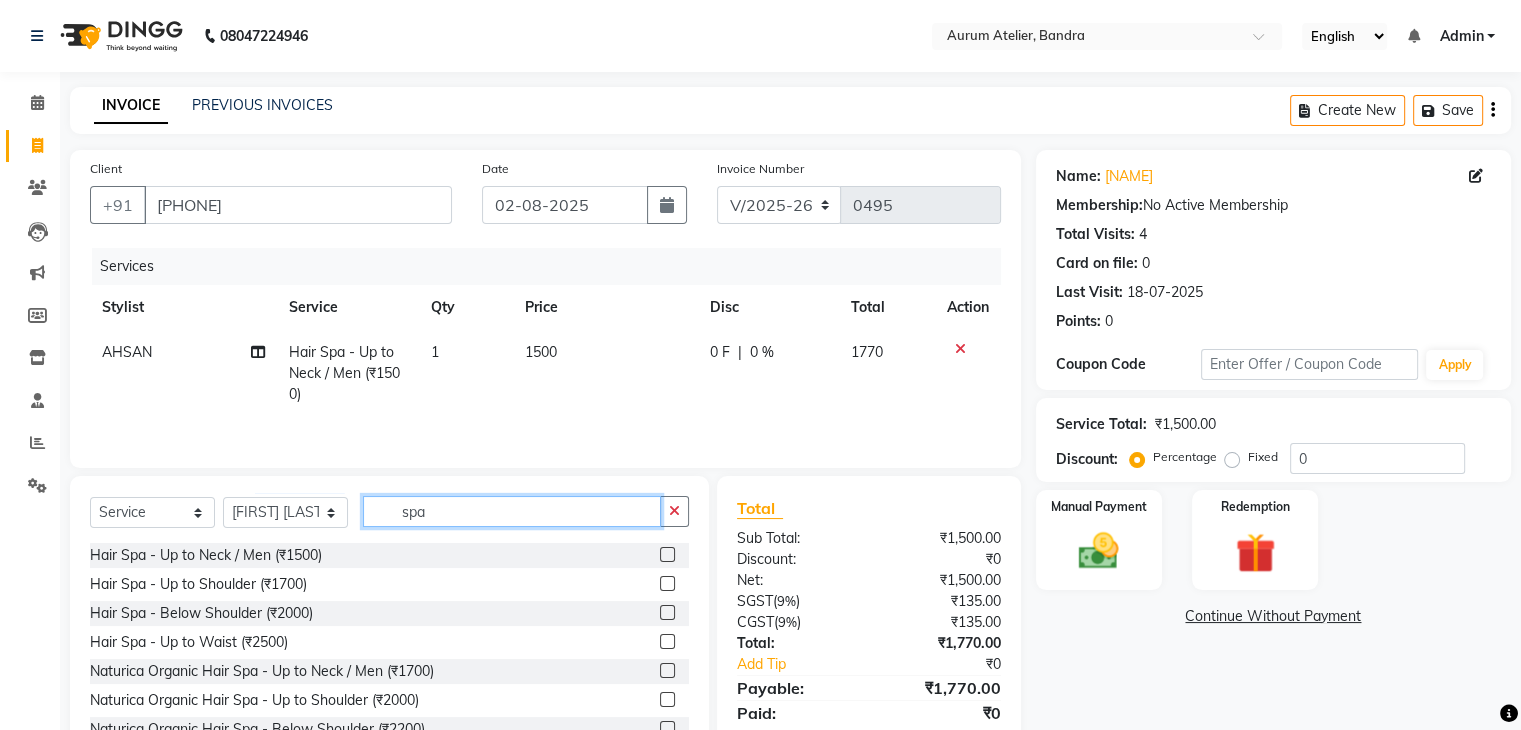 click on "spa" 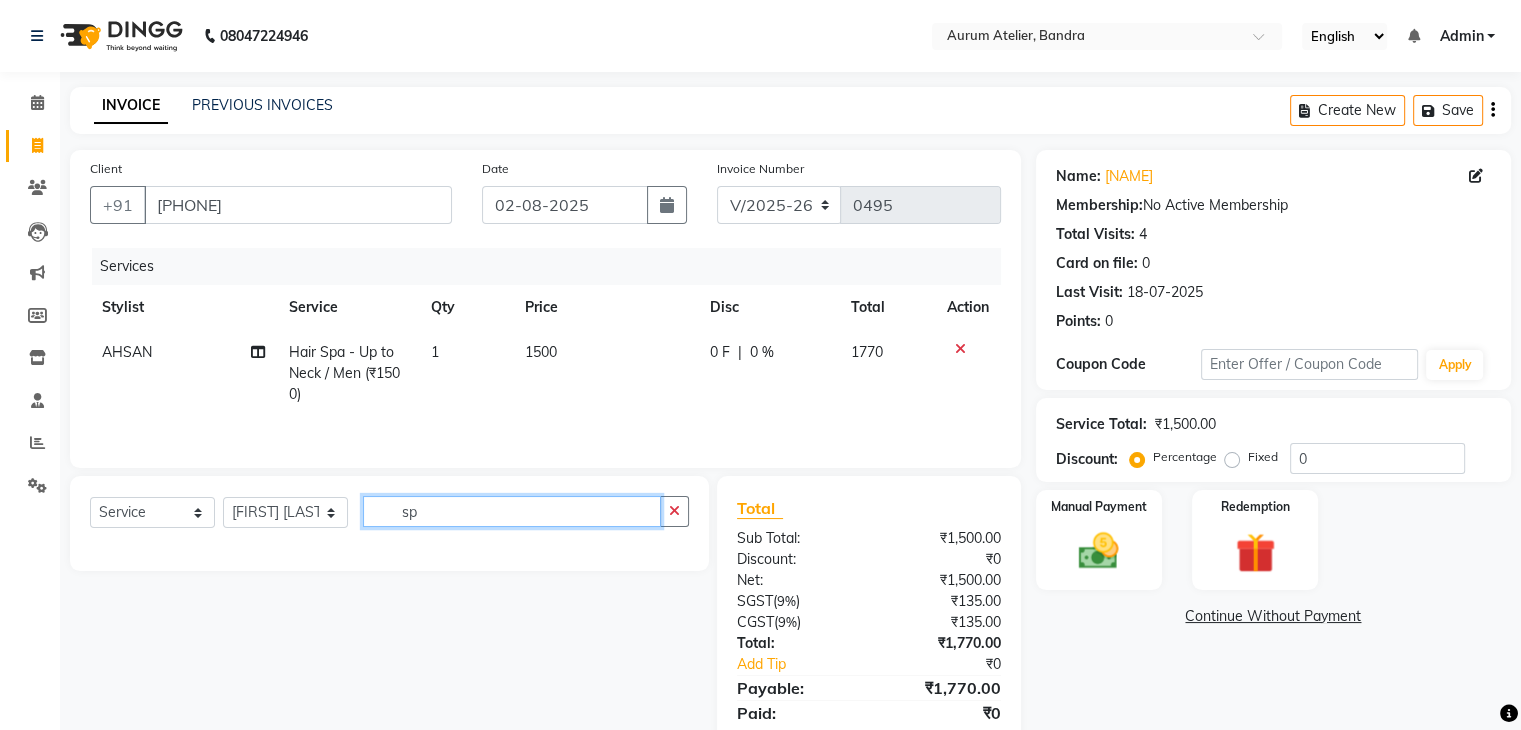type on "s" 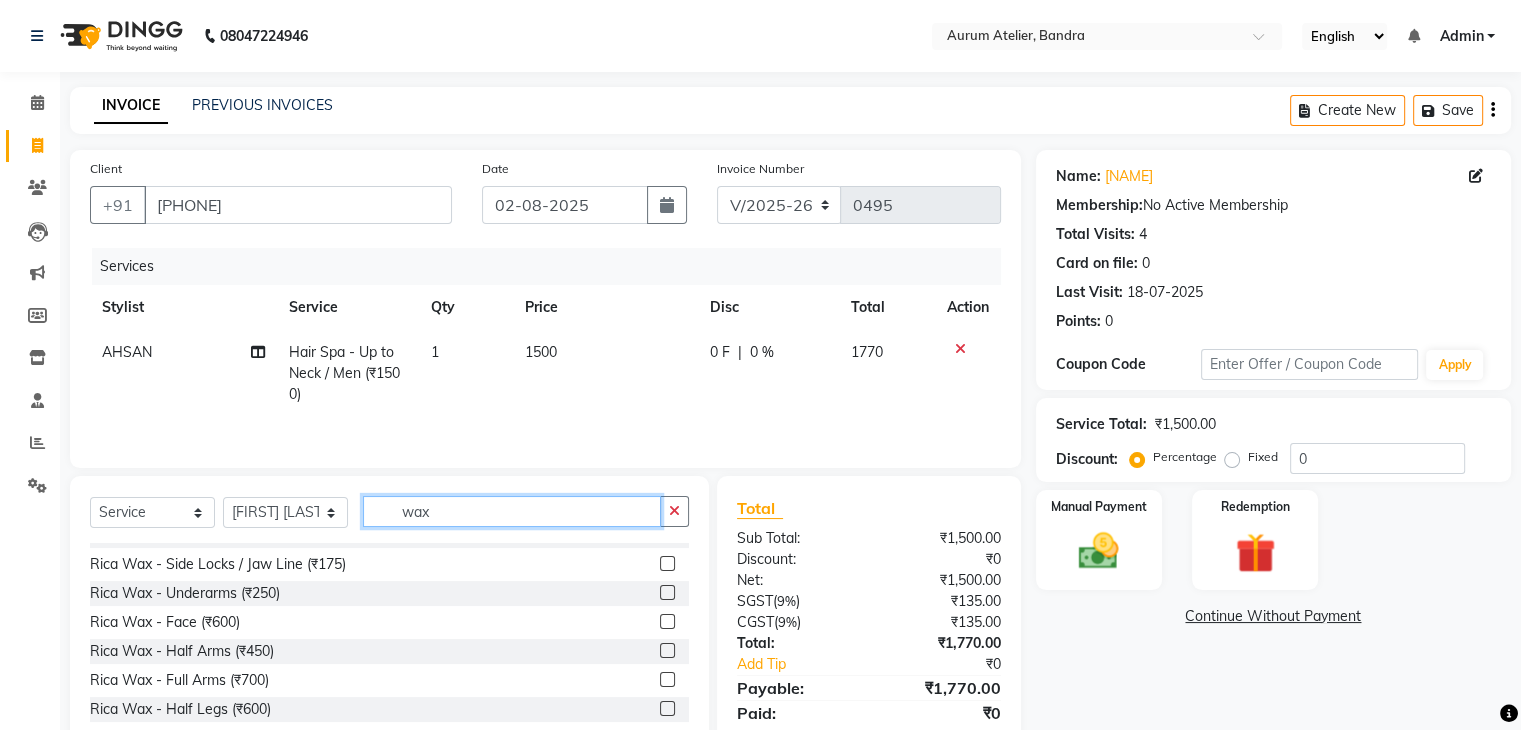 scroll, scrollTop: 900, scrollLeft: 0, axis: vertical 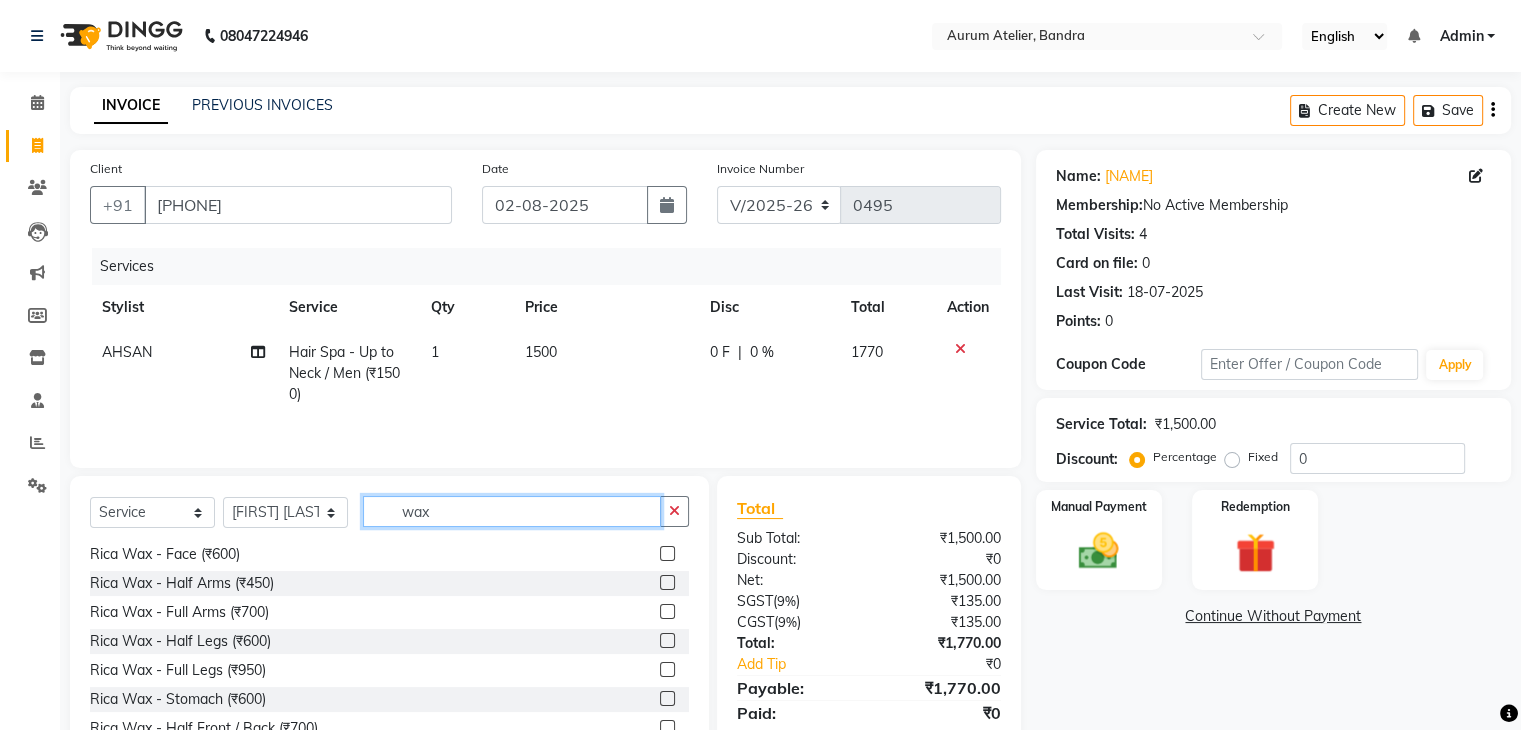 type on "wax" 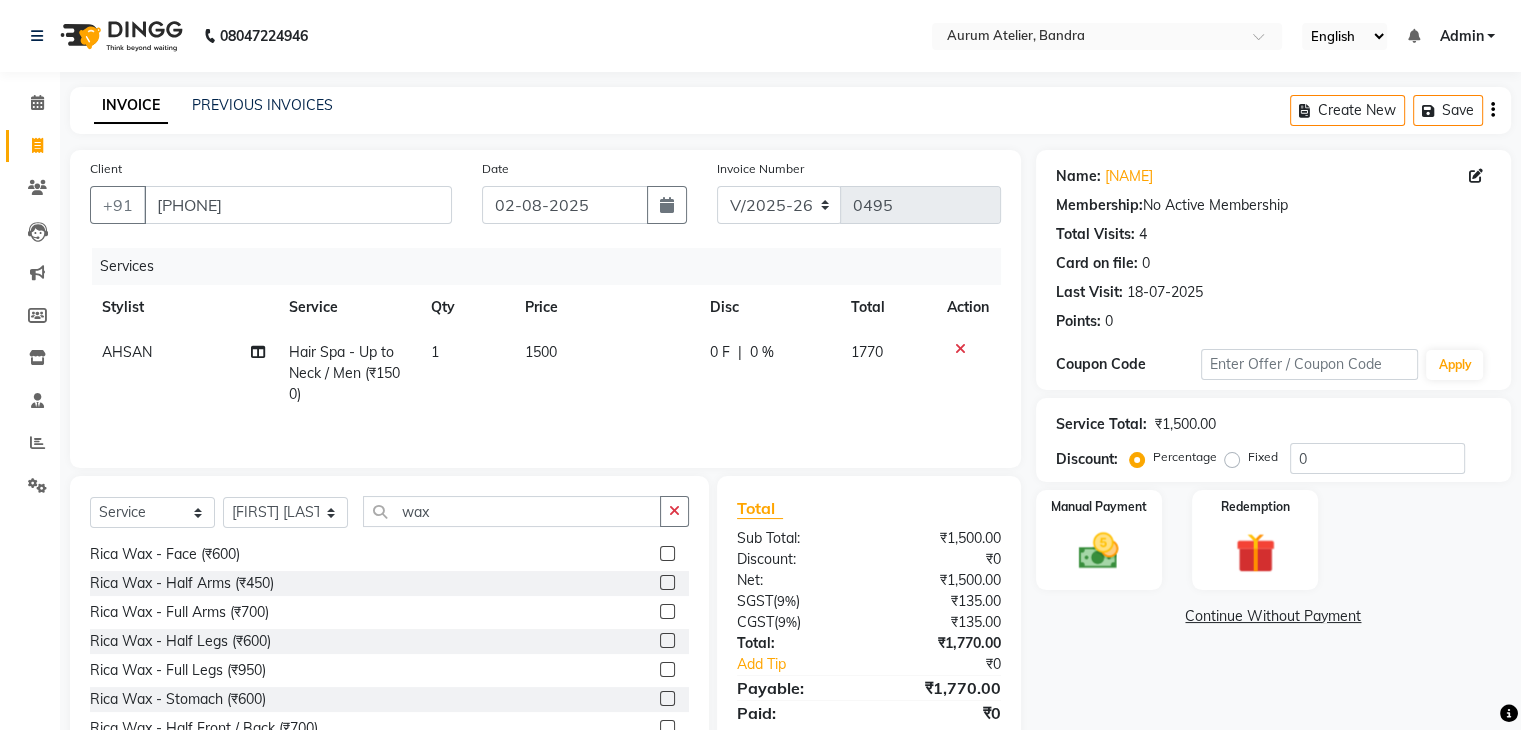 click 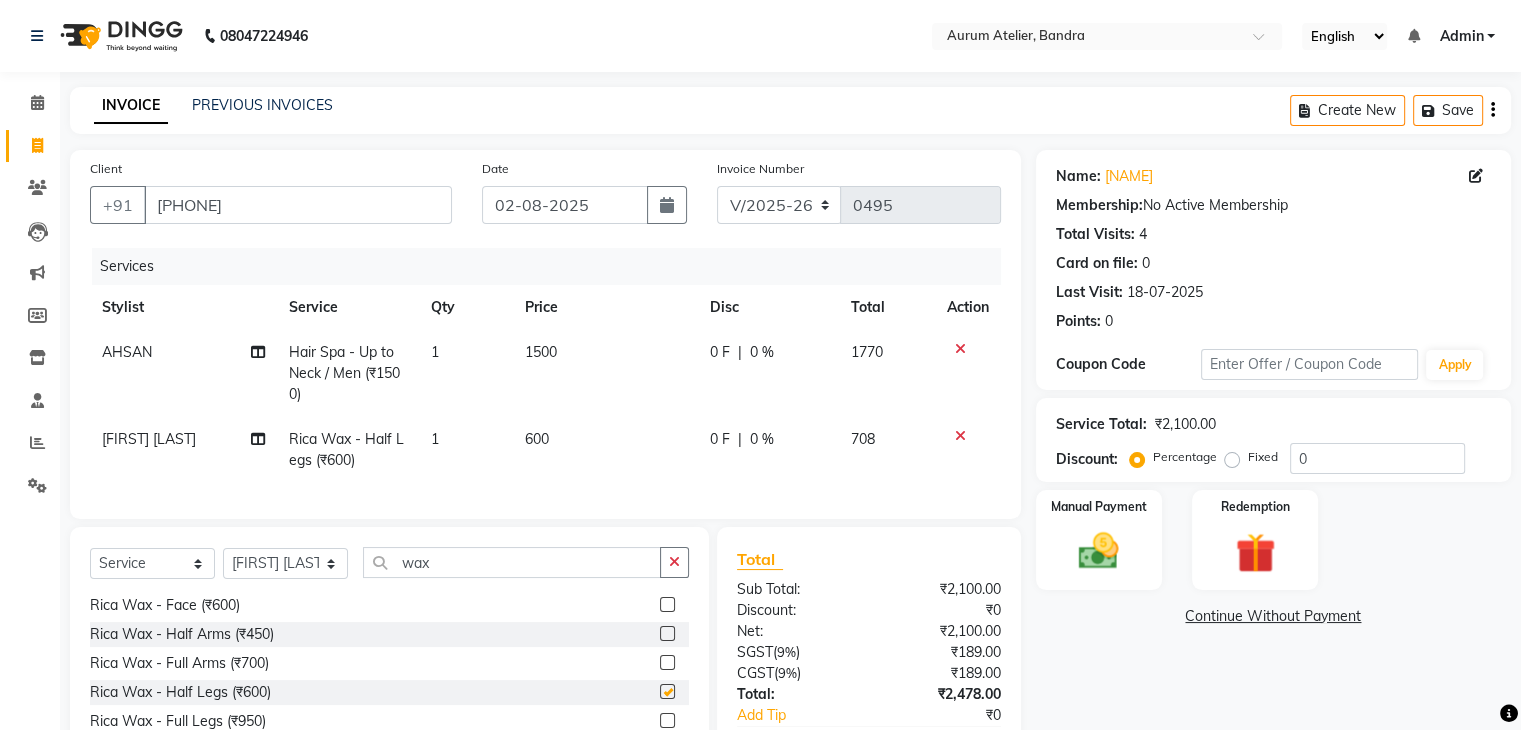 checkbox on "false" 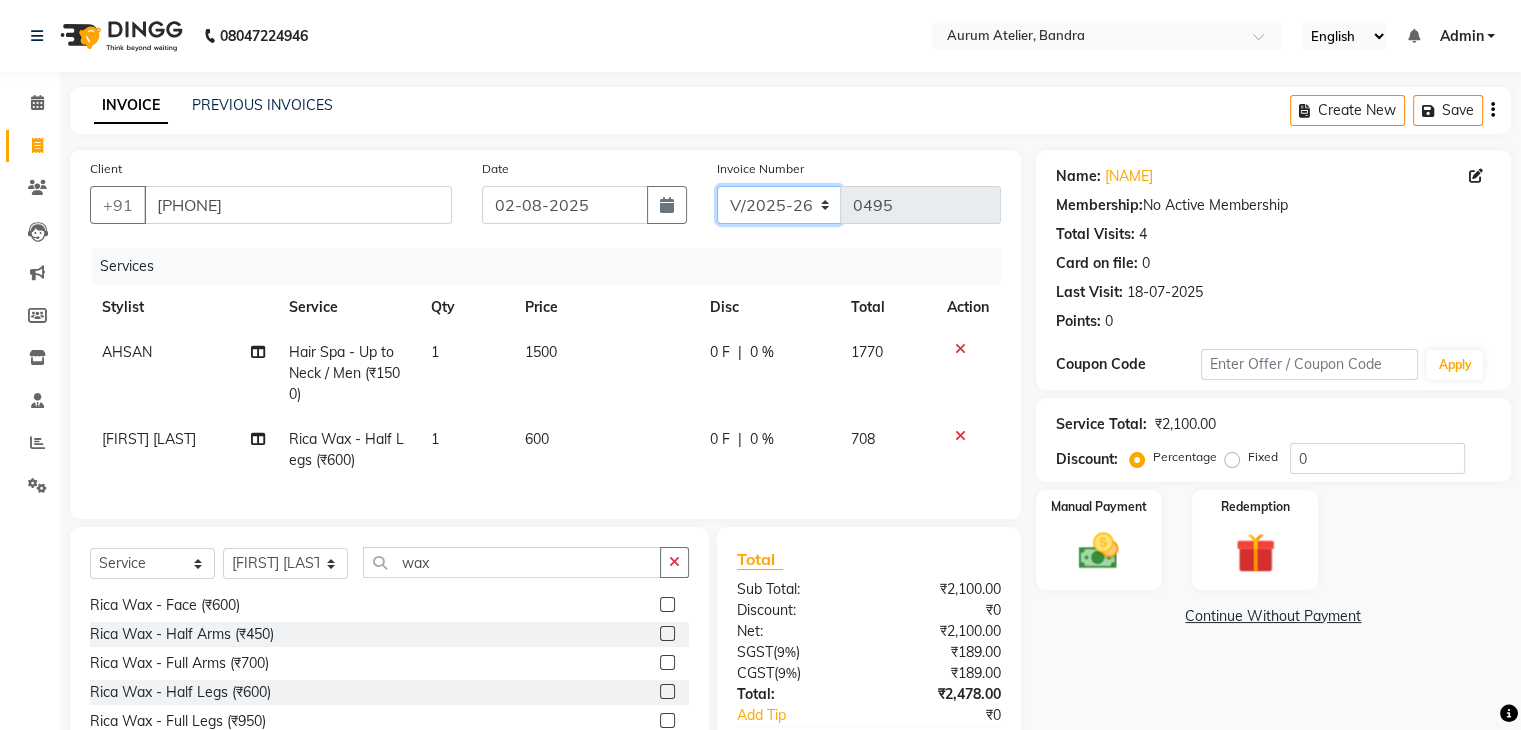 click on "C/2025-26 V/2025 V/2025-26" 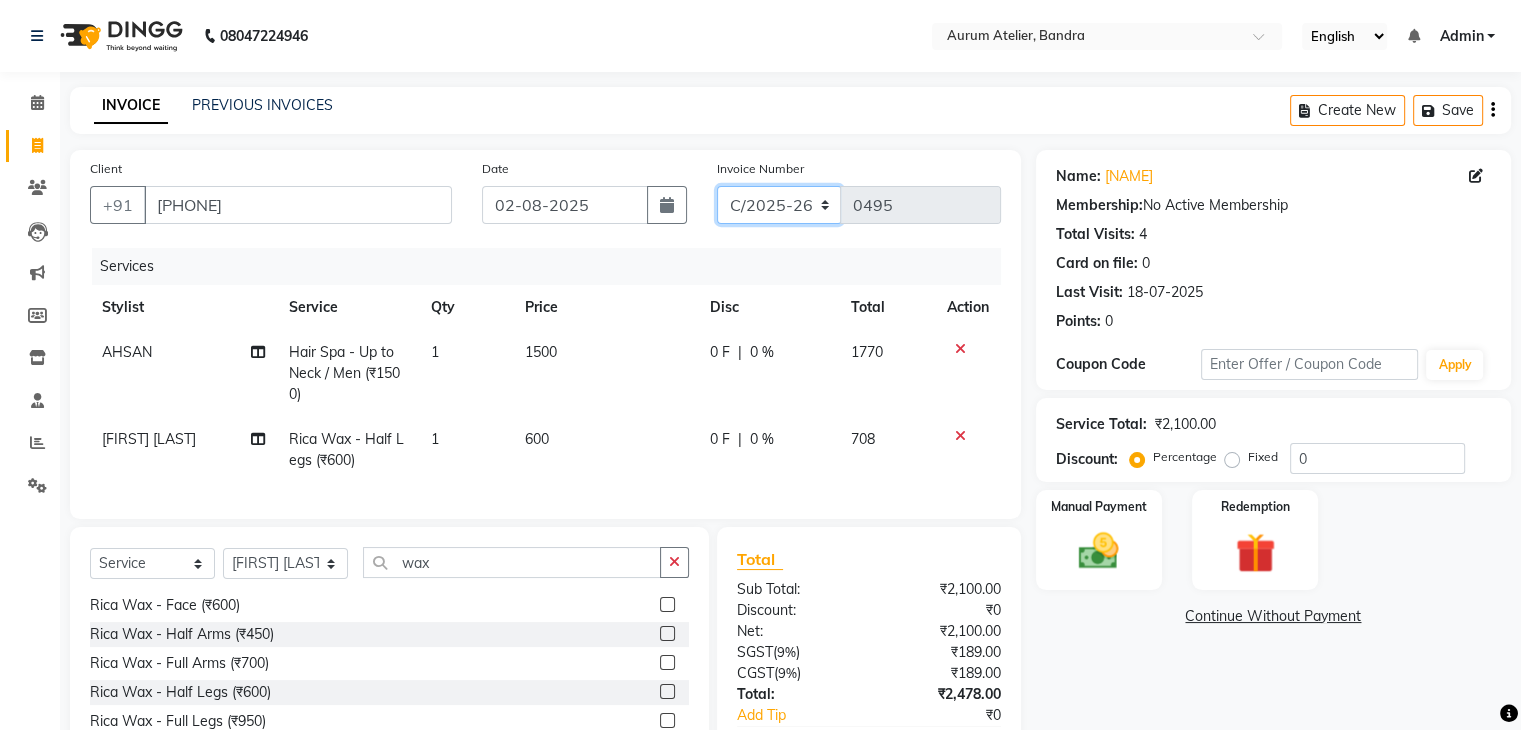 click on "C/2025-26 V/2025 V/2025-26" 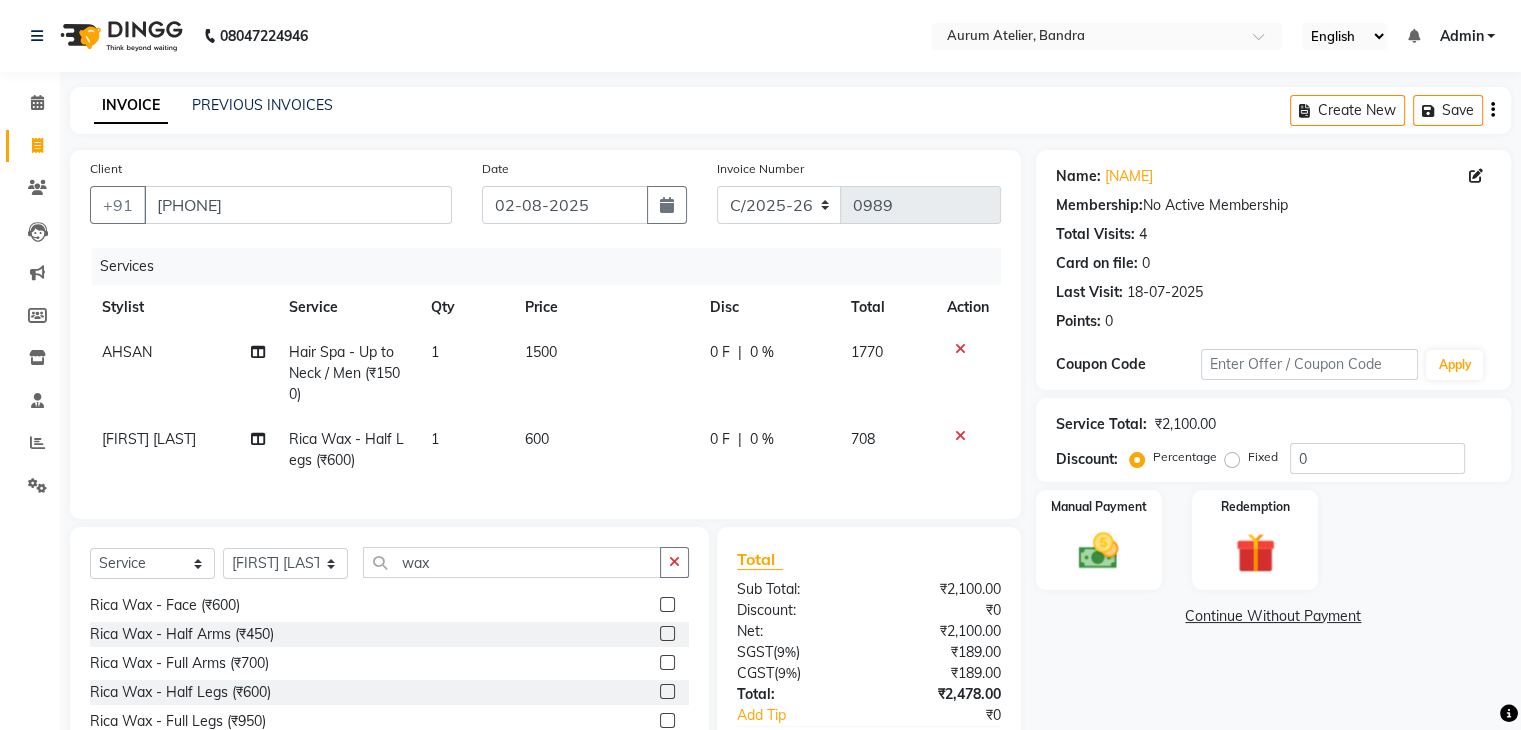 click 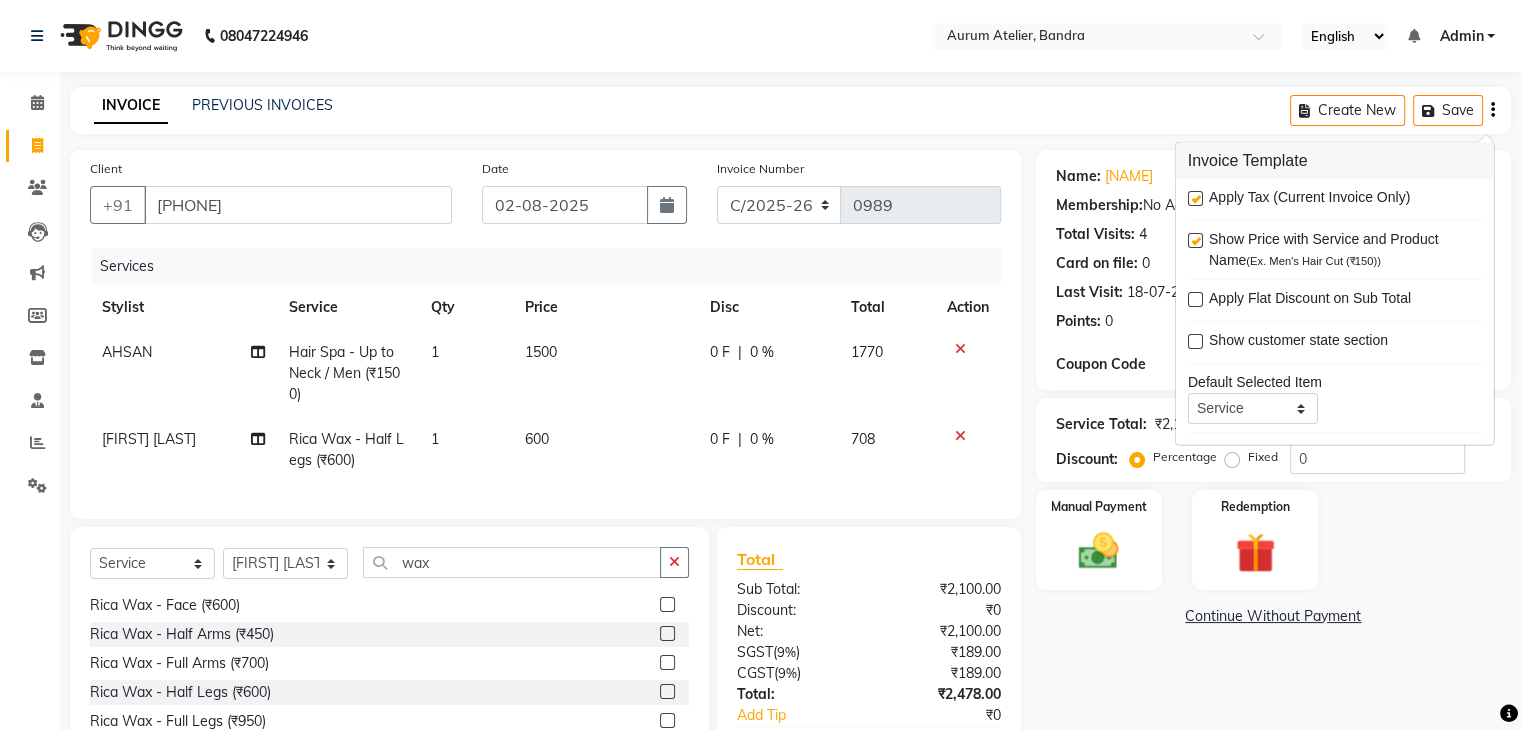 click at bounding box center [1195, 198] 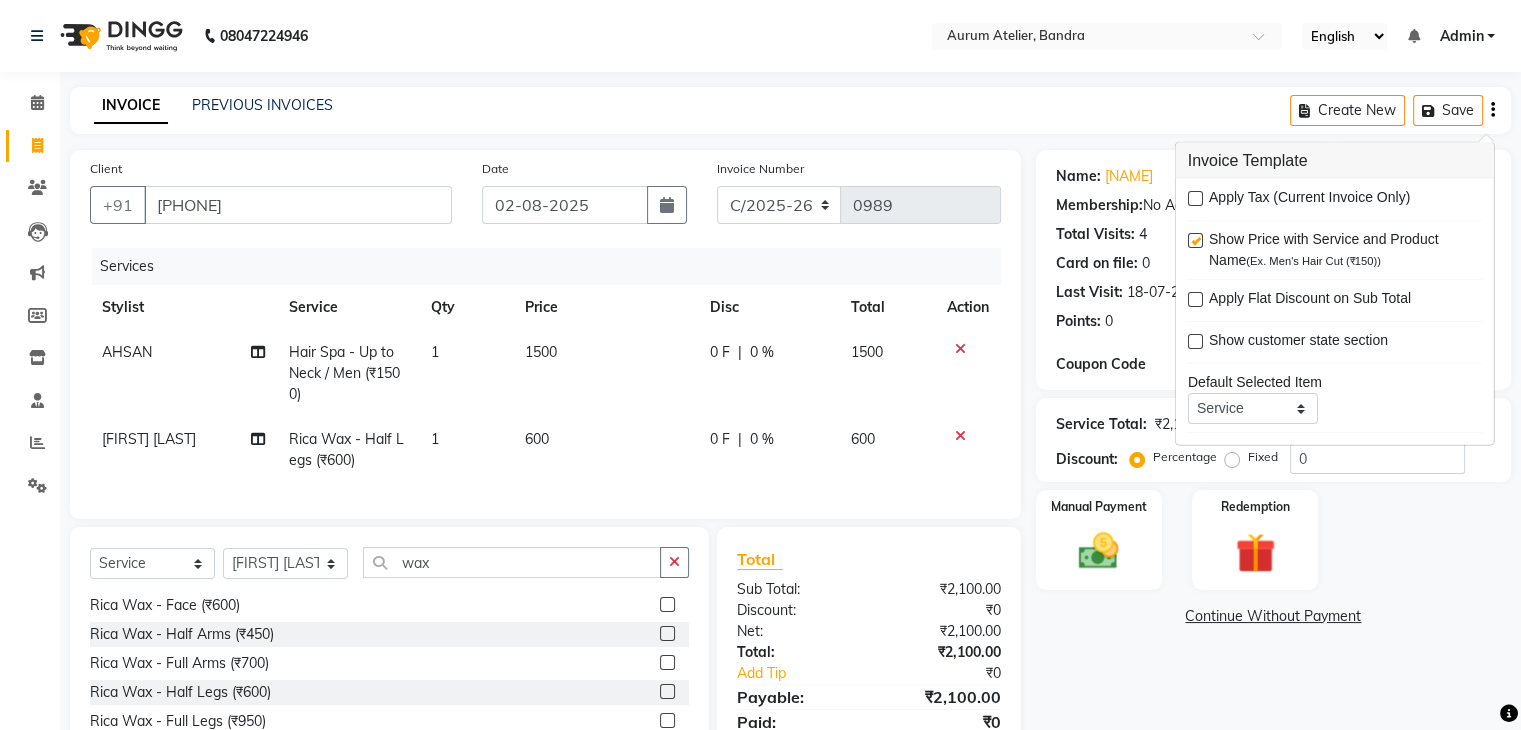 click on "0 %" 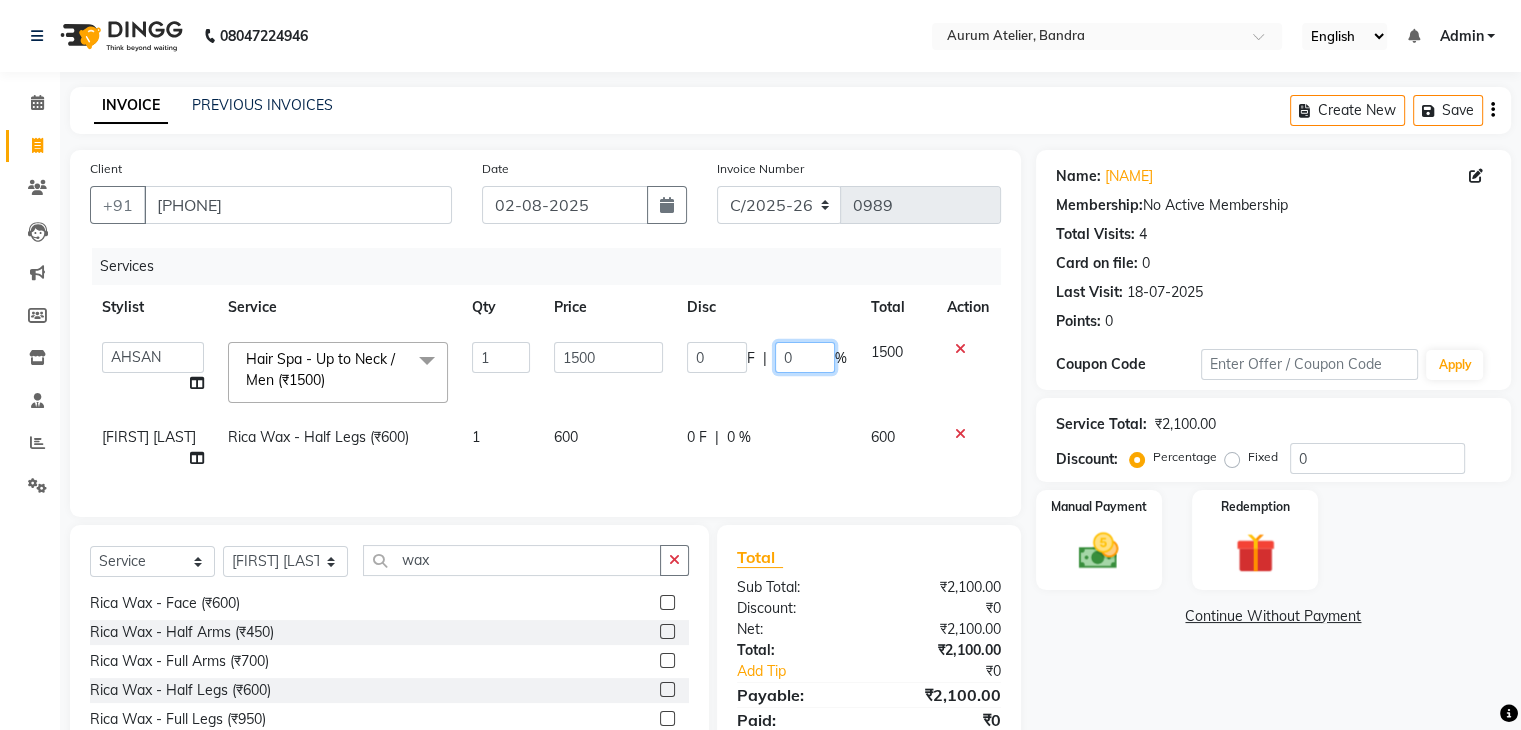 click on "0" 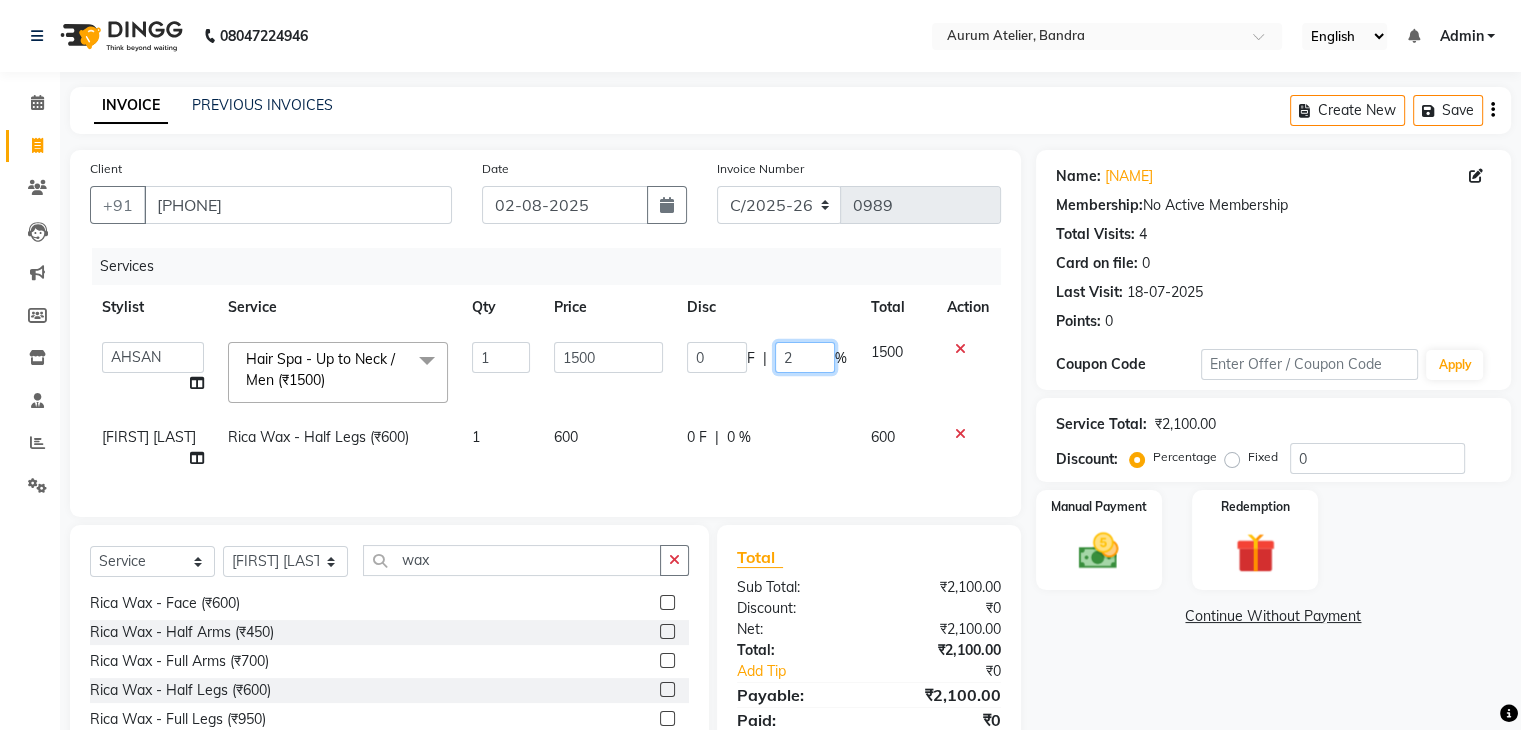 type on "20" 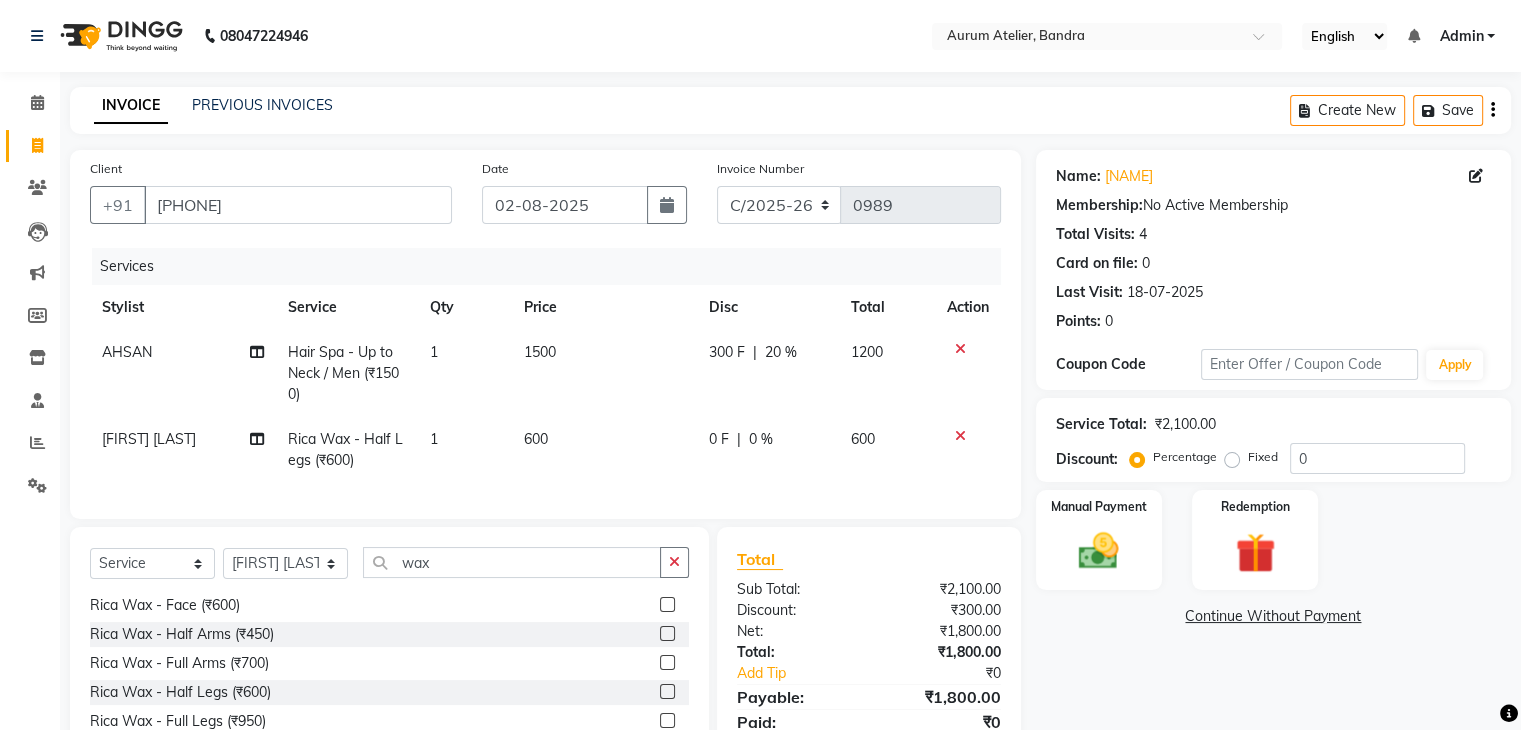 click on "Name: [NAME]  Membership:  No Active Membership  Total Visits:  4 Card on file:  0 Last Visit:   18-07-2025 Points:   0  Coupon Code Apply Service Total:  ₹2,100.00  Discount:  Percentage   Fixed  0 Manual Payment Redemption  Continue Without Payment" 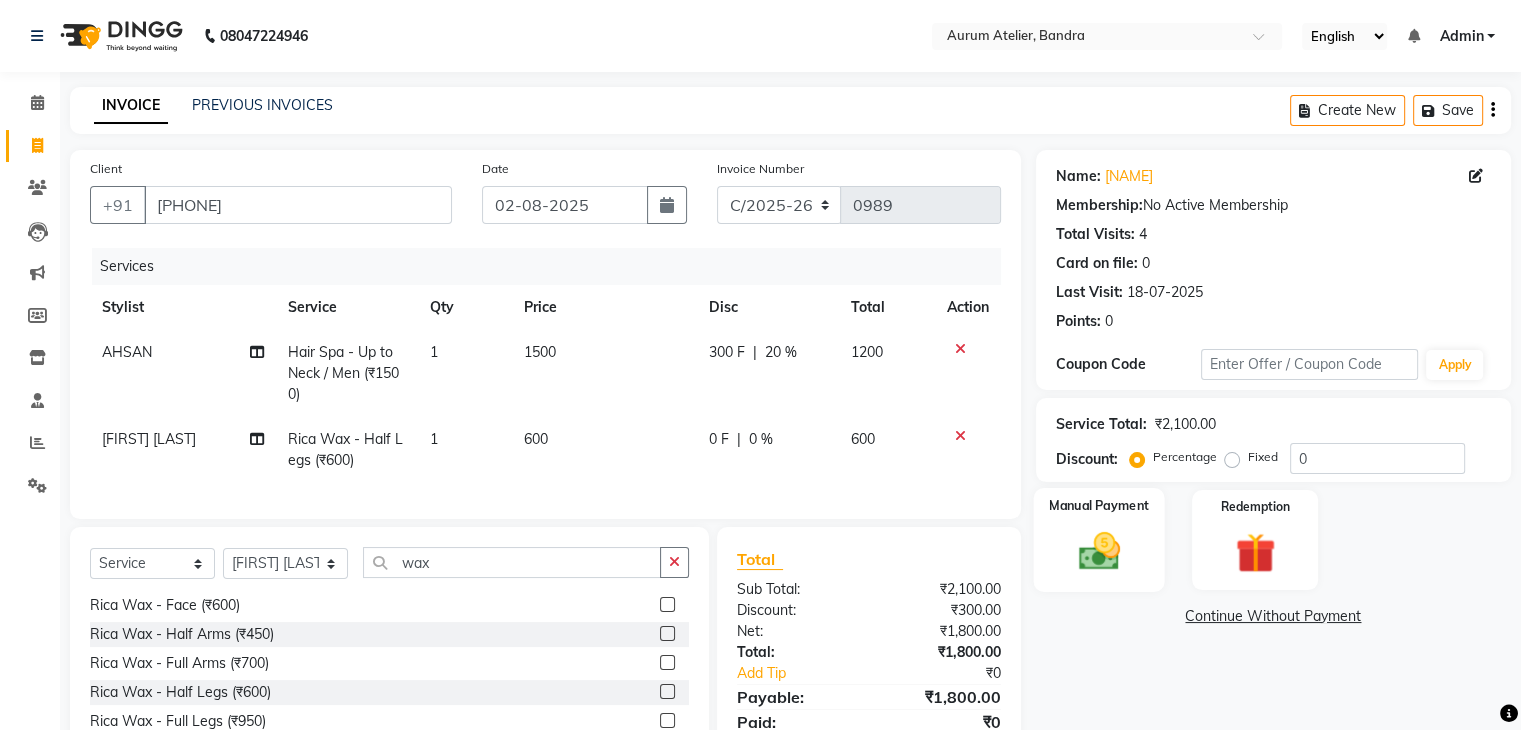 click on "Manual Payment" 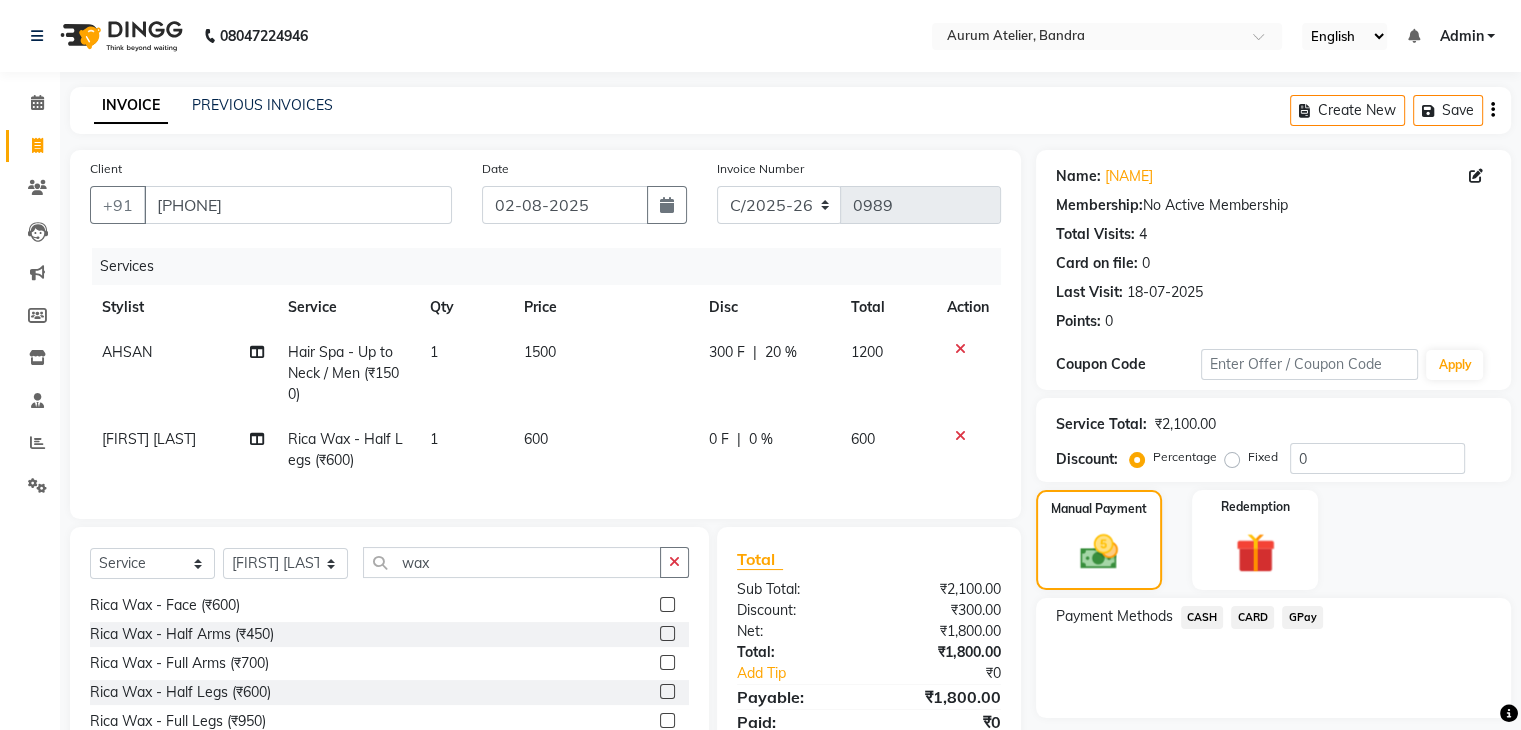 click on "CASH" 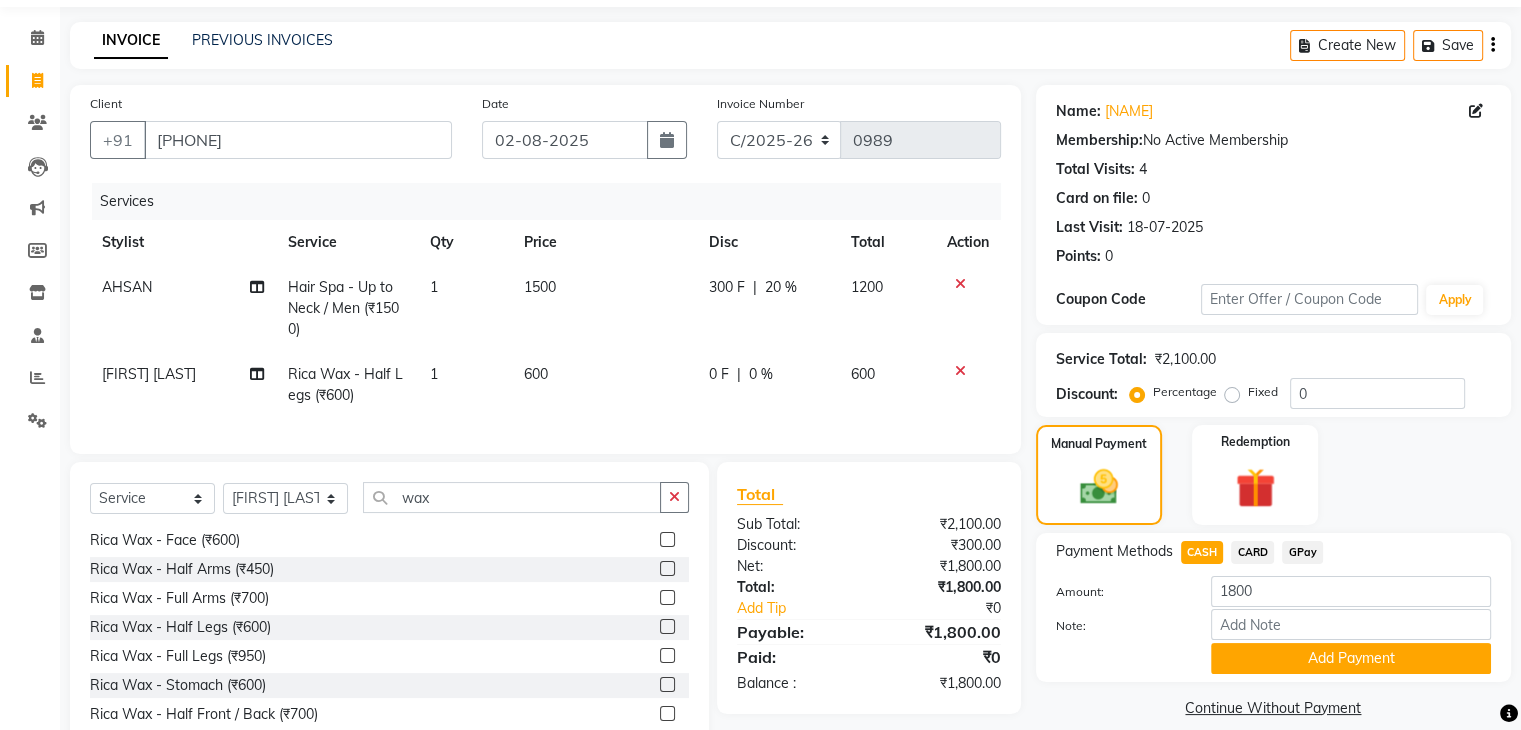 scroll, scrollTop: 138, scrollLeft: 0, axis: vertical 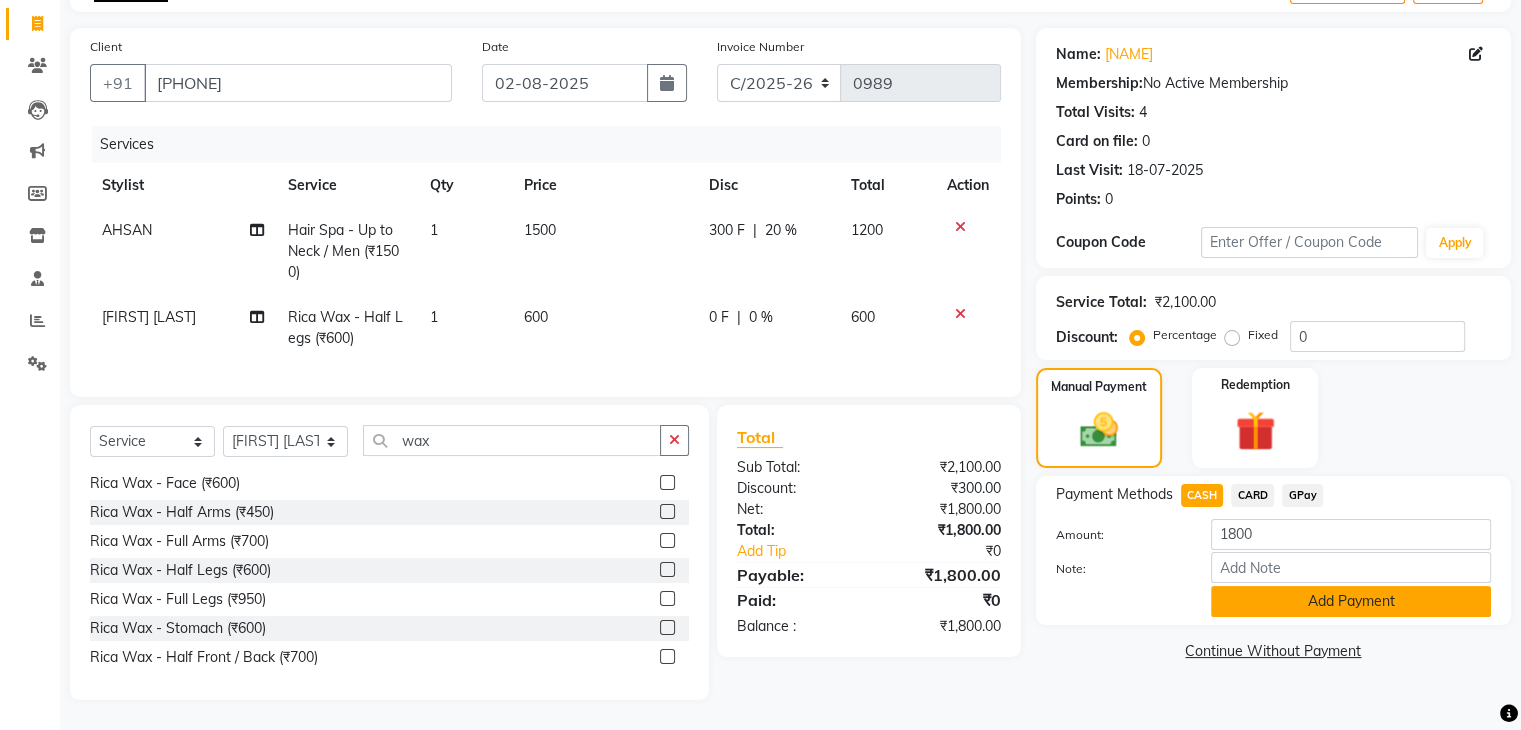 click on "Add Payment" 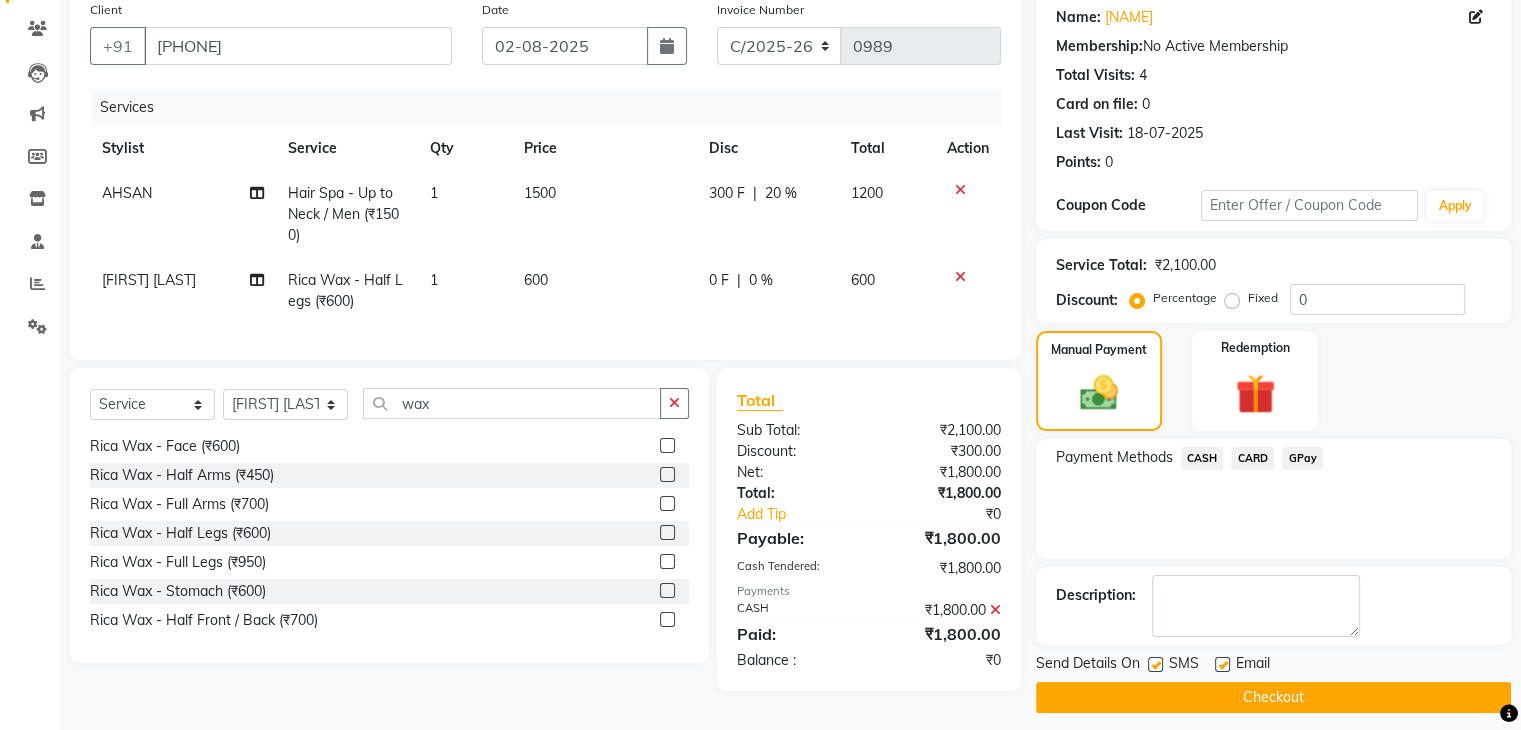 scroll, scrollTop: 171, scrollLeft: 0, axis: vertical 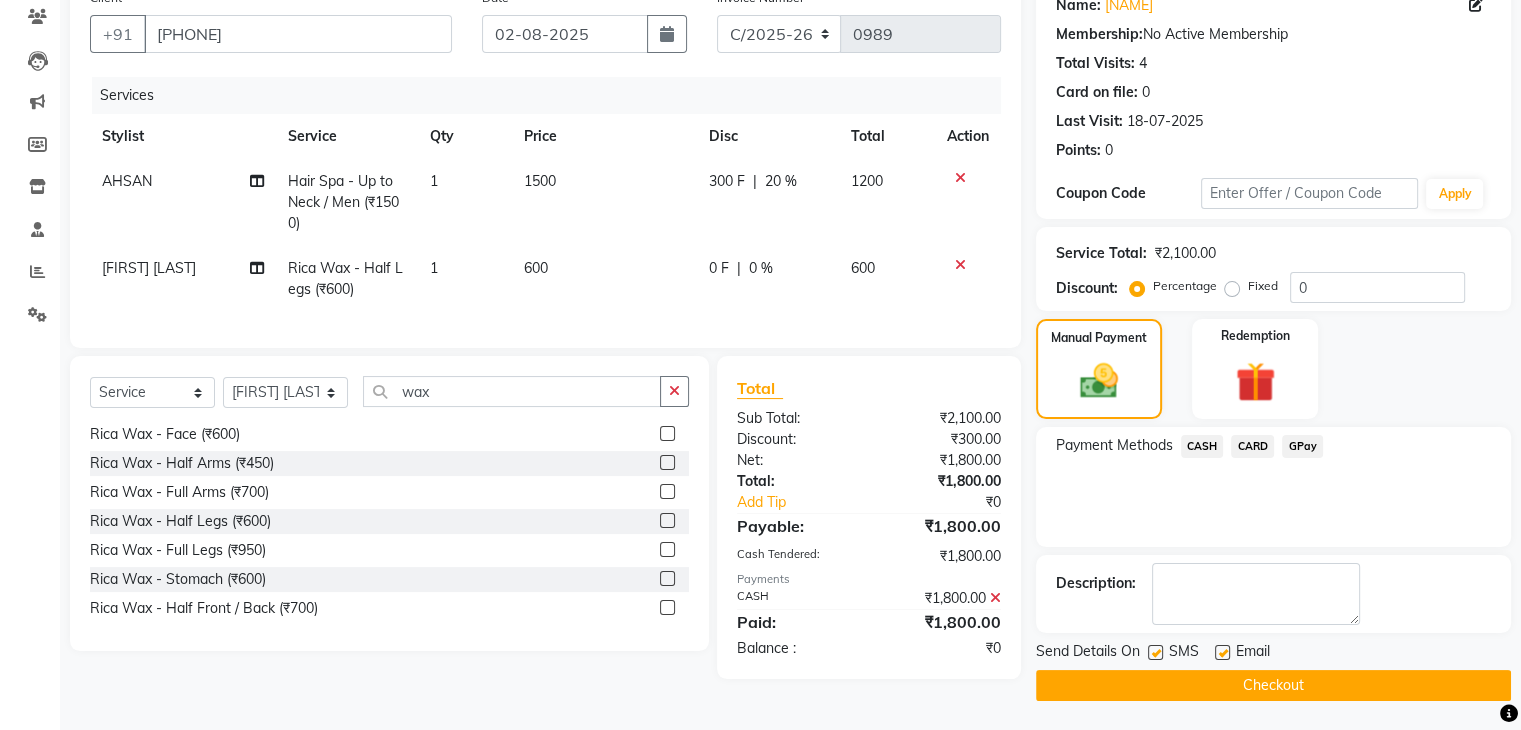 click on "Checkout" 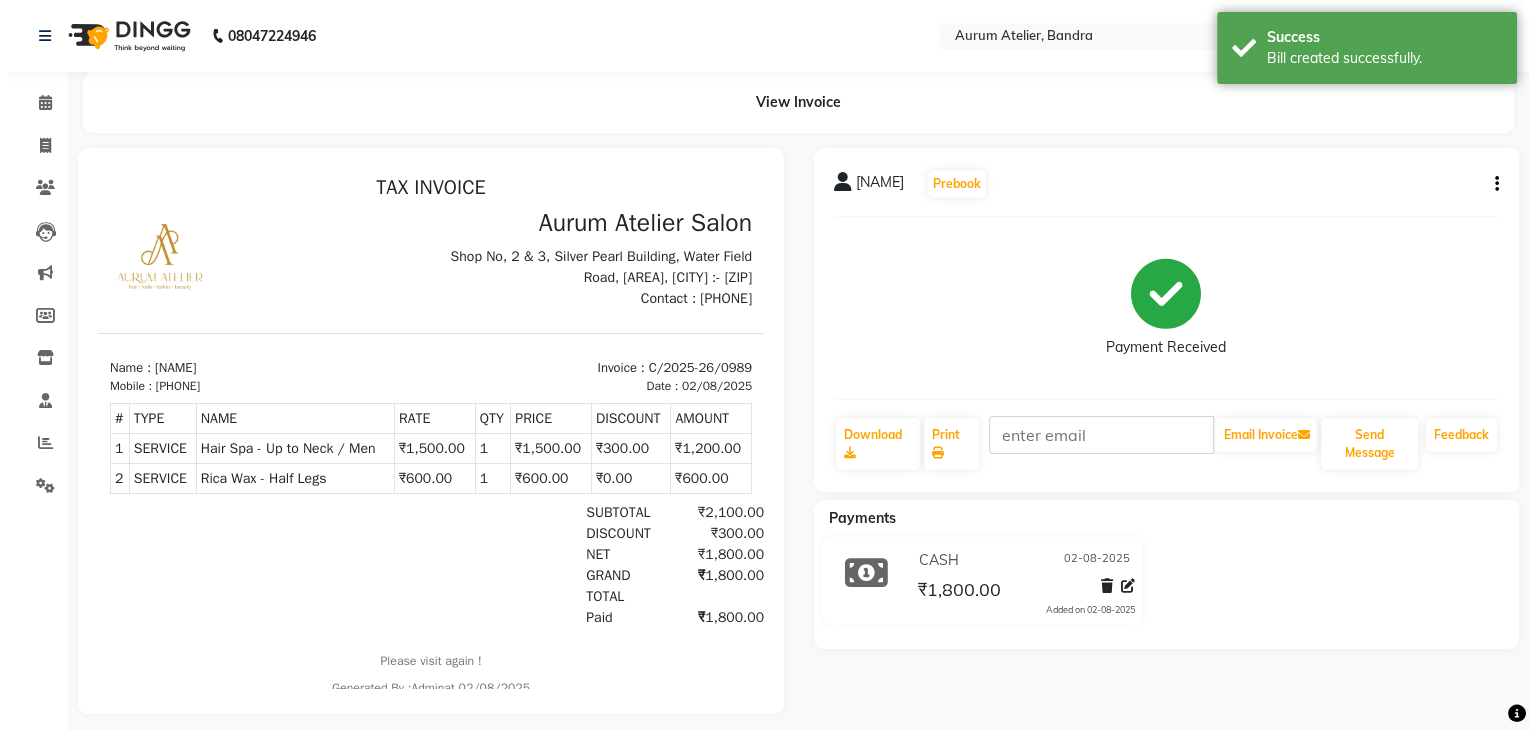 scroll, scrollTop: 0, scrollLeft: 0, axis: both 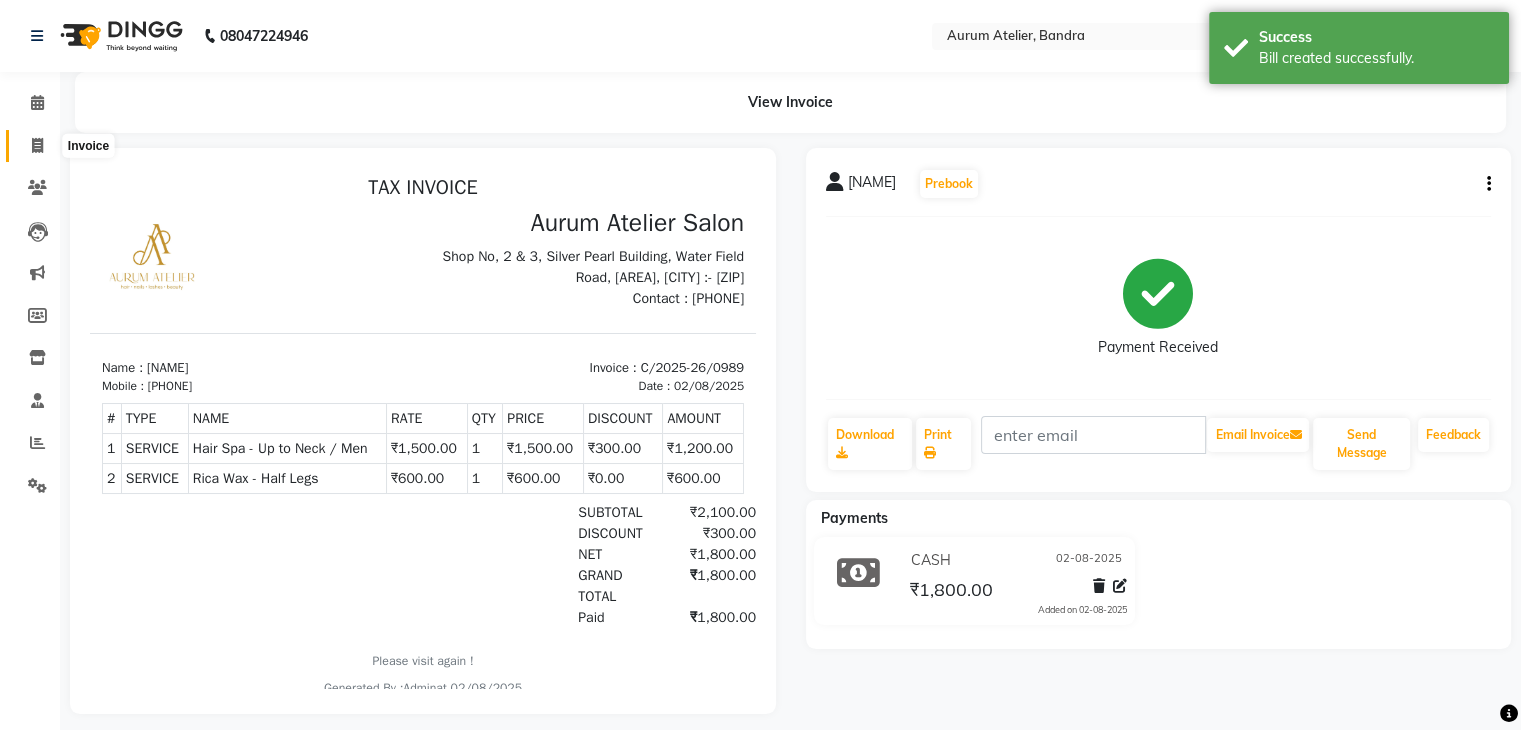 click 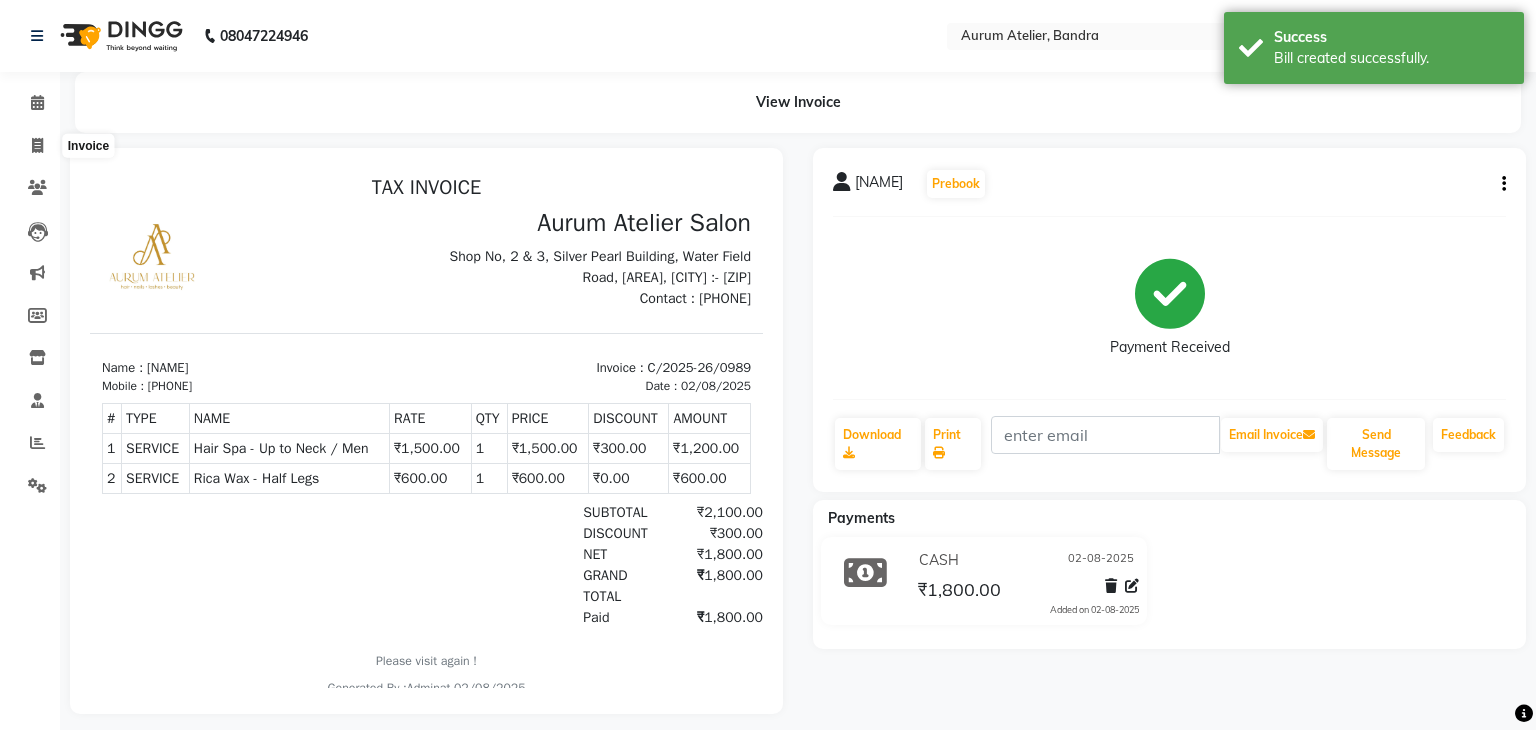 select on "7410" 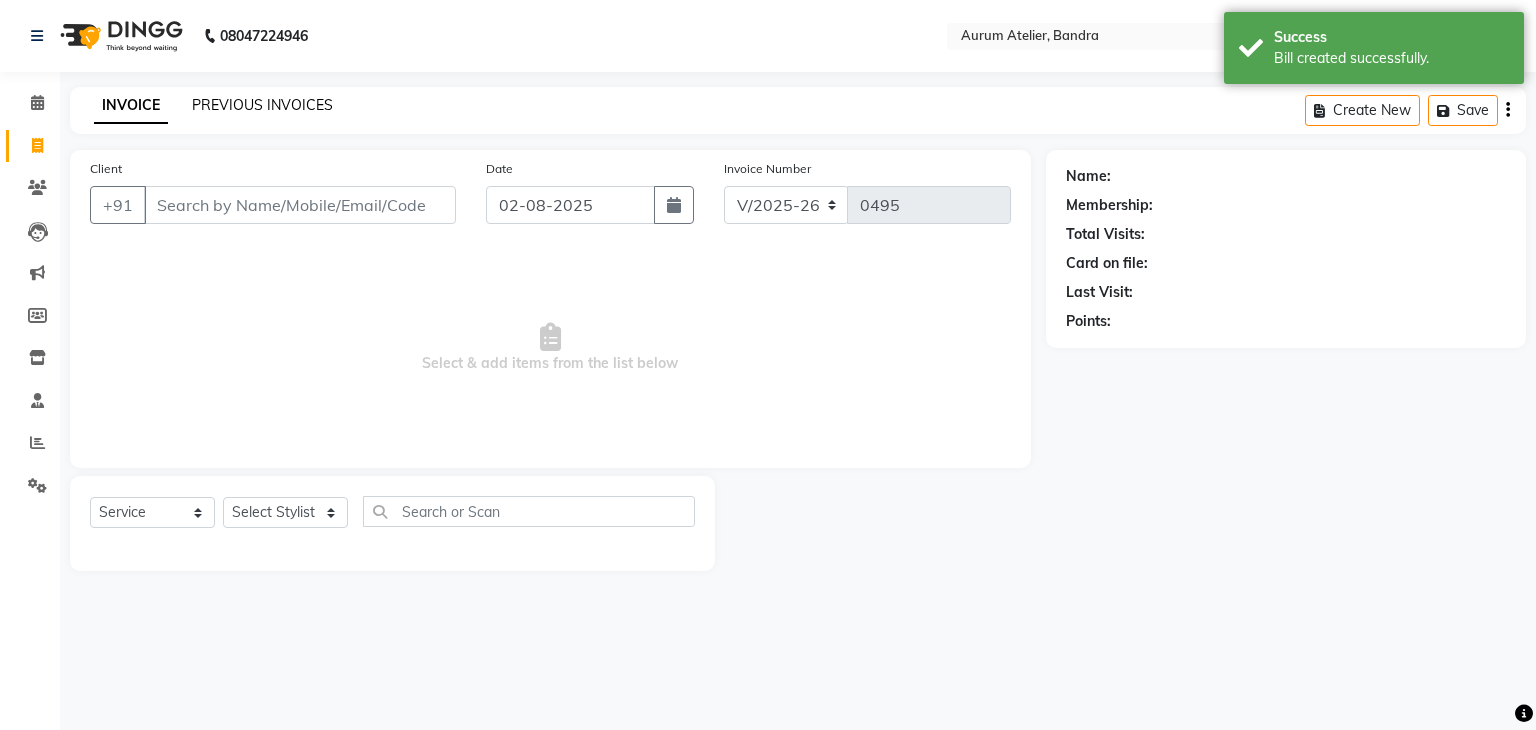 click on "PREVIOUS INVOICES" 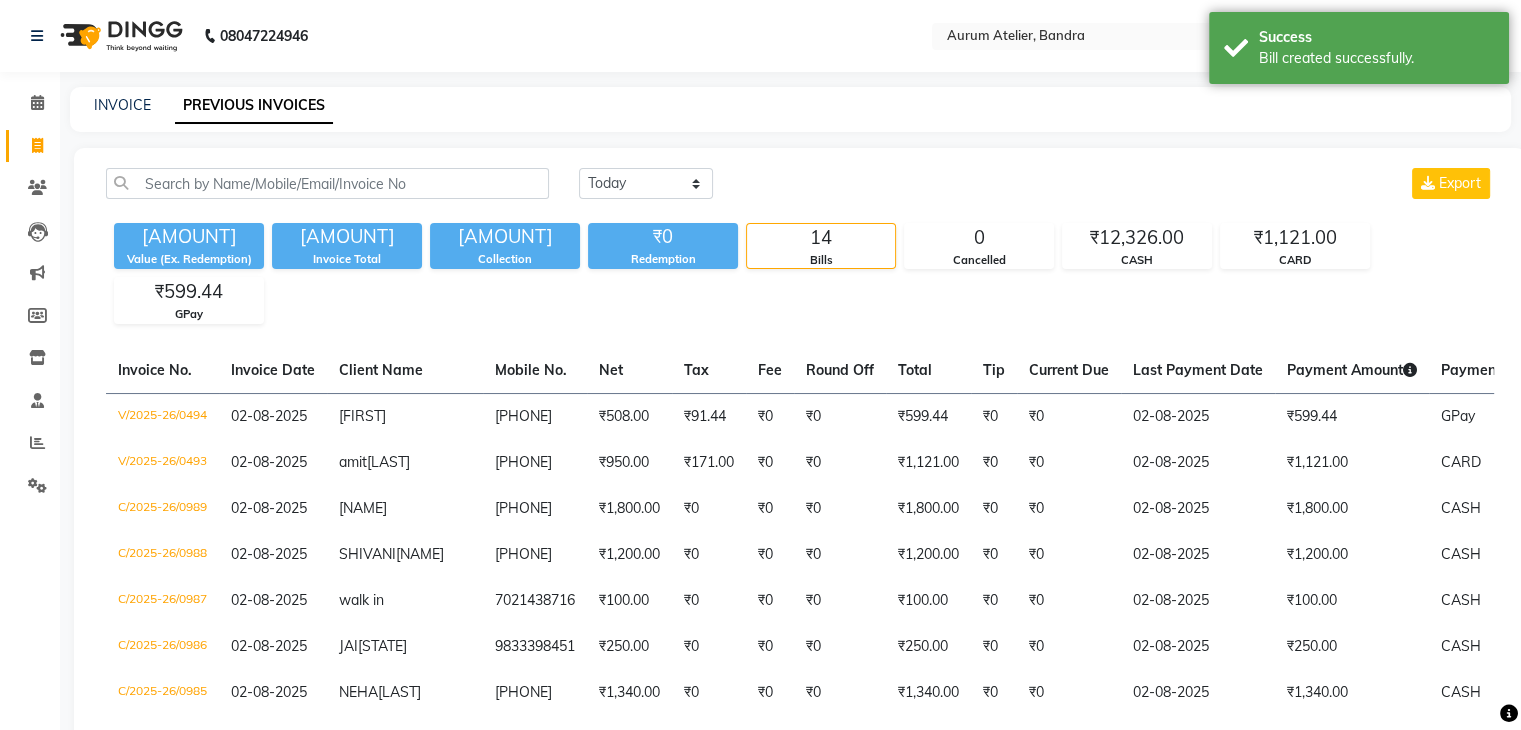 click on "INVOICE PREVIOUS INVOICES" 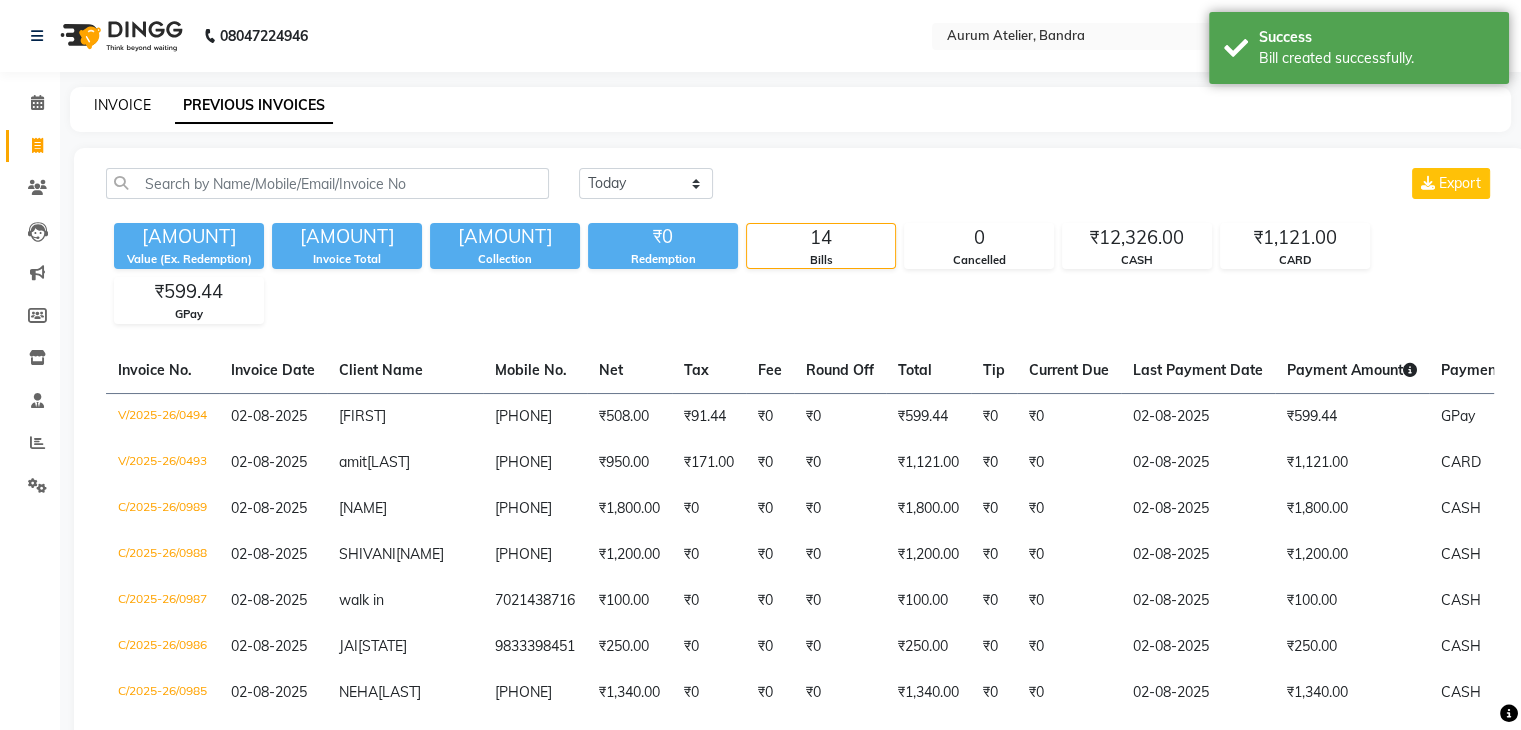 click on "INVOICE" 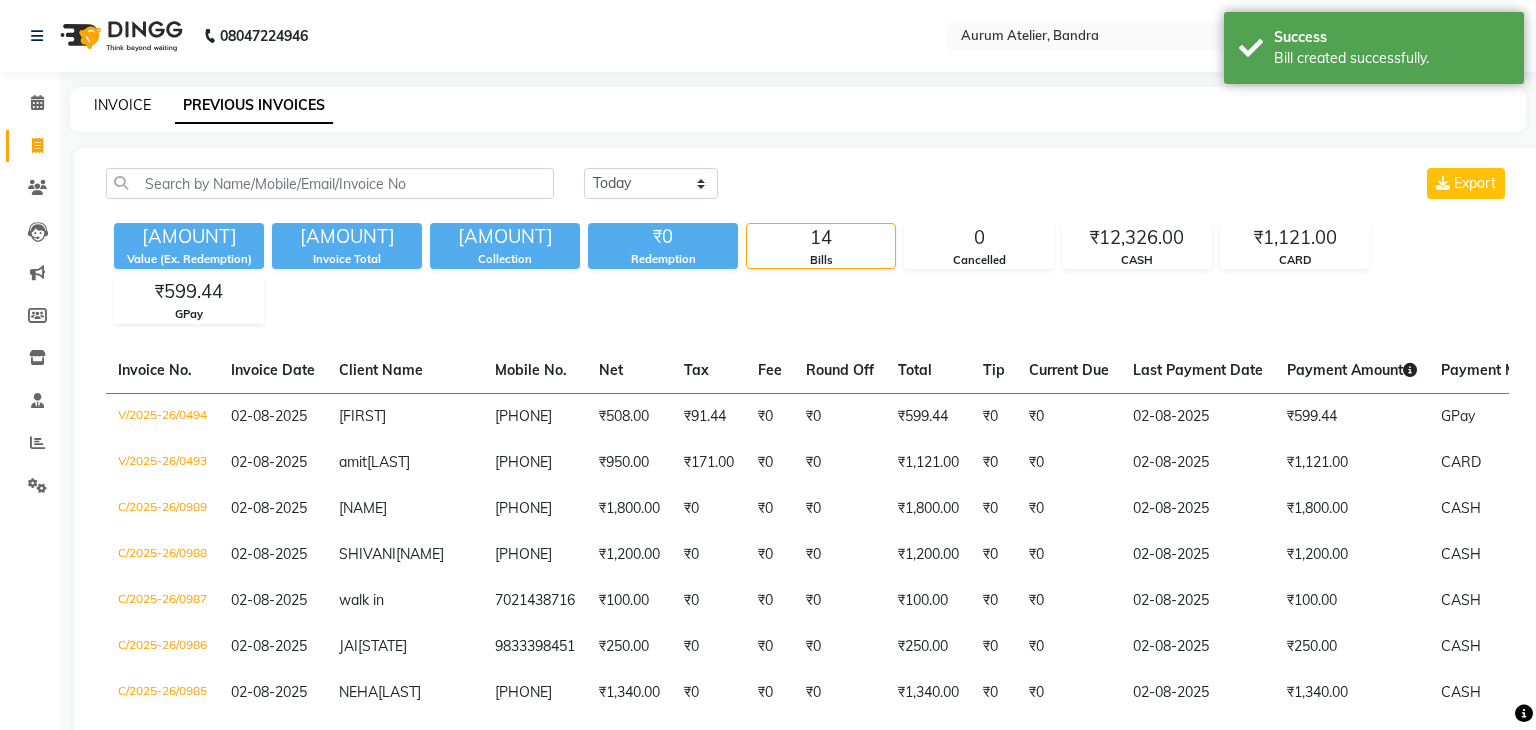select on "7410" 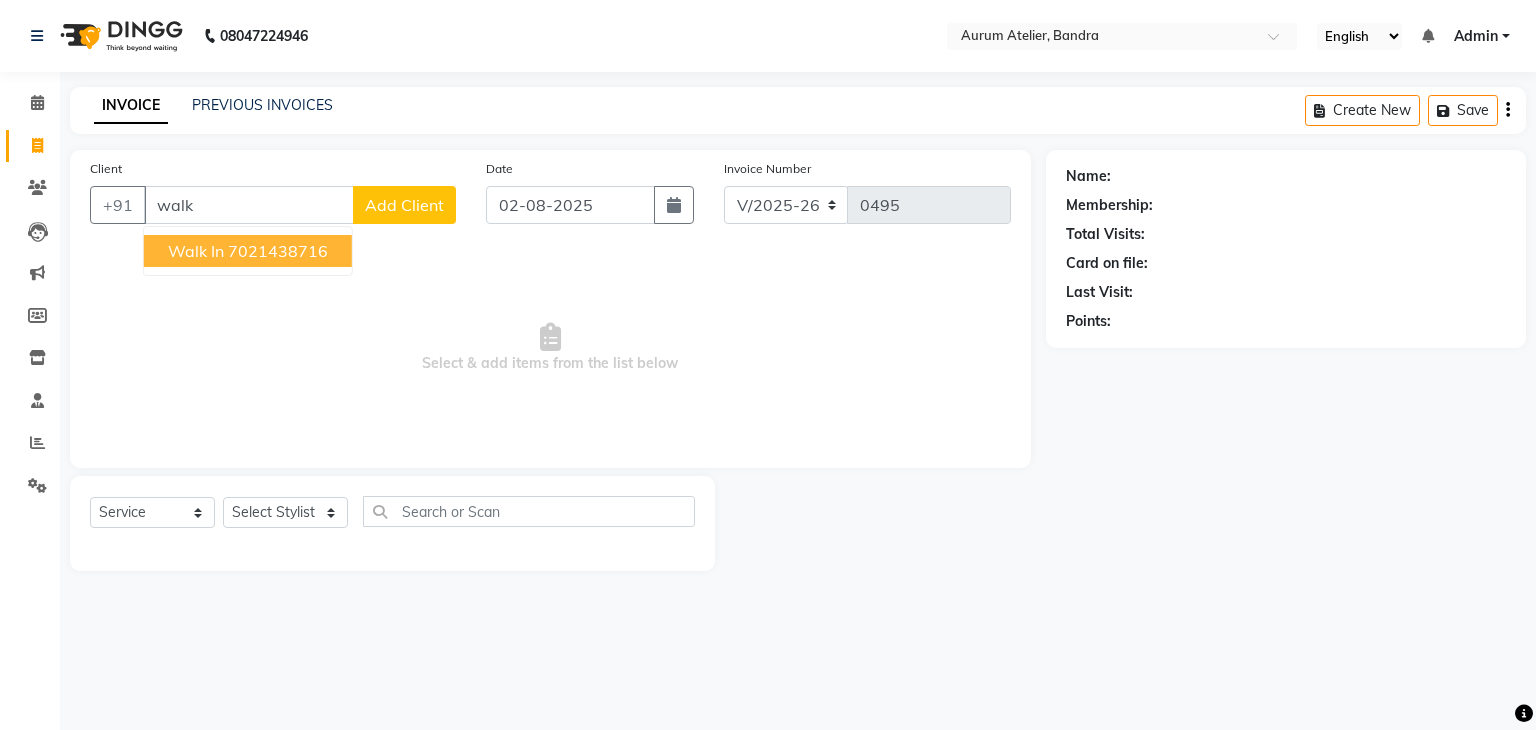 type on "walk" 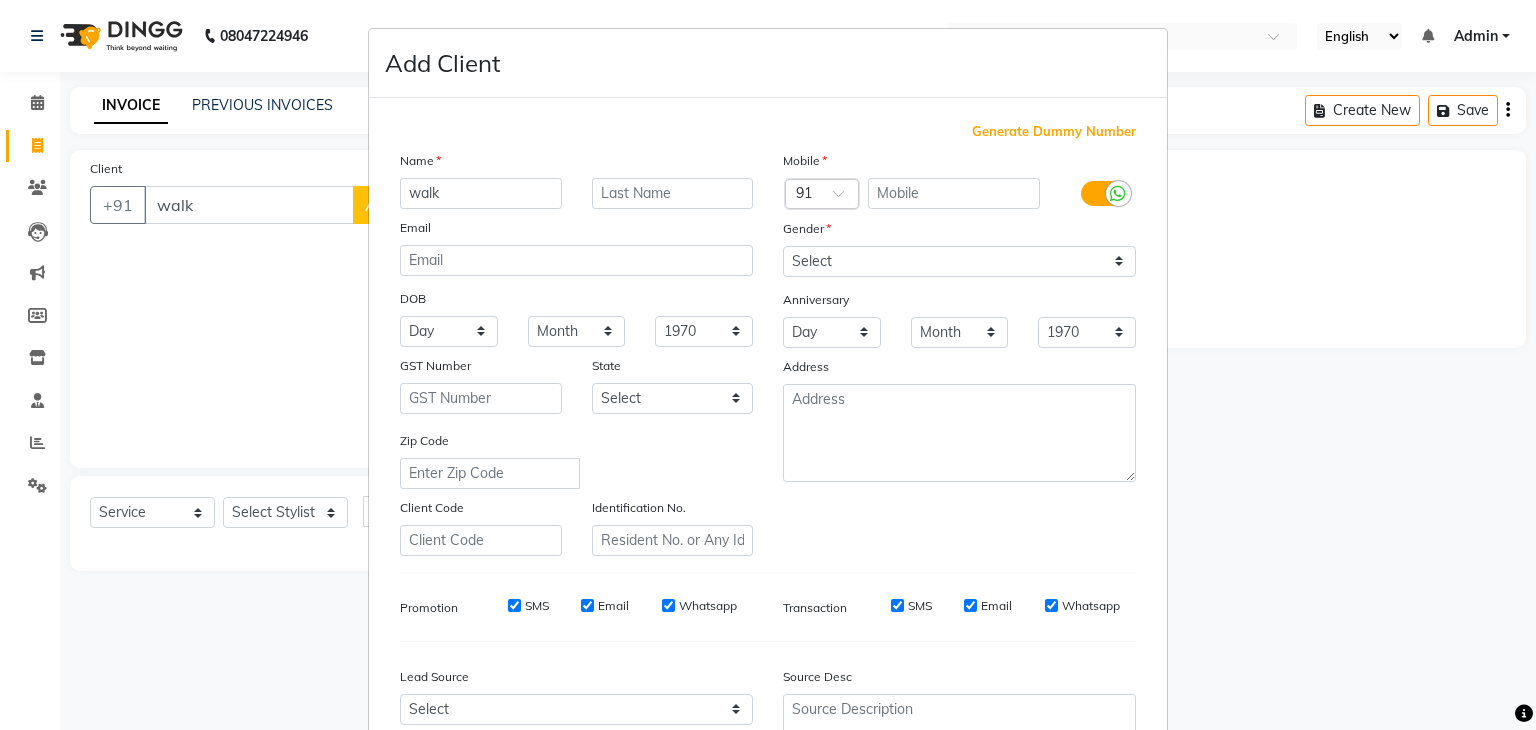 click on "GST Number State Select Andaman and Nicobar Islands Andhra Pradesh Arunachal Pradesh Assam Bihar Chandigarh Chhattisgarh Dadra and Nagar Haveli Daman and Diu Delhi Goa Gujarat Haryana Himachal Pradesh Jammu and Kashmir Jharkhand Karnataka Kerala Lakshadweep Madhya Pradesh Maharashtra Manipur Meghalaya Mizoram Nagaland Odisha Pondicherry Punjab Rajasthan" at bounding box center (768, 365) 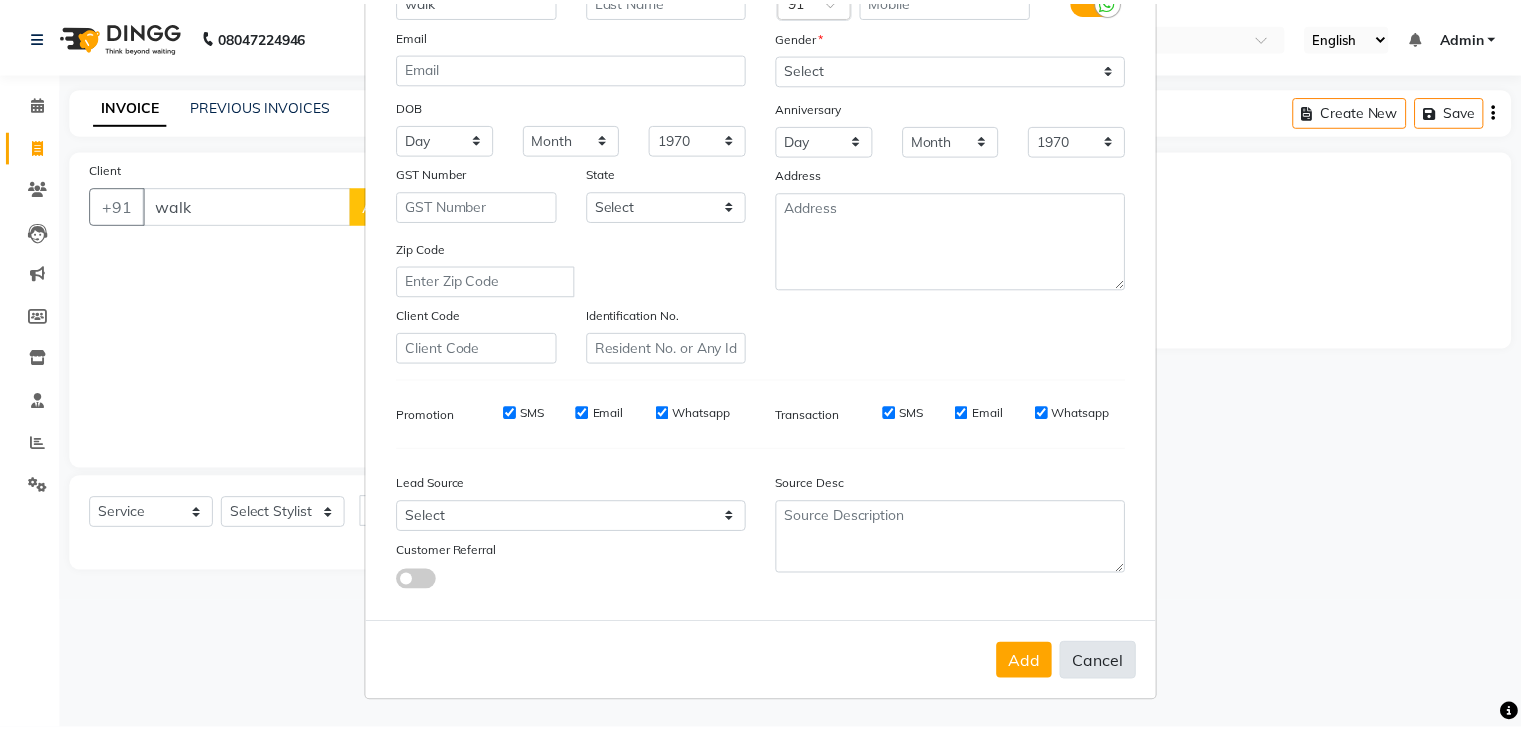 scroll, scrollTop: 203, scrollLeft: 0, axis: vertical 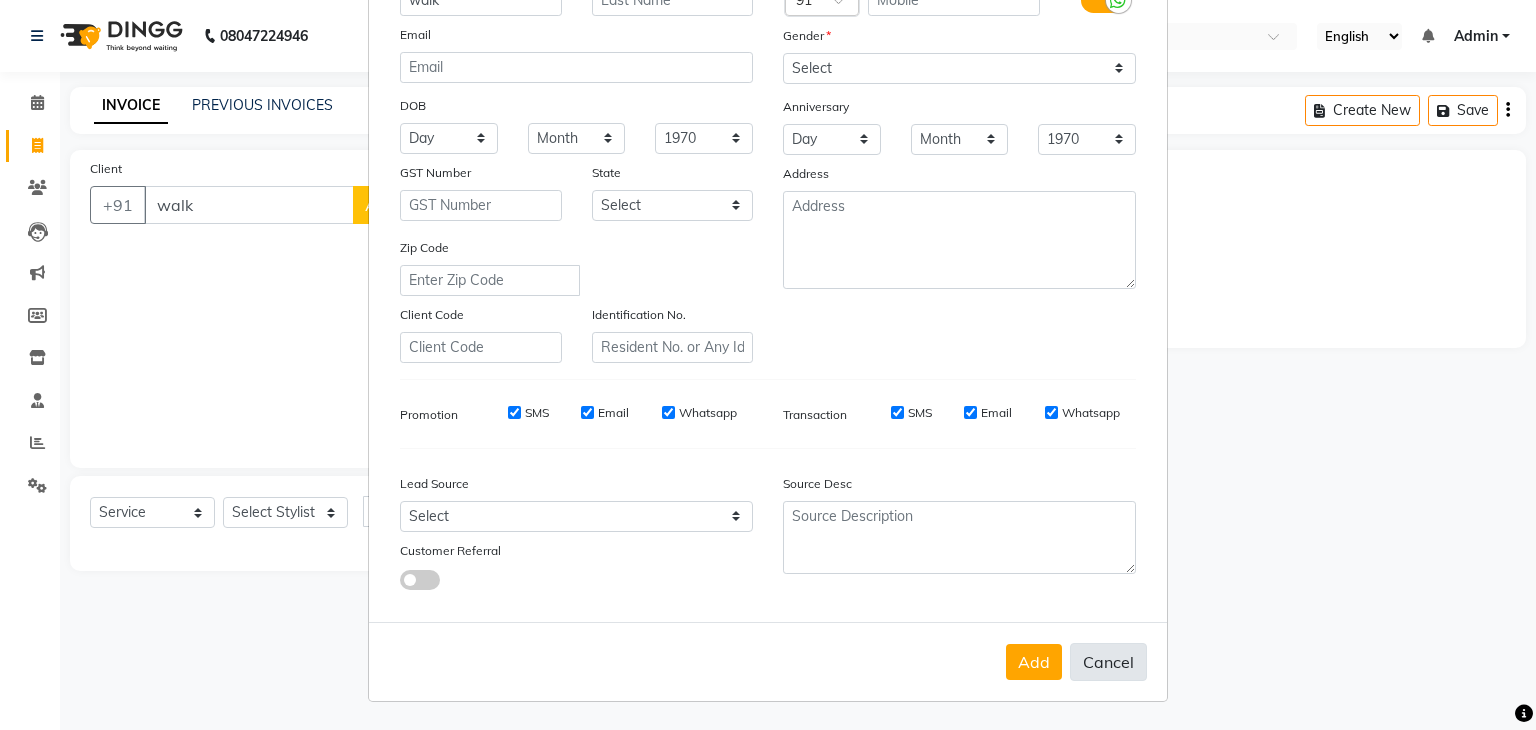 click on "Cancel" at bounding box center (1108, 662) 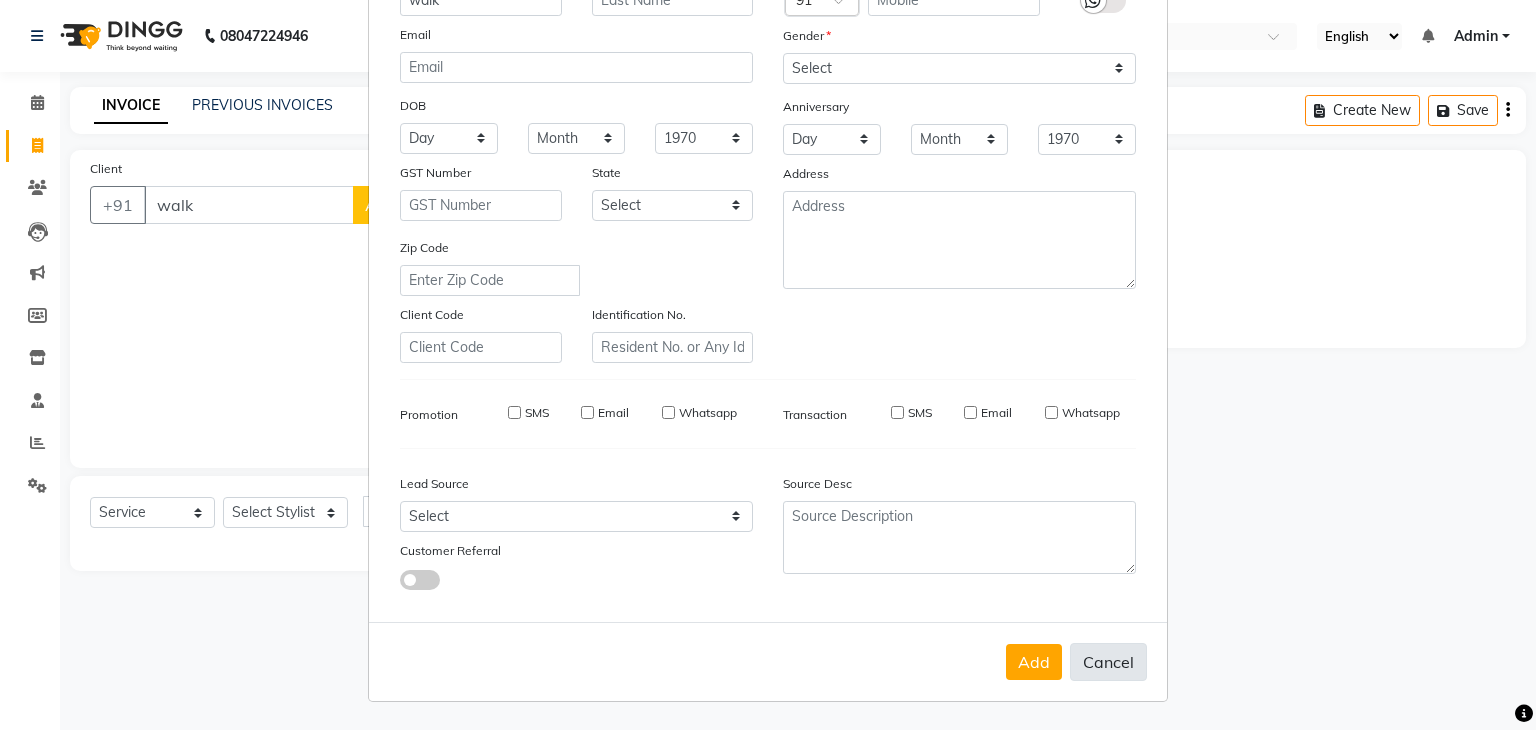 type 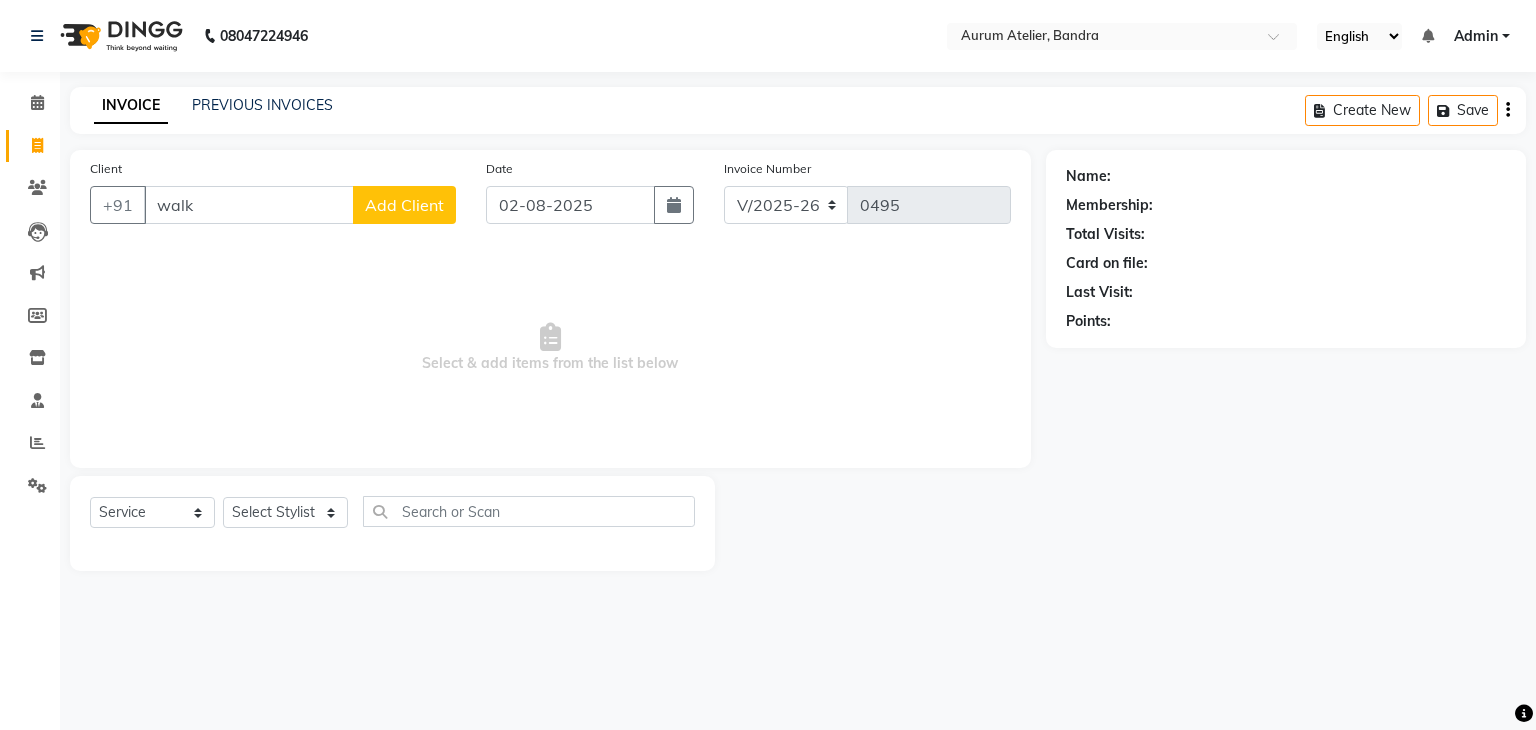 click on "Client +[PHONE] walk Add Client" 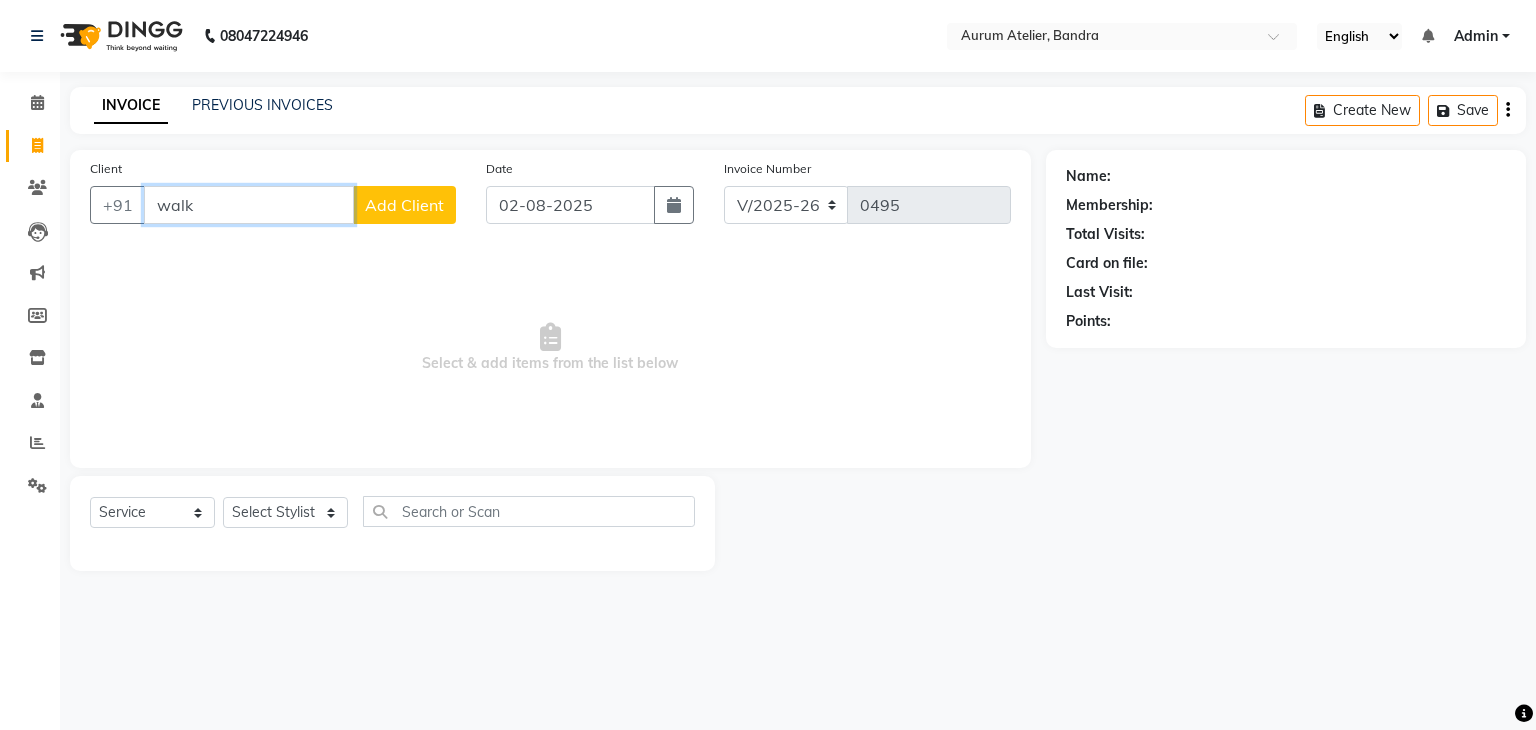 click on "walk" at bounding box center [249, 205] 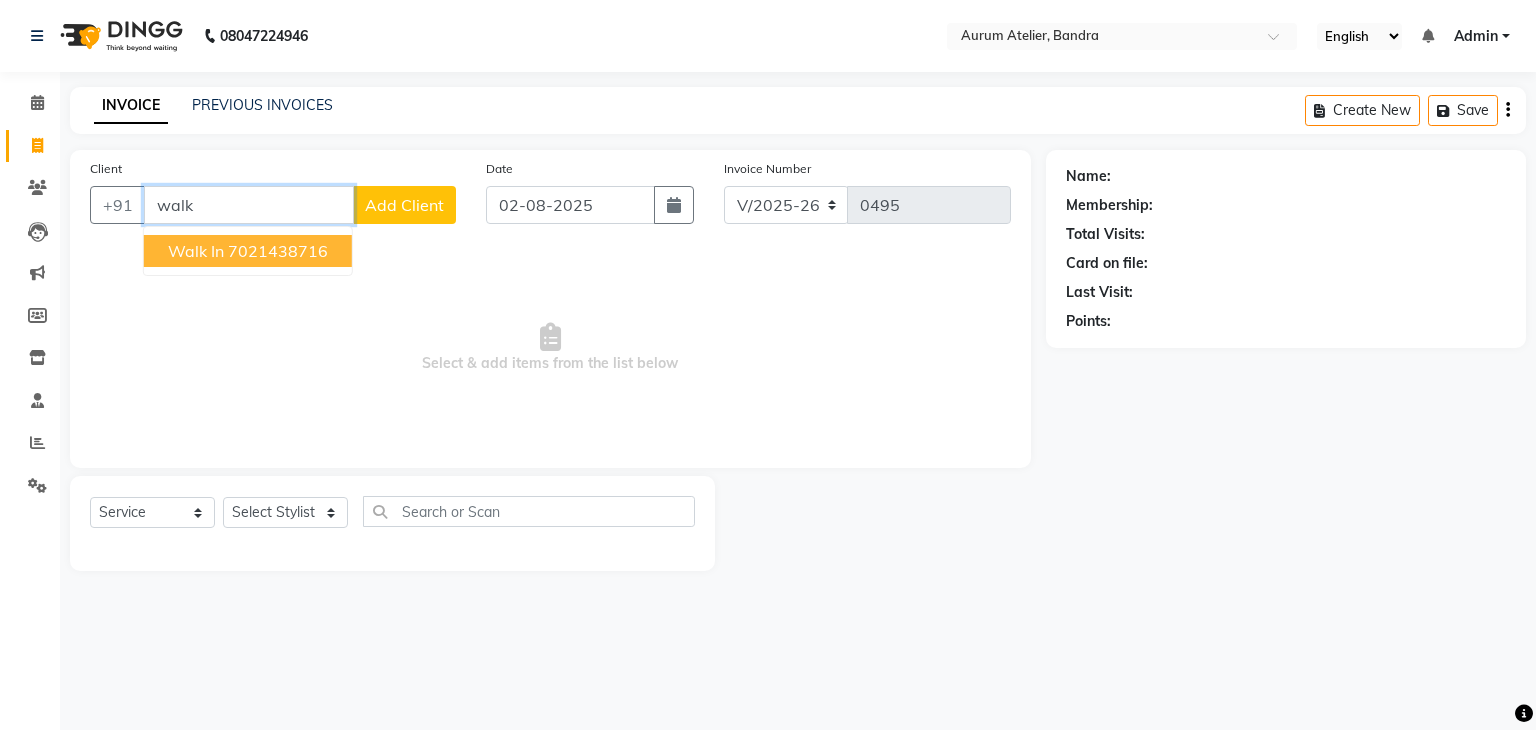 click on "walk in [PHONE]" at bounding box center (248, 251) 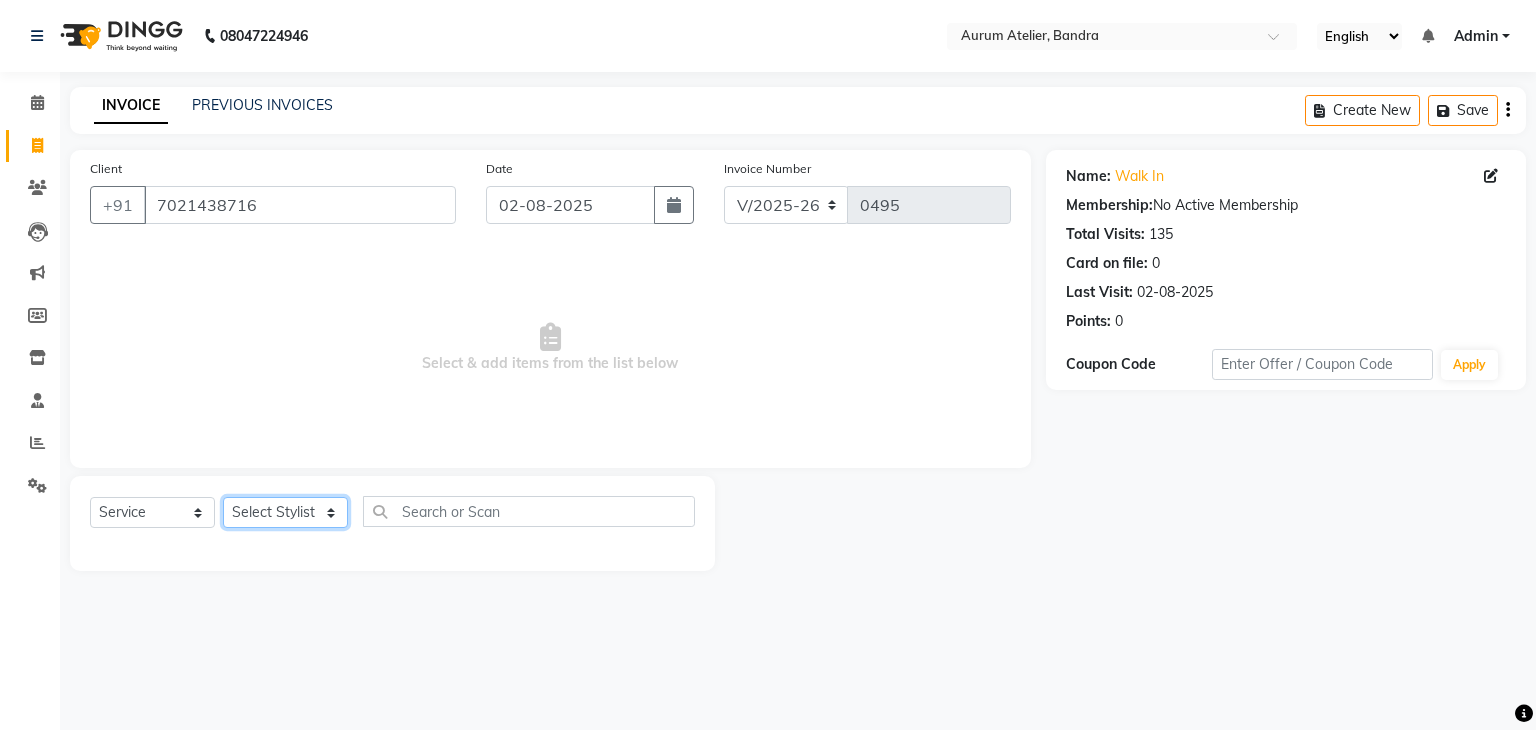 click on "Select Stylist AHSAN [FIRST] [LAST] DIKSHITA [FIRST] [LAST] [FIRST] [LAST] Preet [FIRST] [LAST] [FIRST] [LAST]" 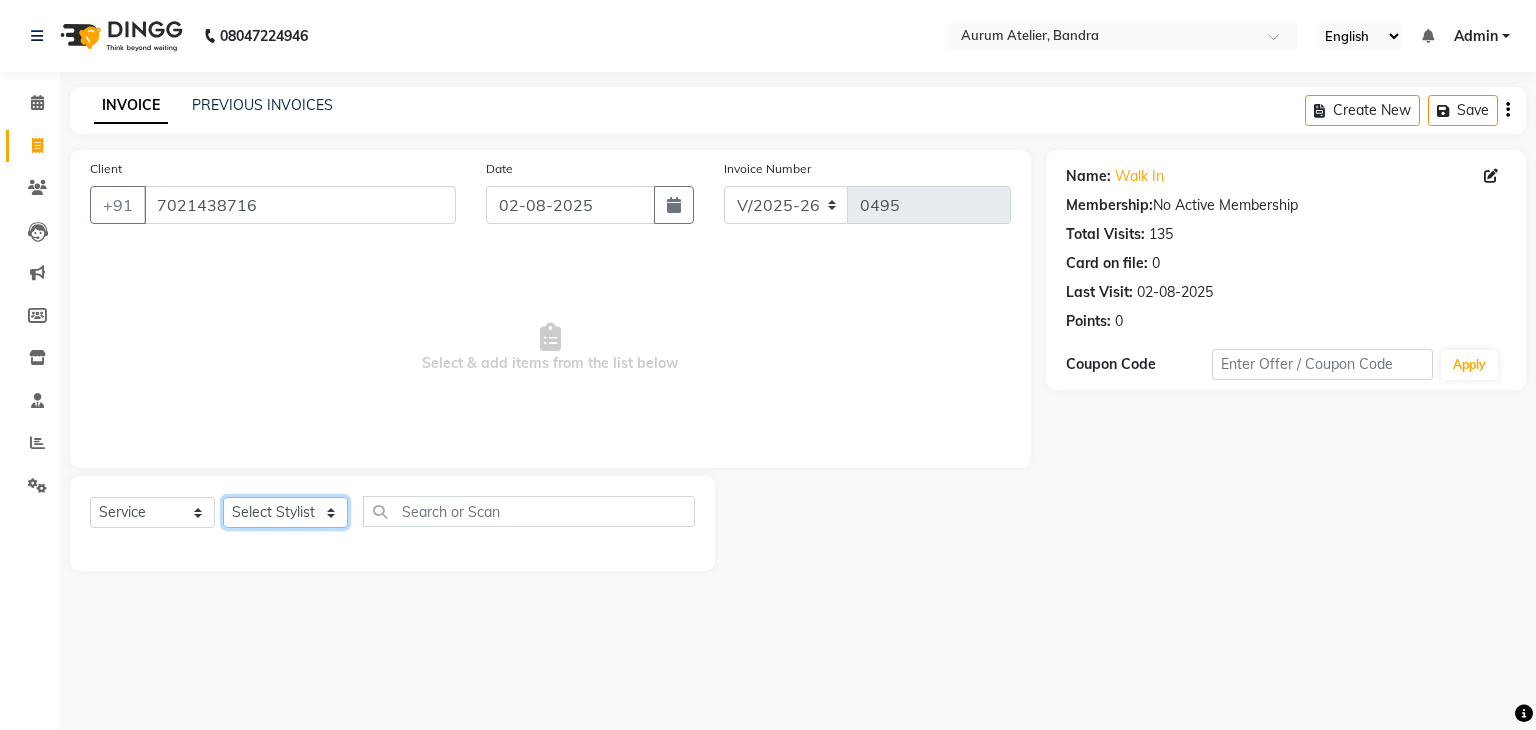 select on "66083" 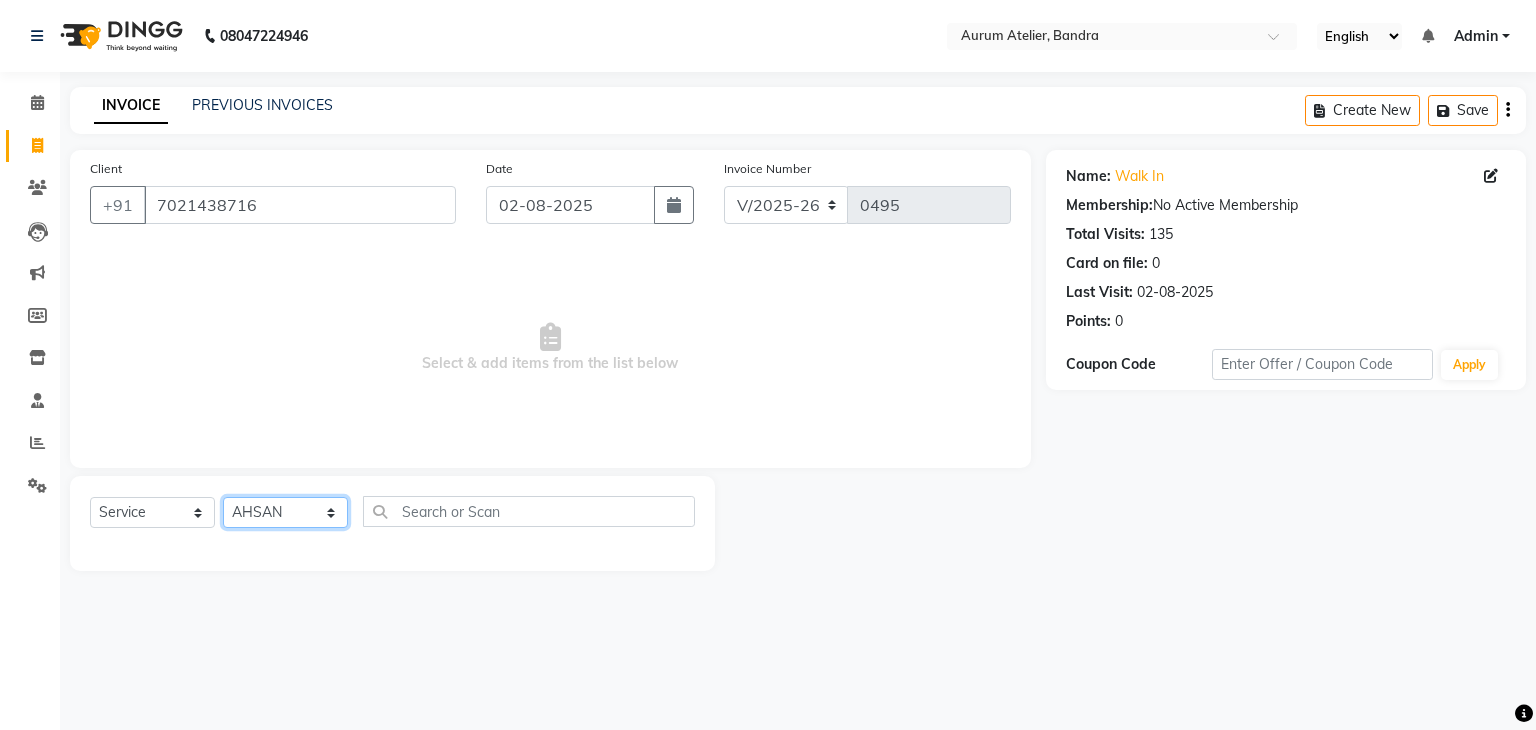 click on "Select Stylist AHSAN [FIRST] [LAST] DIKSHITA [FIRST] [LAST] [FIRST] [LAST] Preet [FIRST] [LAST] [FIRST] [LAST]" 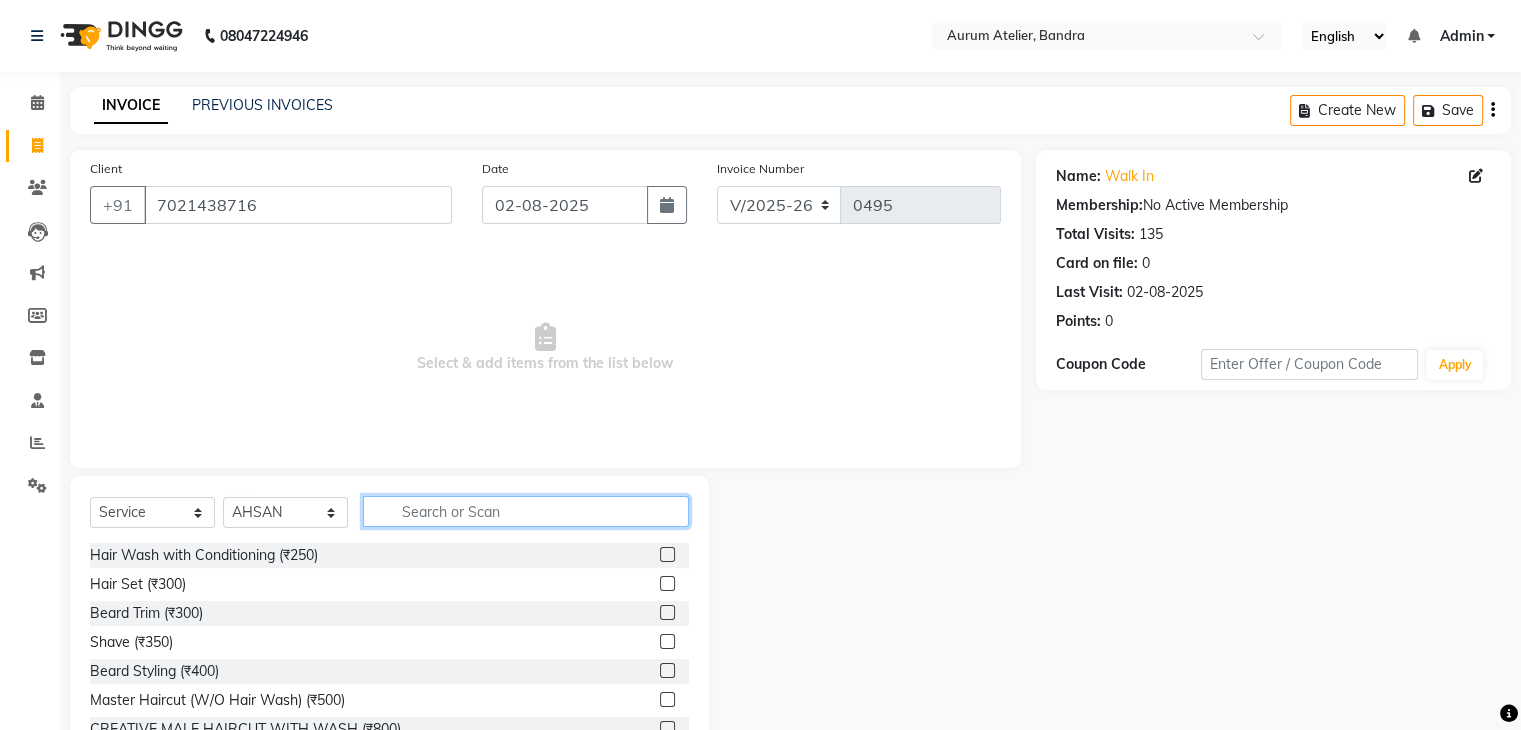 click 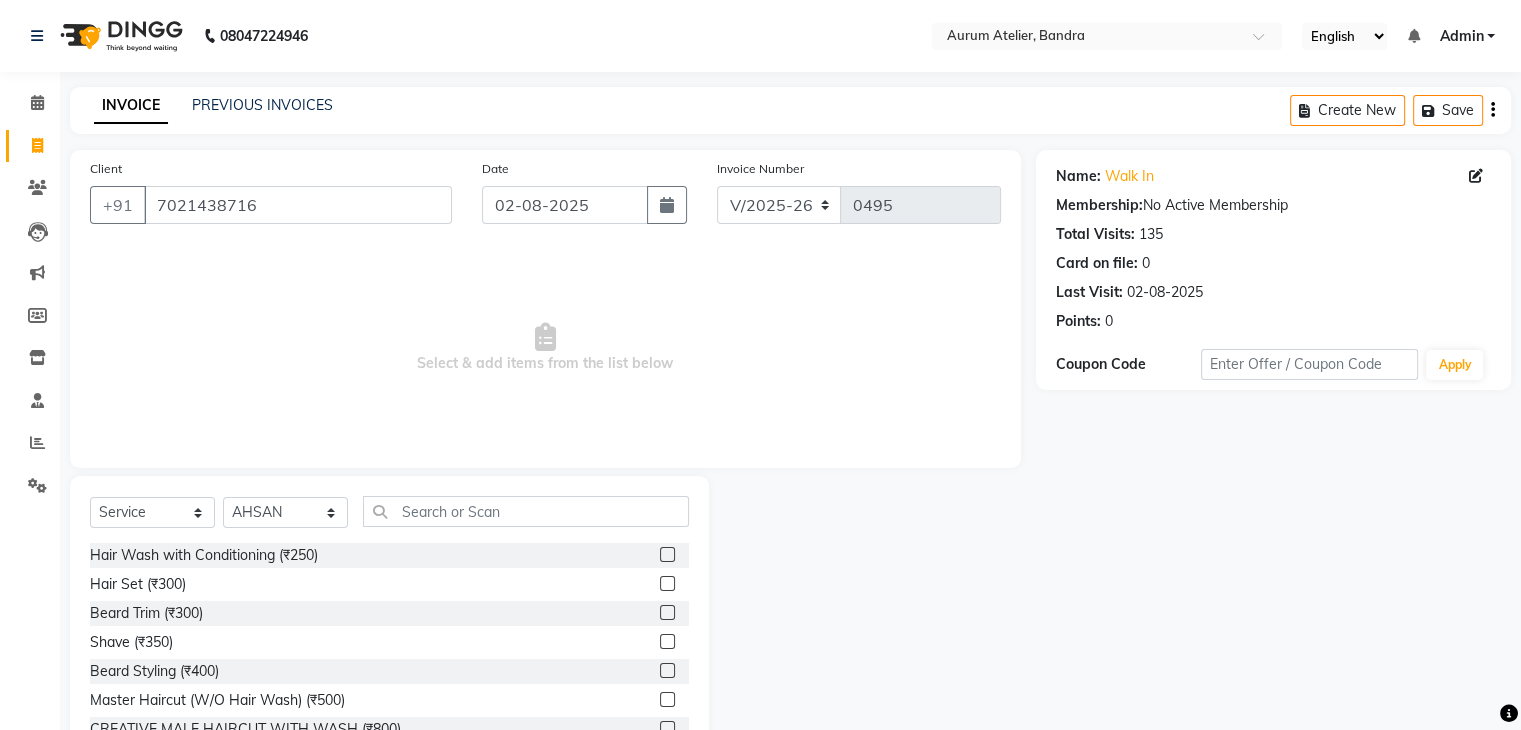 click 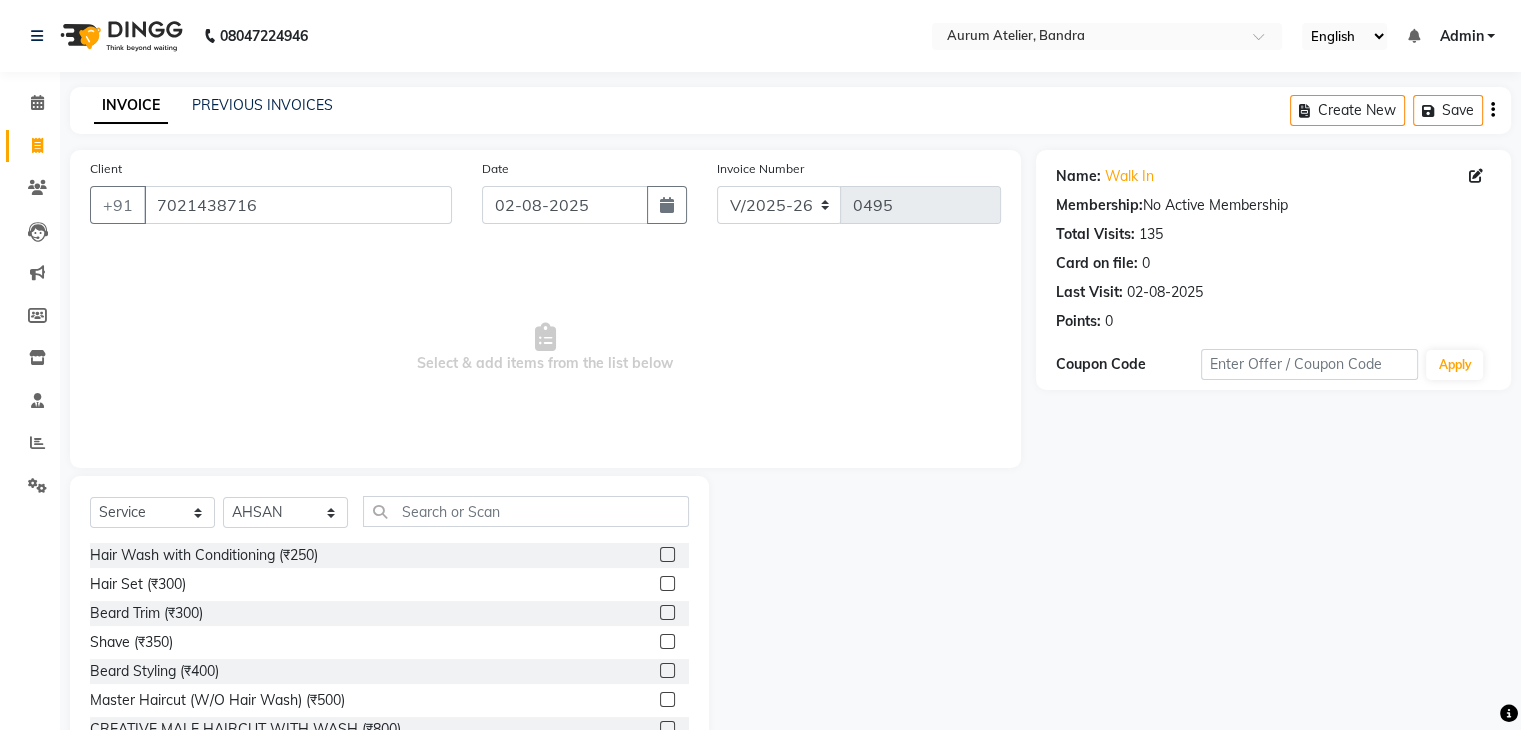 click at bounding box center (666, 700) 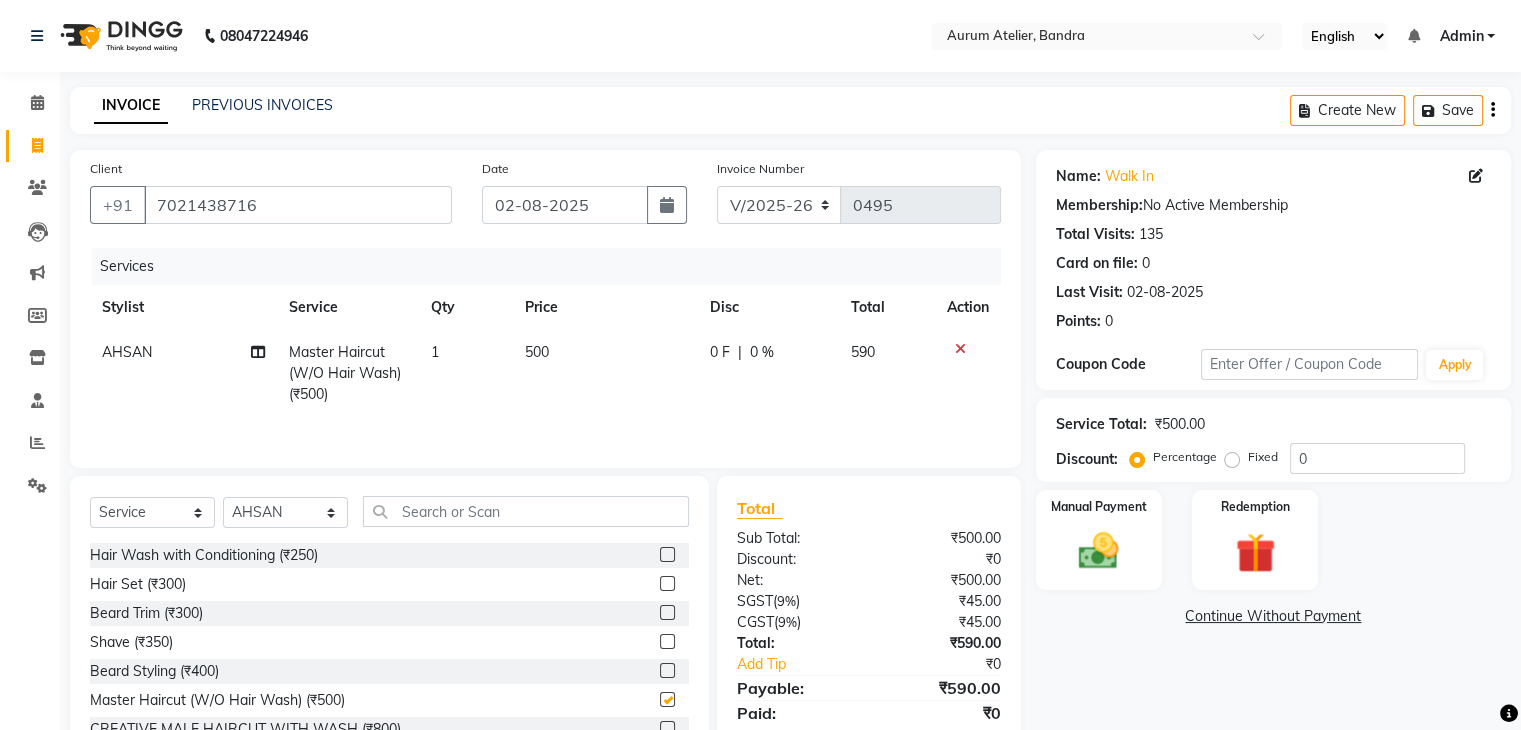 checkbox on "false" 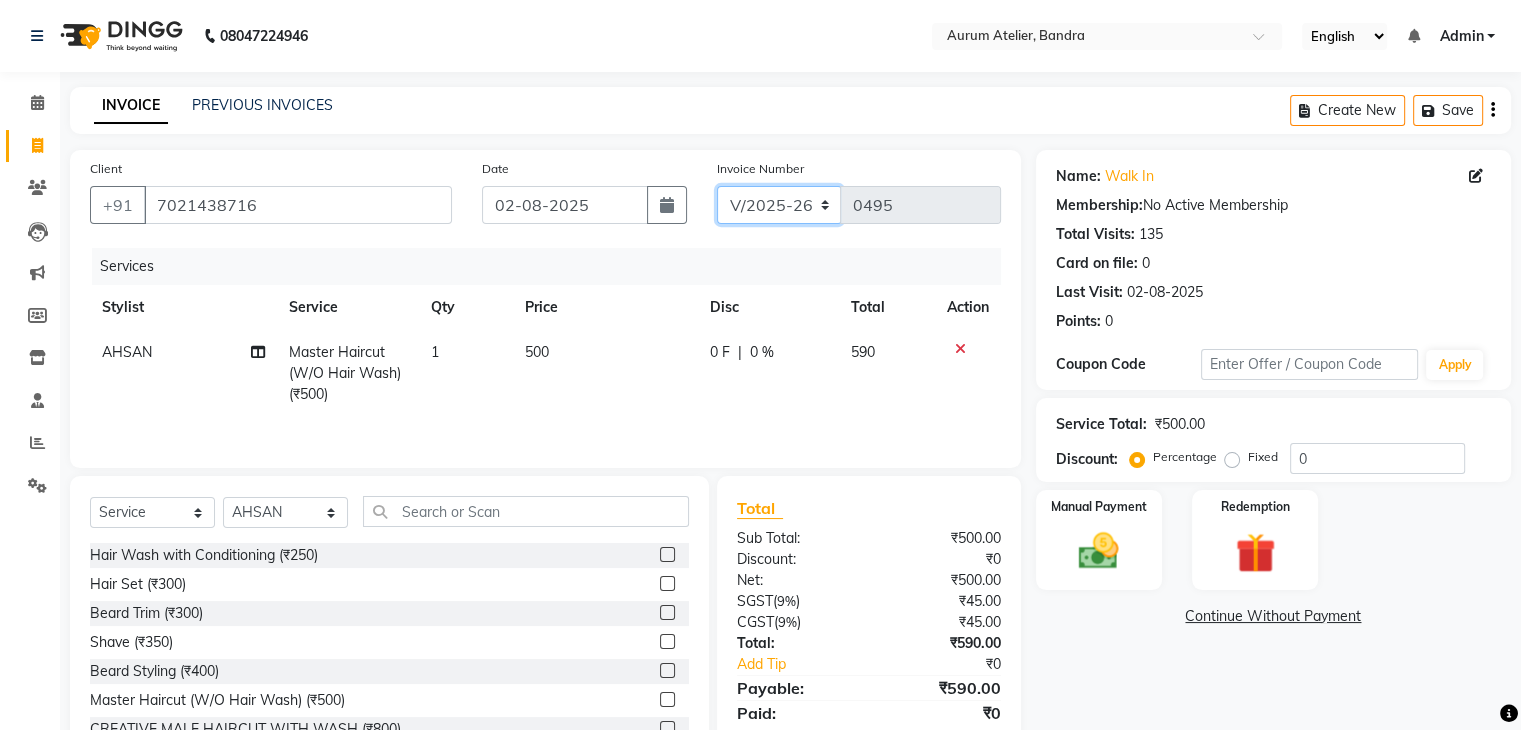 click on "C/2025-26 V/2025 V/2025-26" 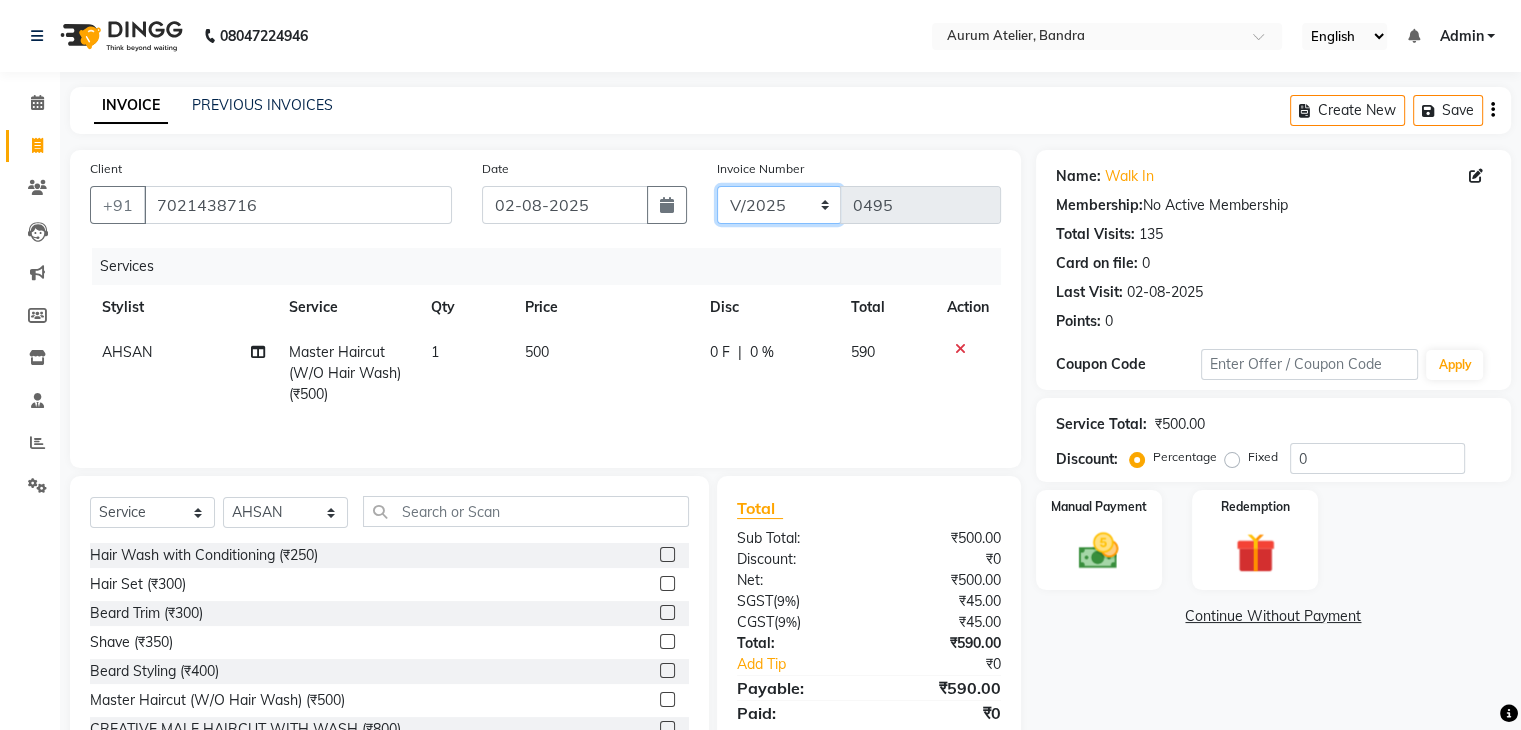 click on "C/2025-26 V/2025 V/2025-26" 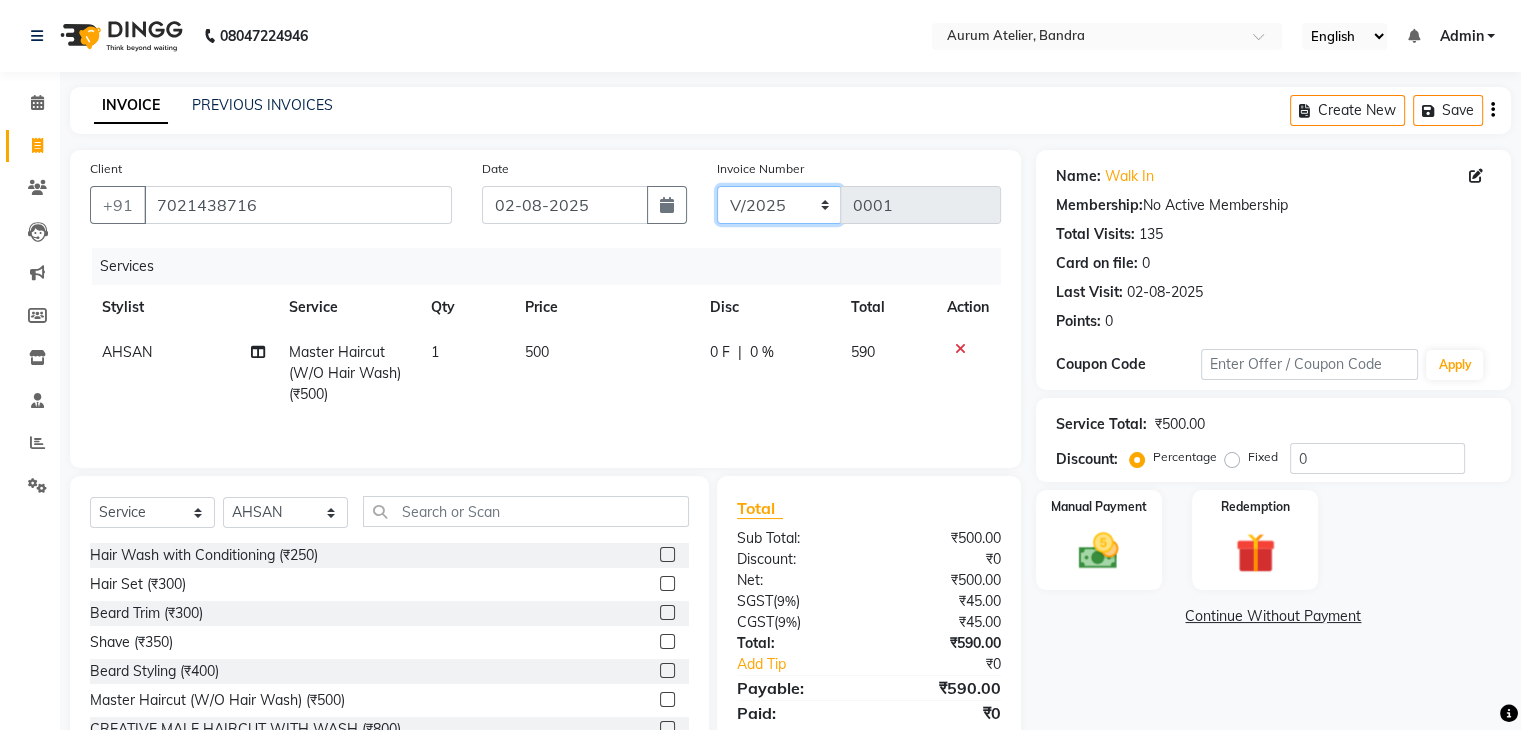 click on "C/2025-26 V/2025 V/2025-26" 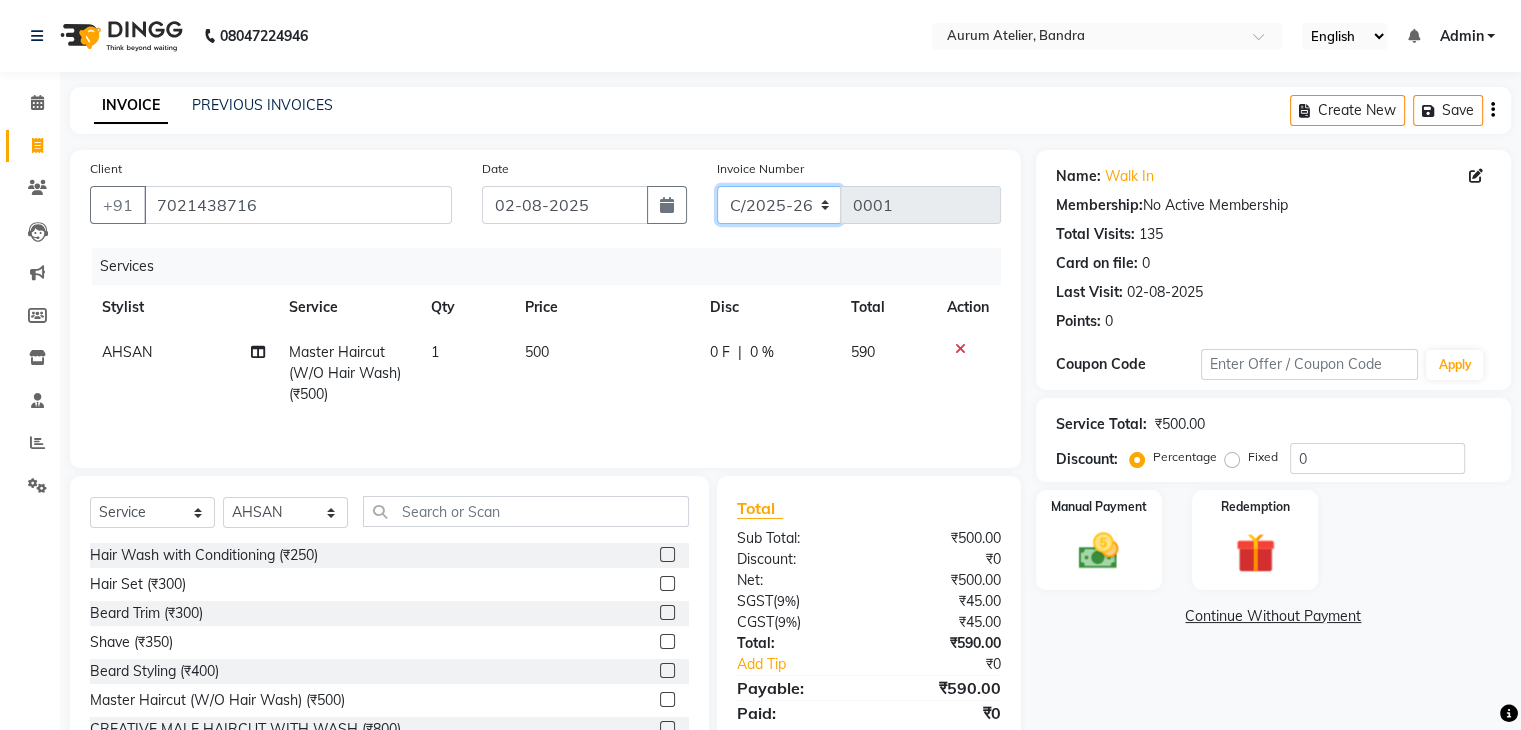 click on "C/2025-26 V/2025 V/2025-26" 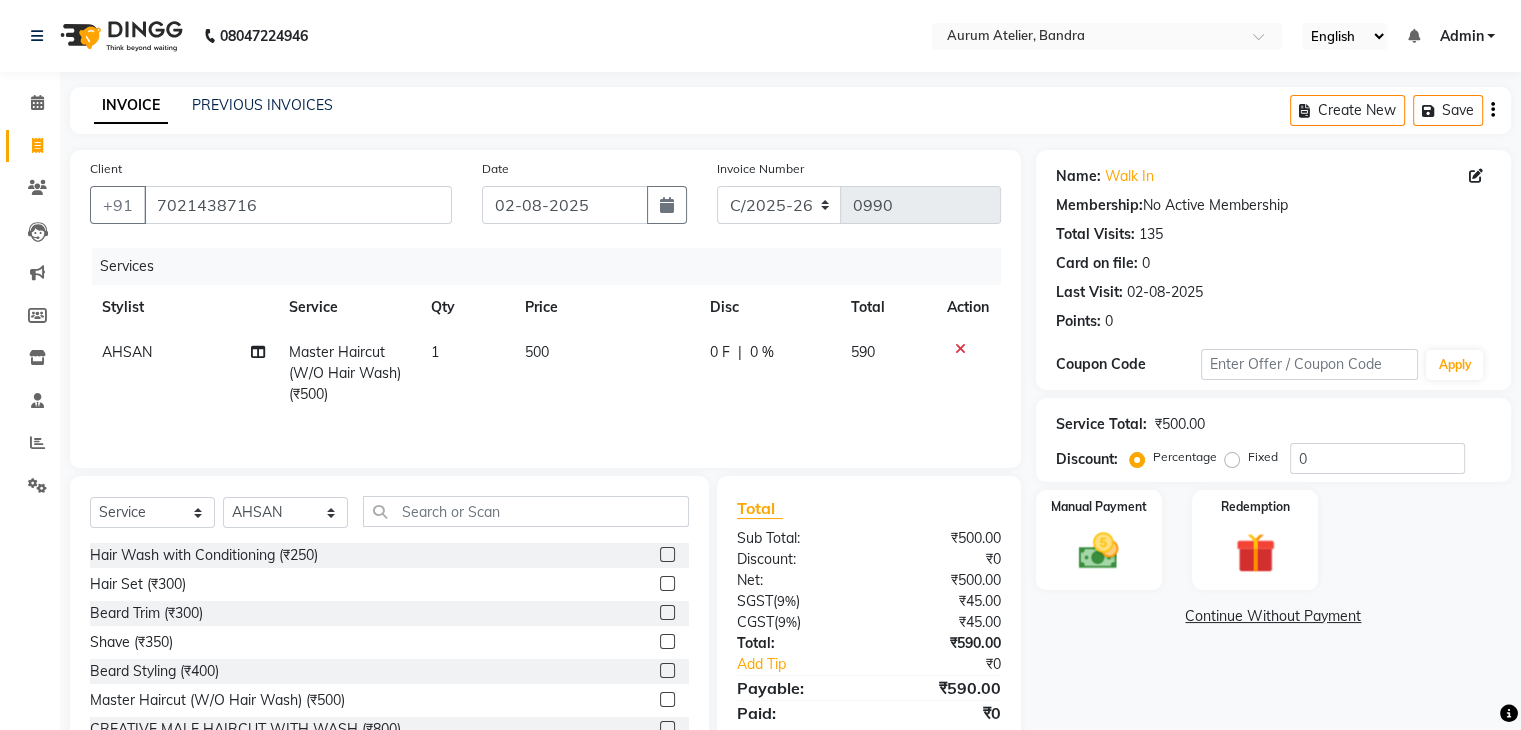 click 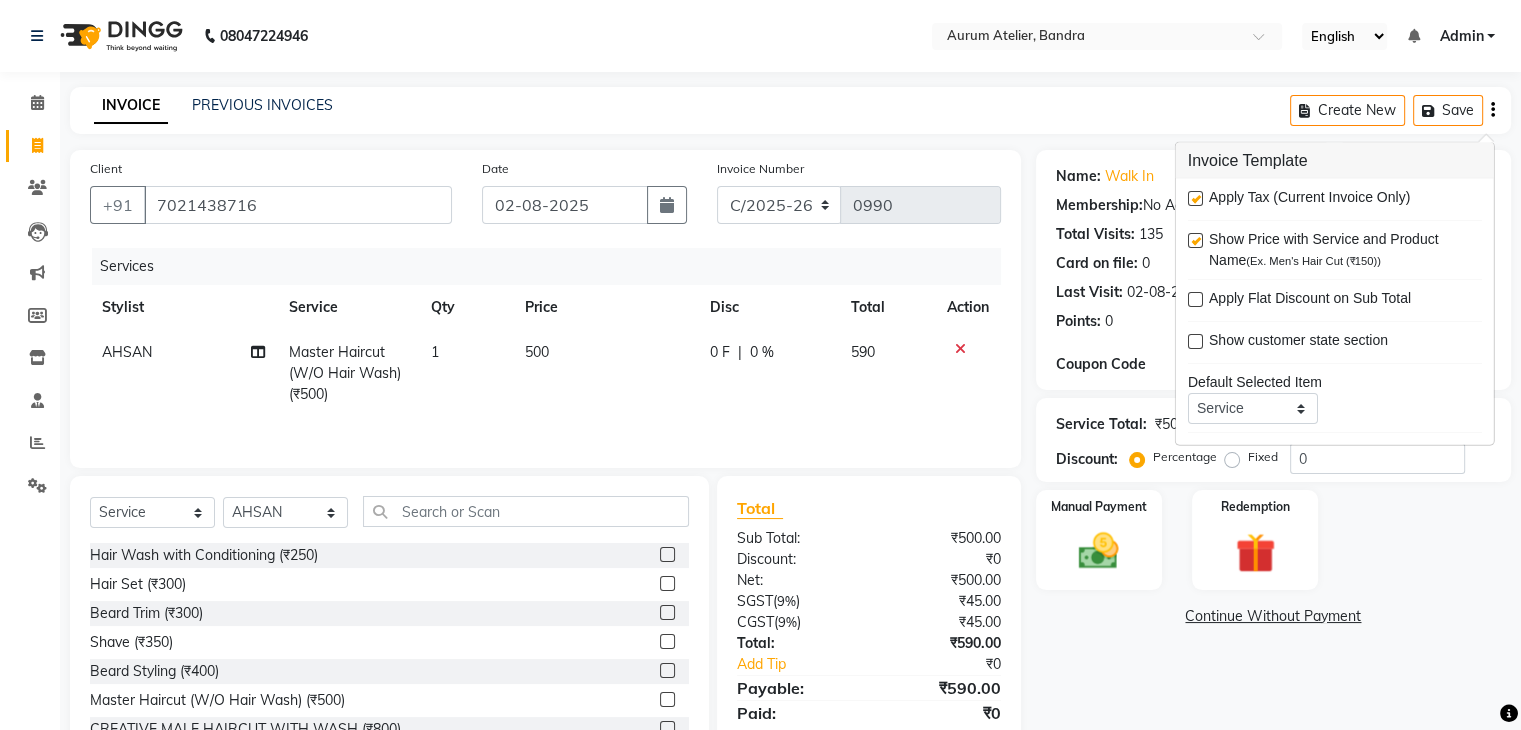 click at bounding box center (1195, 198) 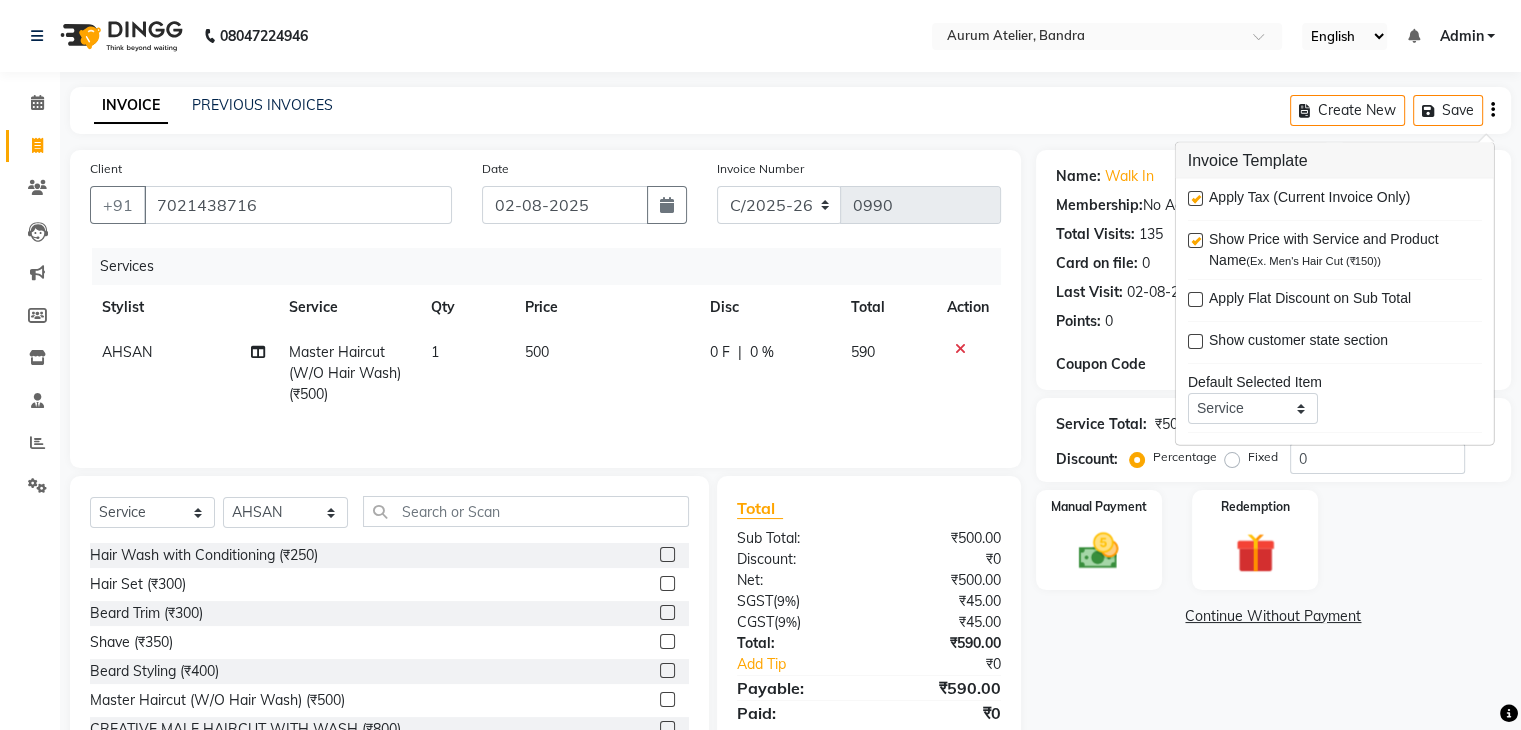 click at bounding box center (1194, 199) 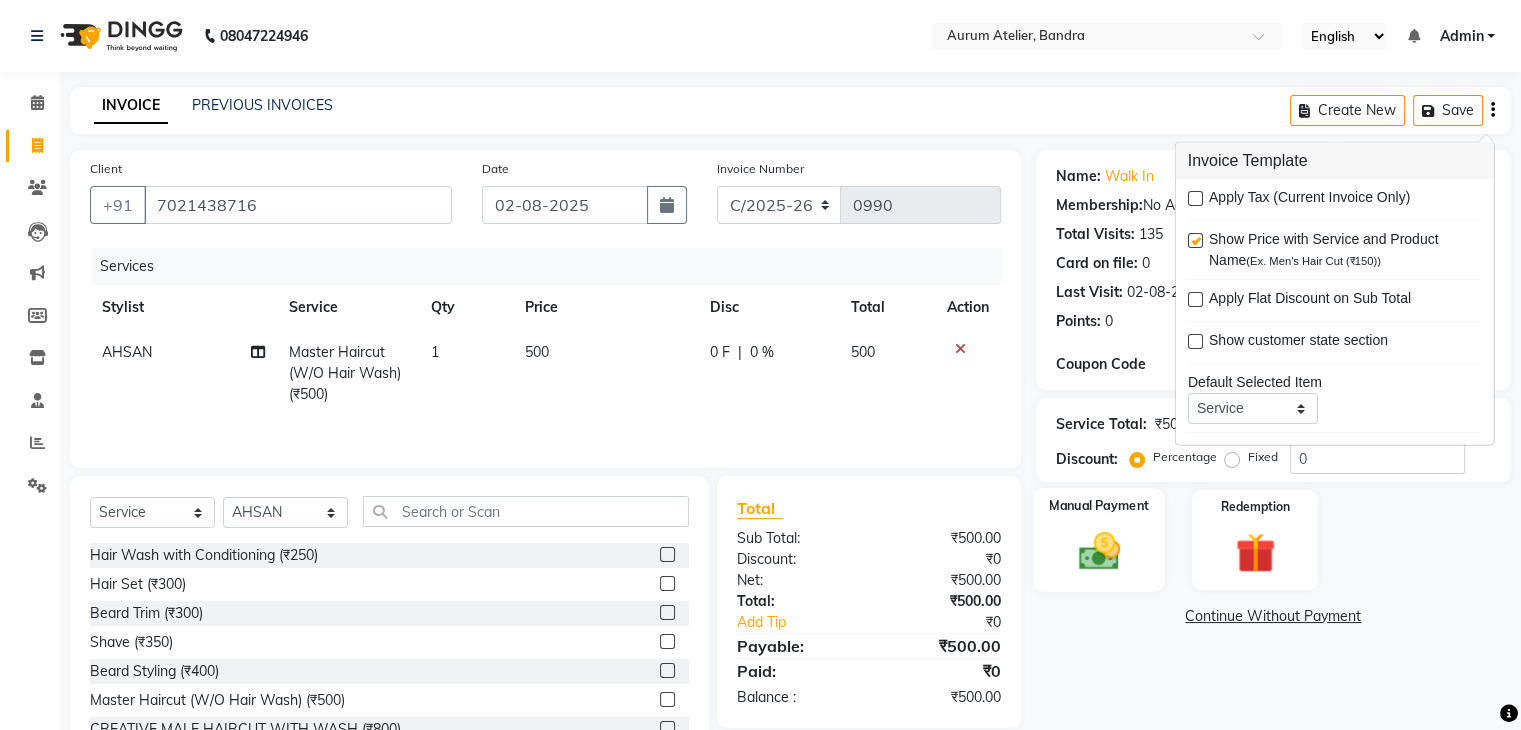 click on "Manual Payment" 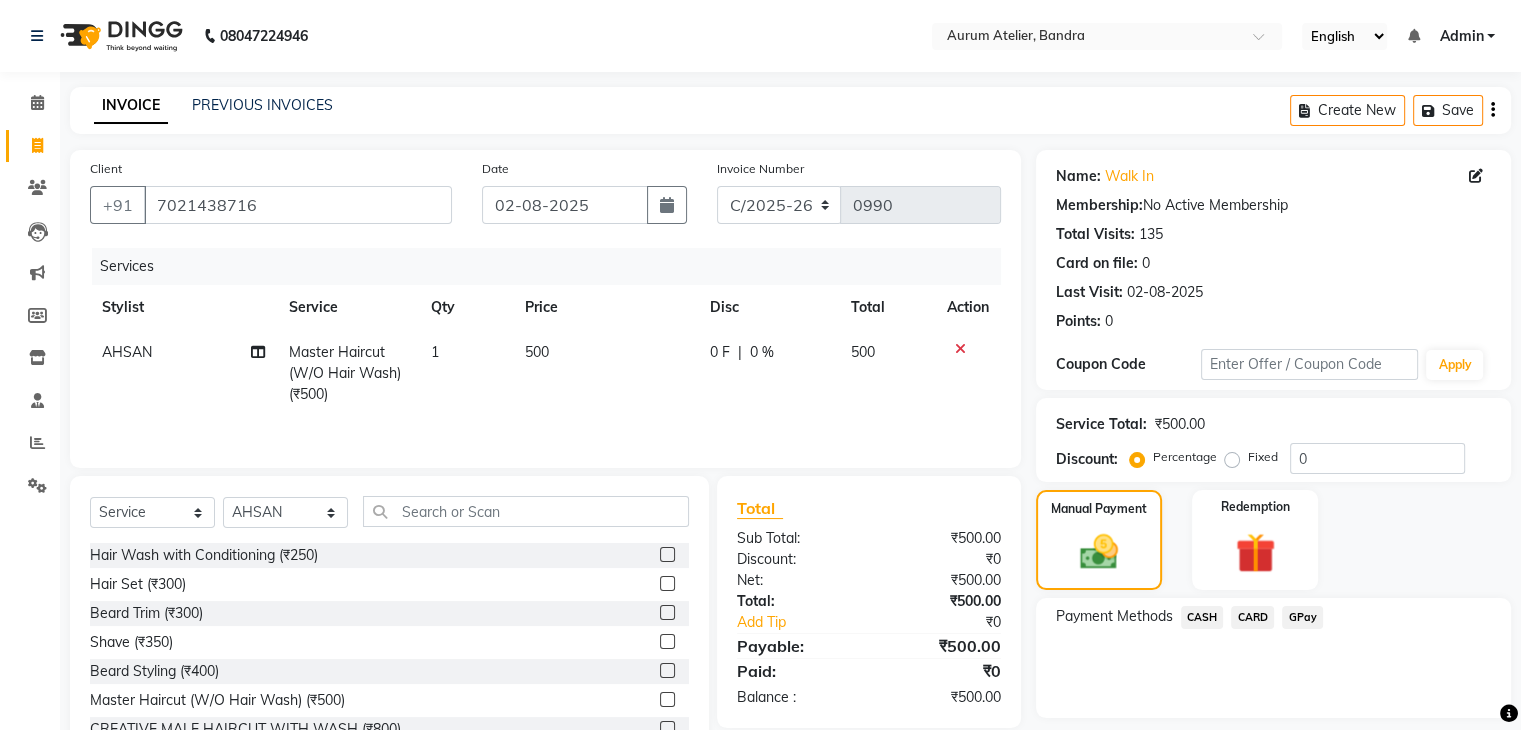 scroll, scrollTop: 72, scrollLeft: 0, axis: vertical 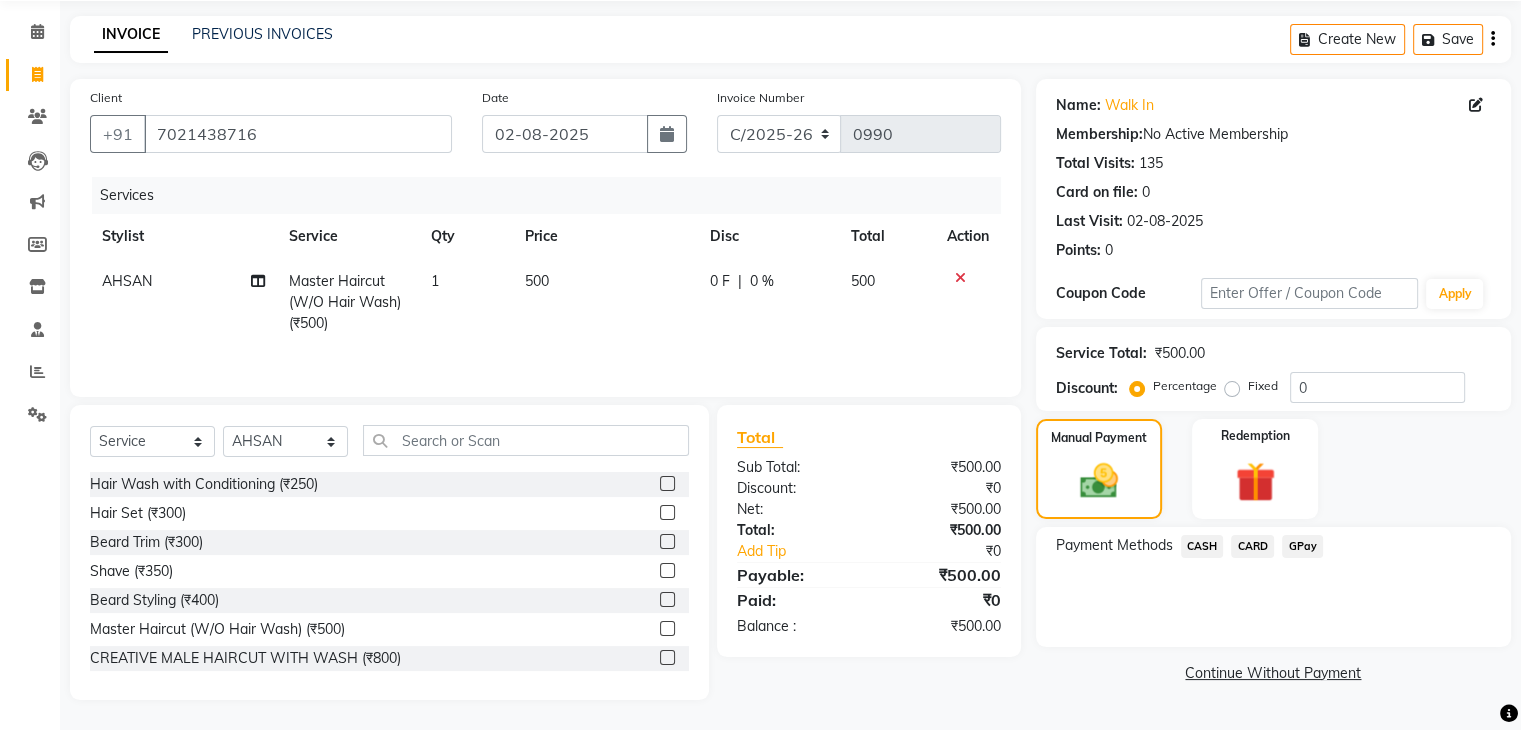 click on "CASH" 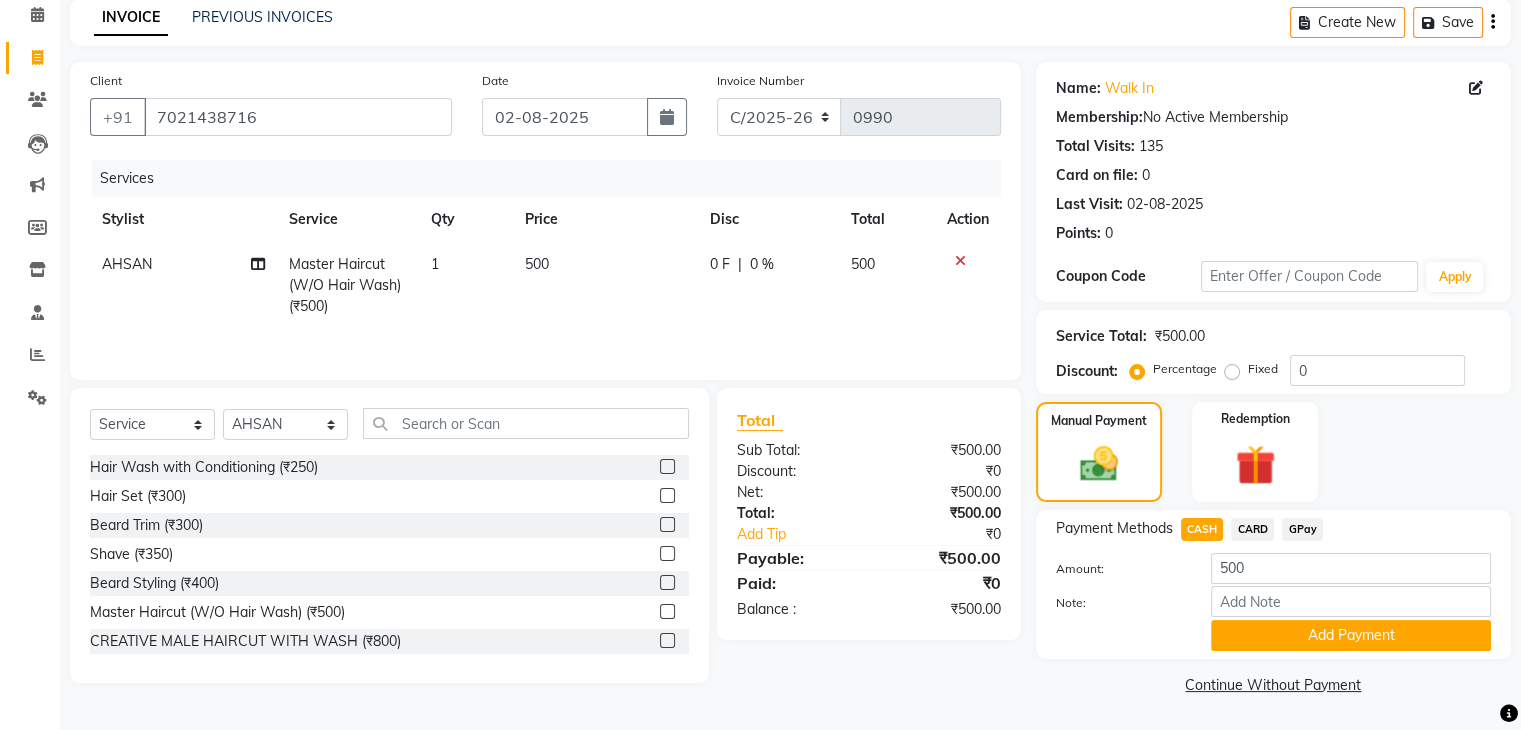 scroll, scrollTop: 89, scrollLeft: 0, axis: vertical 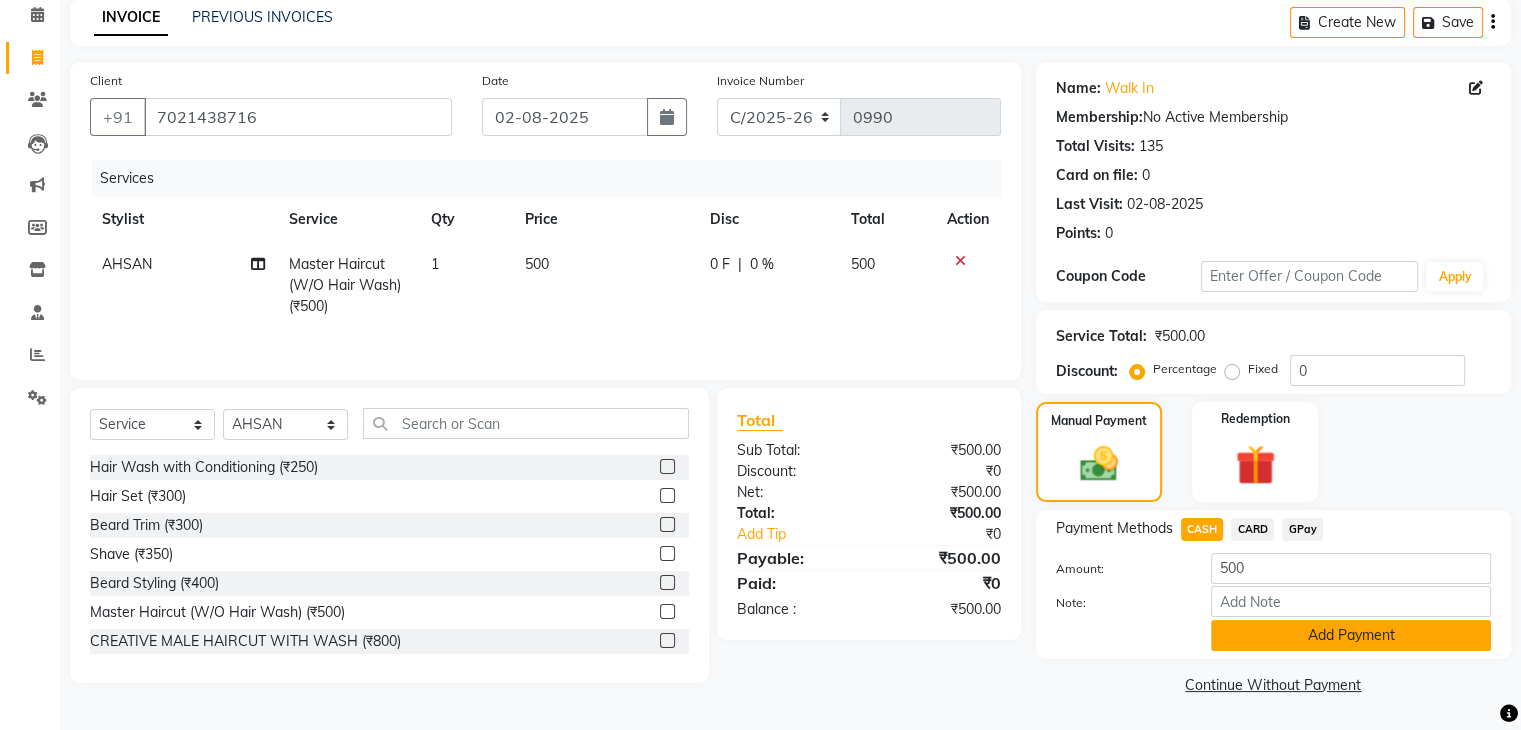 click on "Add Payment" 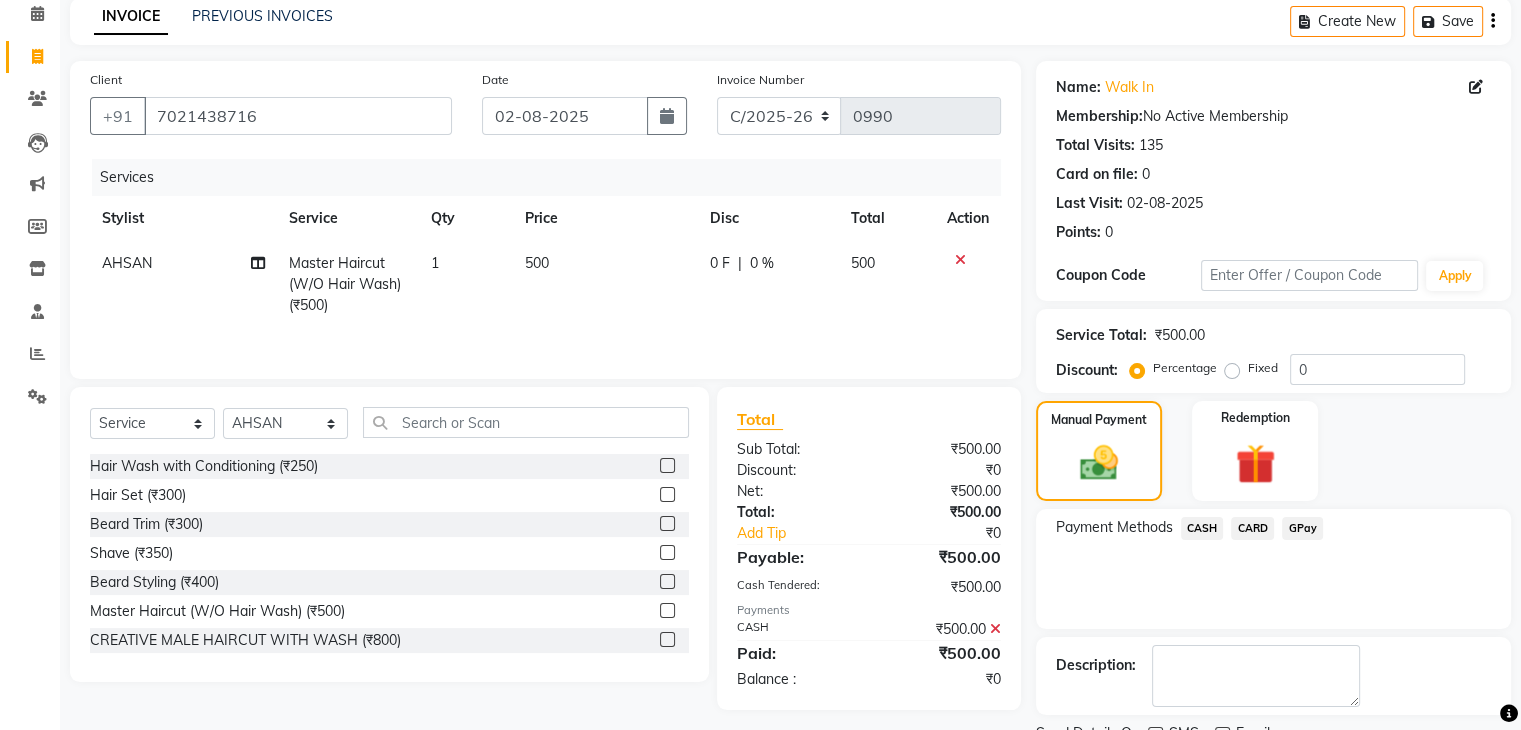 scroll, scrollTop: 171, scrollLeft: 0, axis: vertical 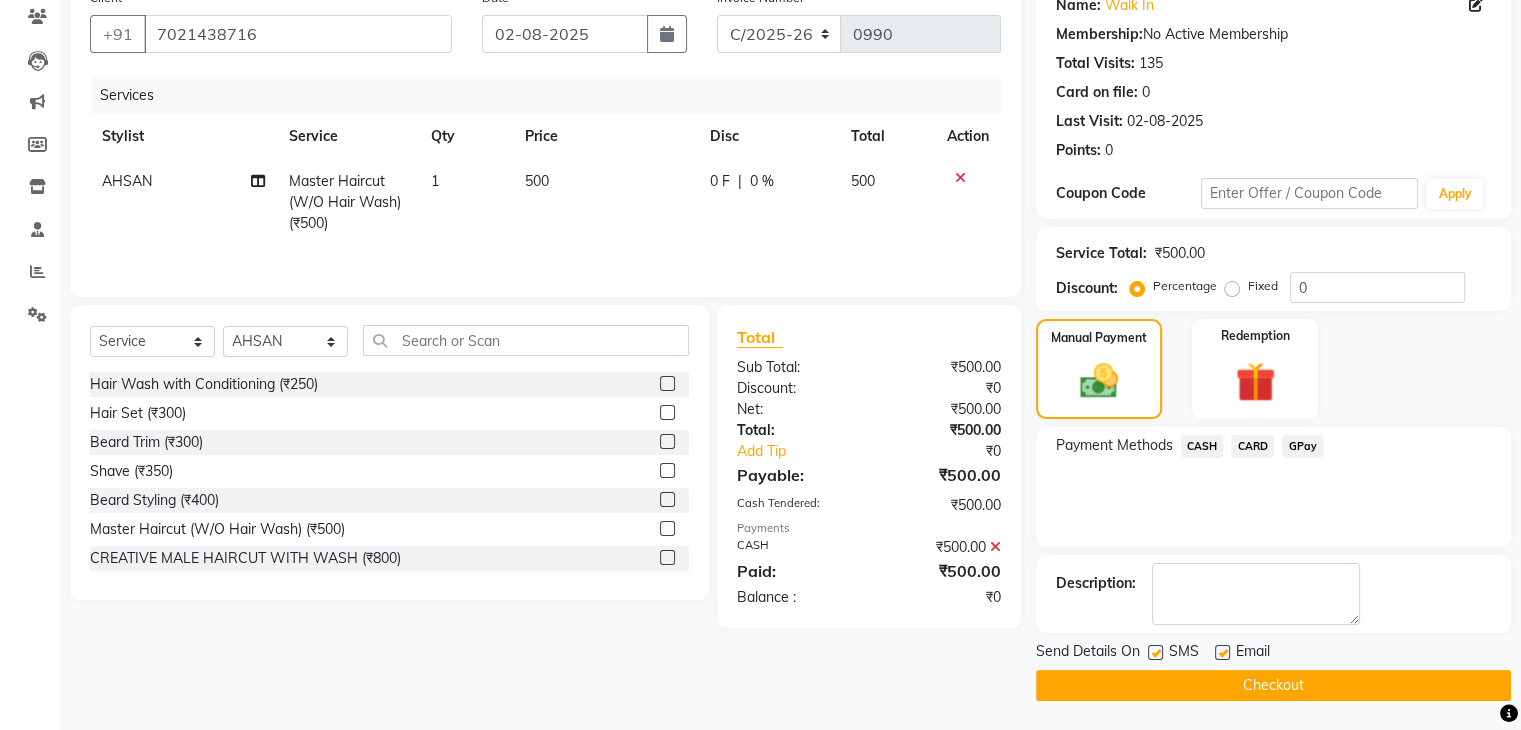 click on "Checkout" 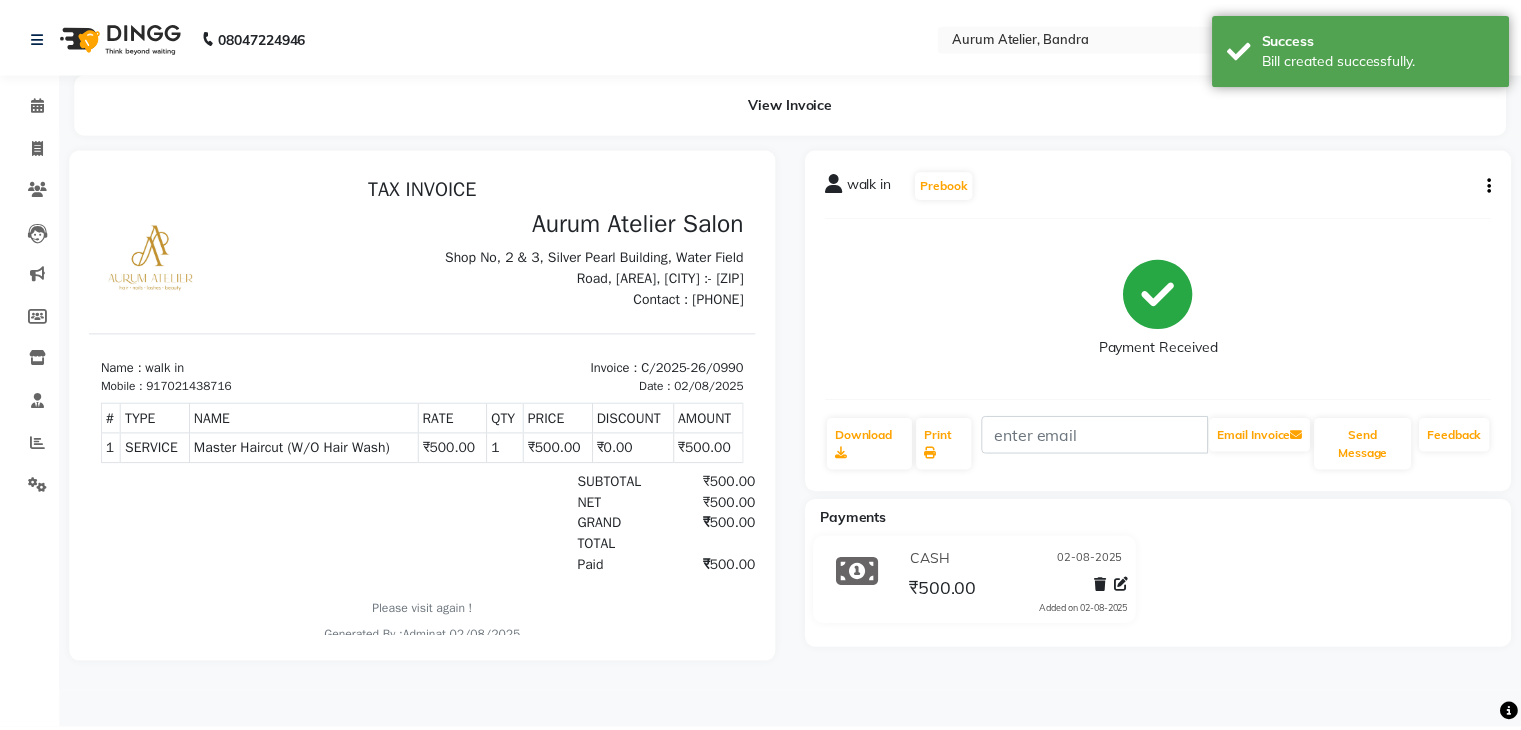 scroll, scrollTop: 0, scrollLeft: 0, axis: both 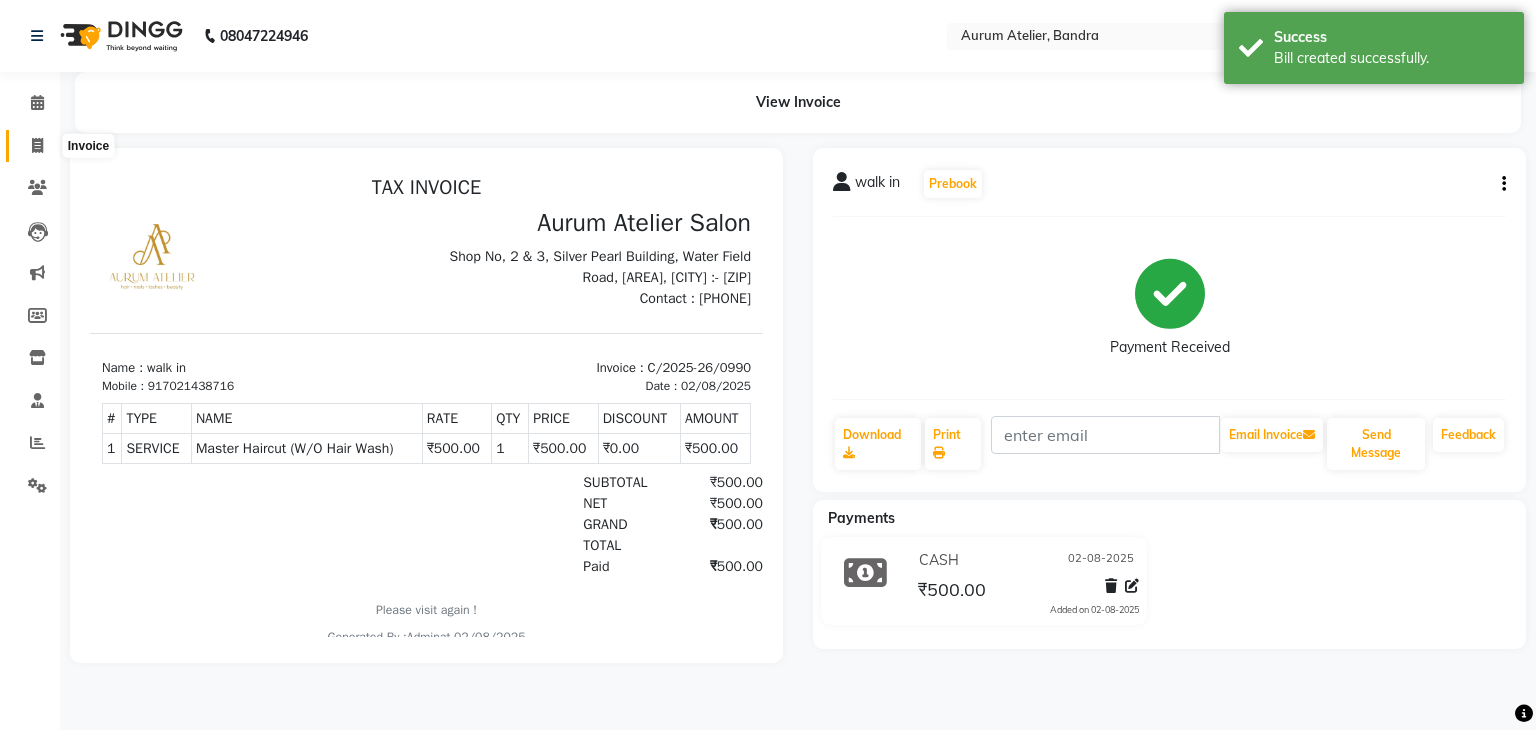 click 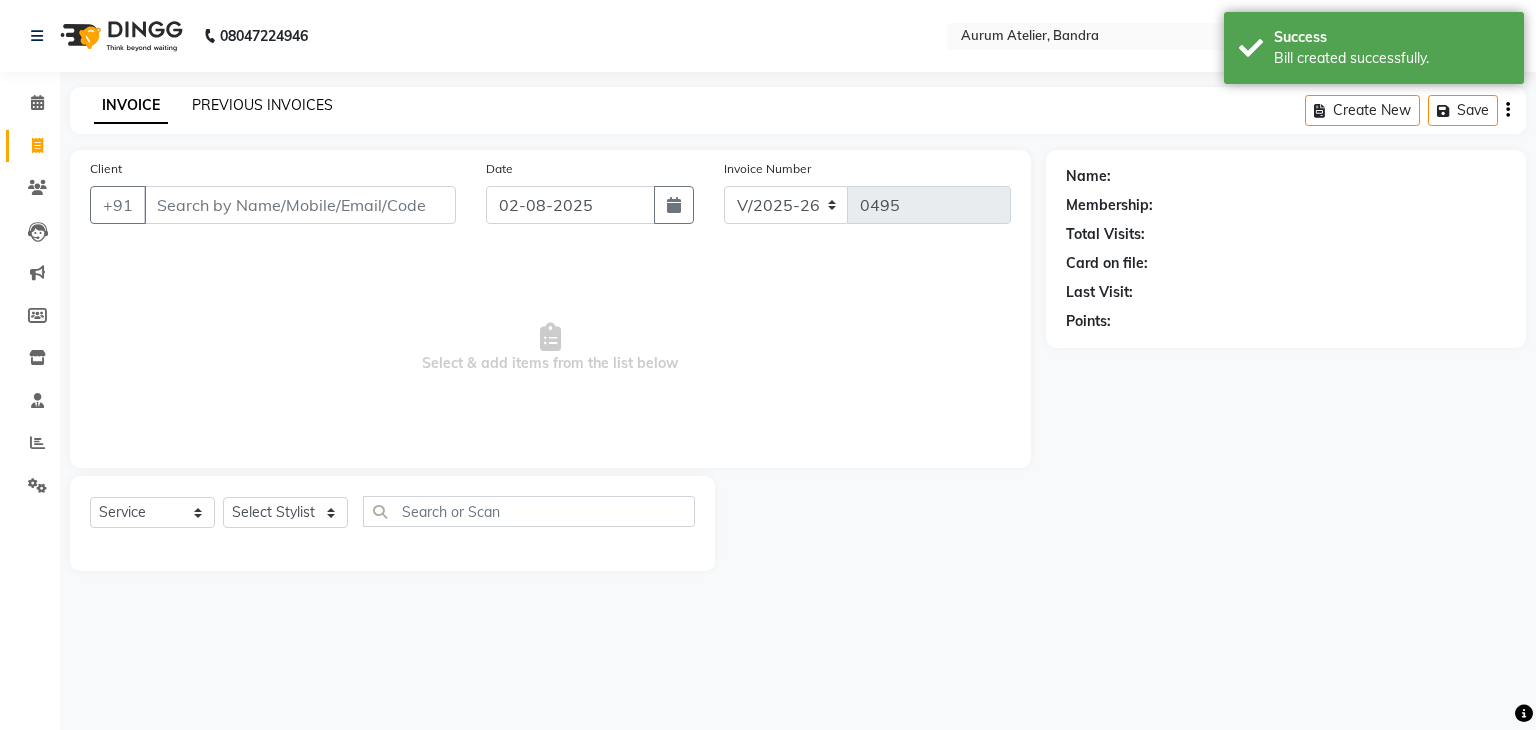click on "PREVIOUS INVOICES" 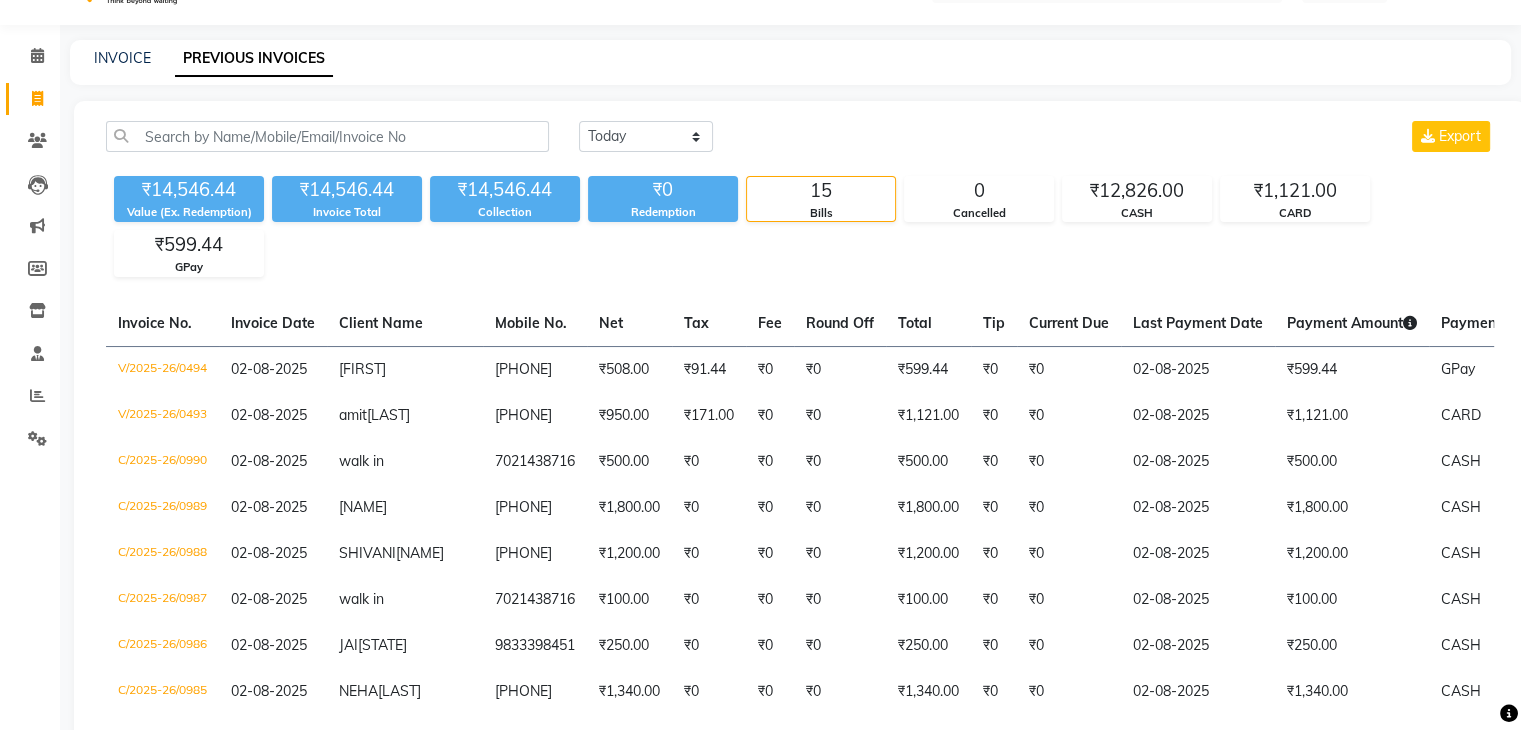 scroll, scrollTop: 0, scrollLeft: 0, axis: both 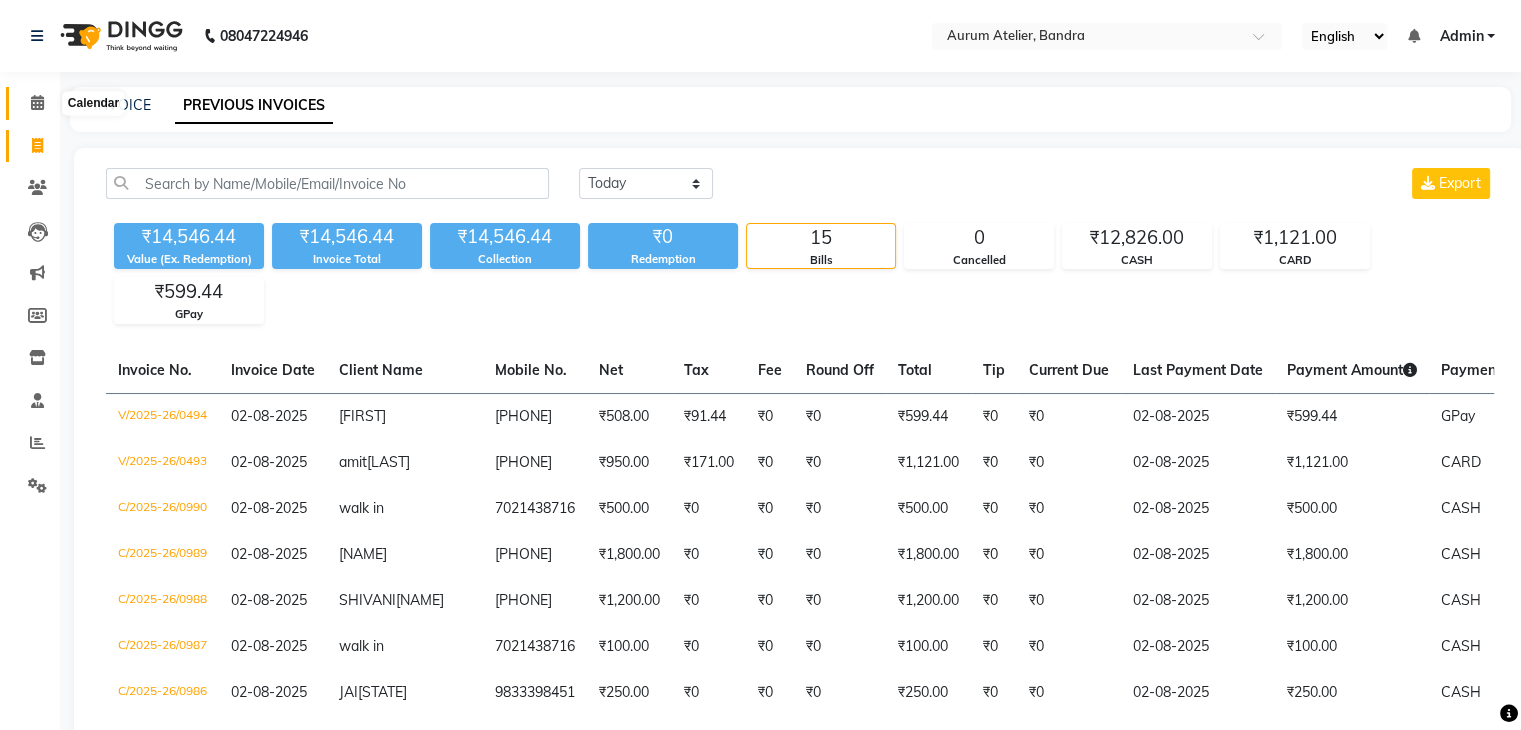 click 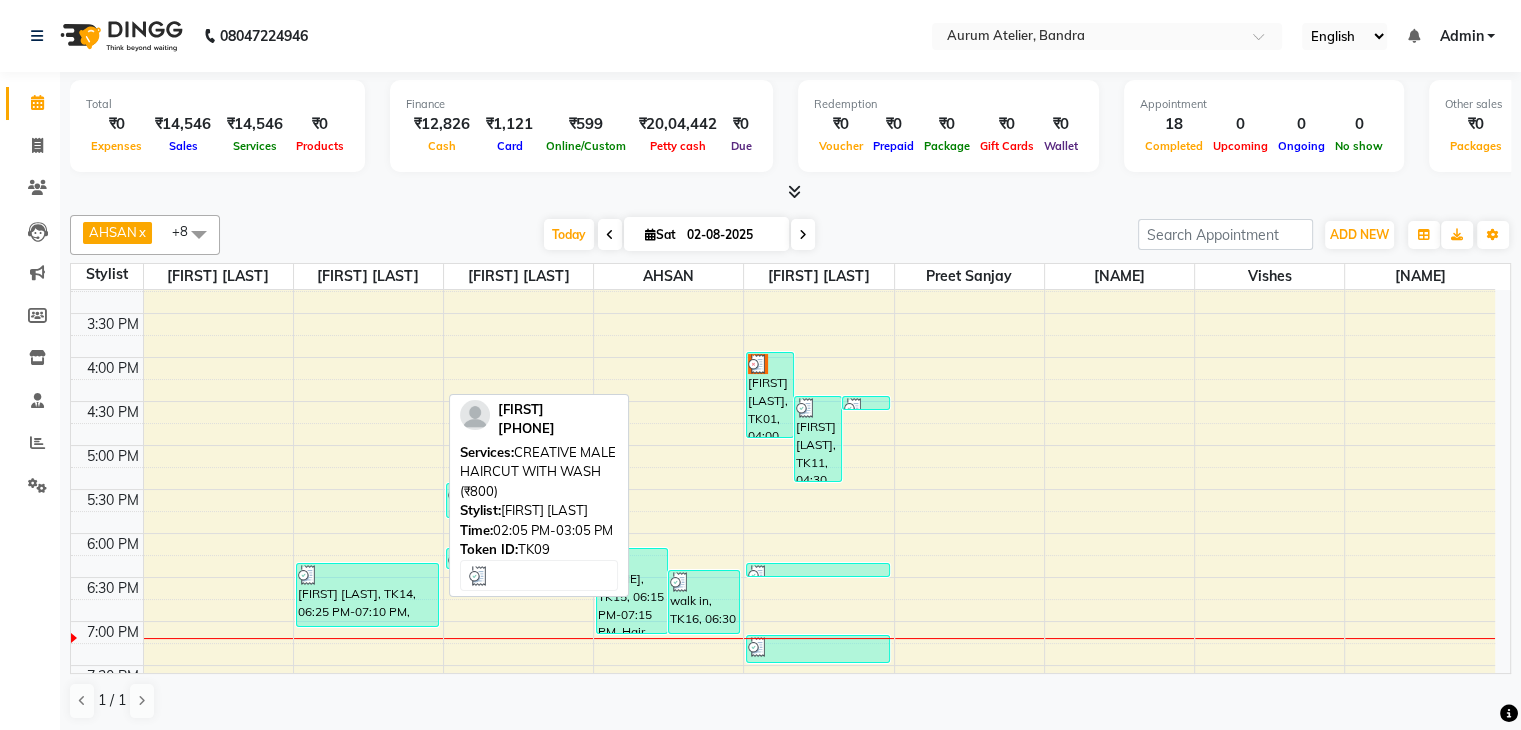 scroll, scrollTop: 749, scrollLeft: 0, axis: vertical 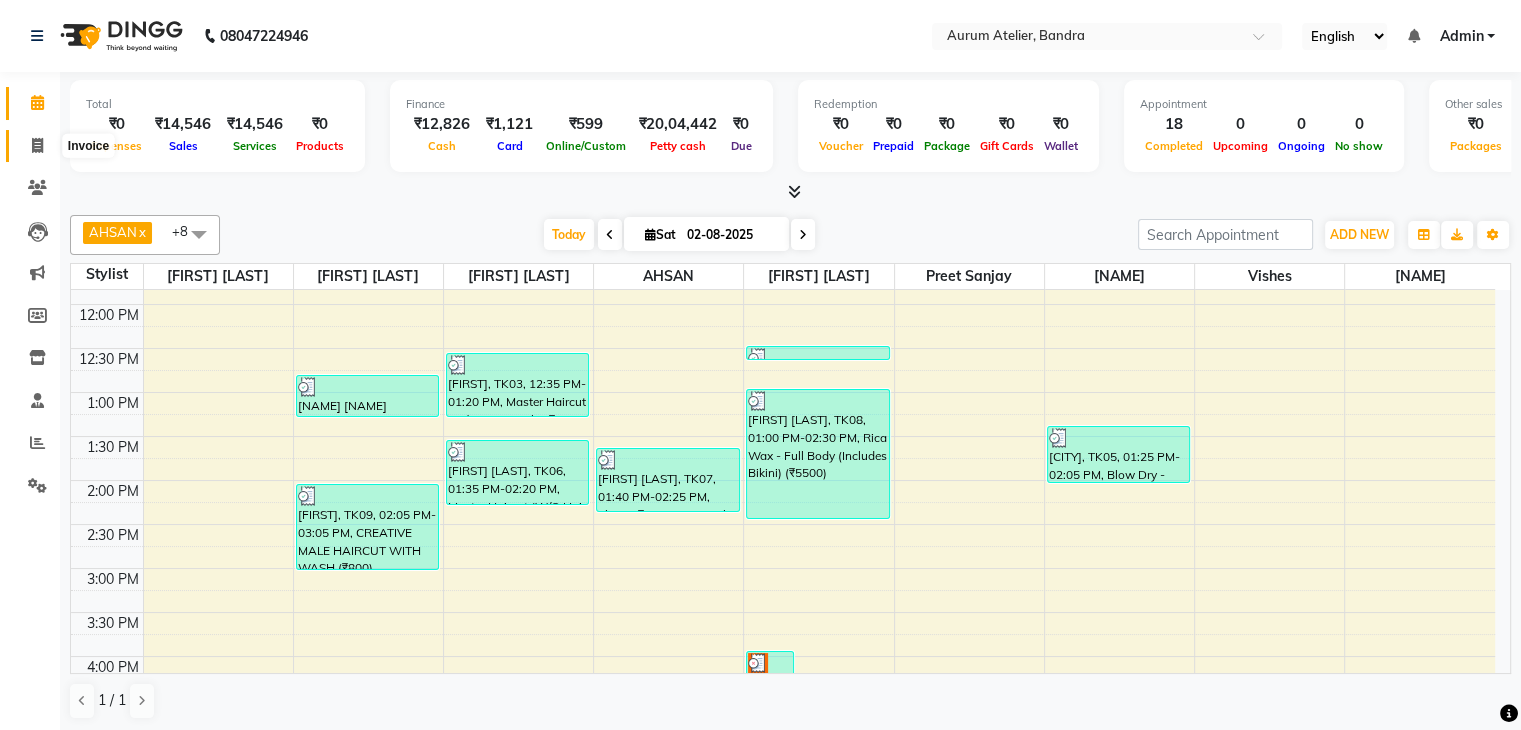click 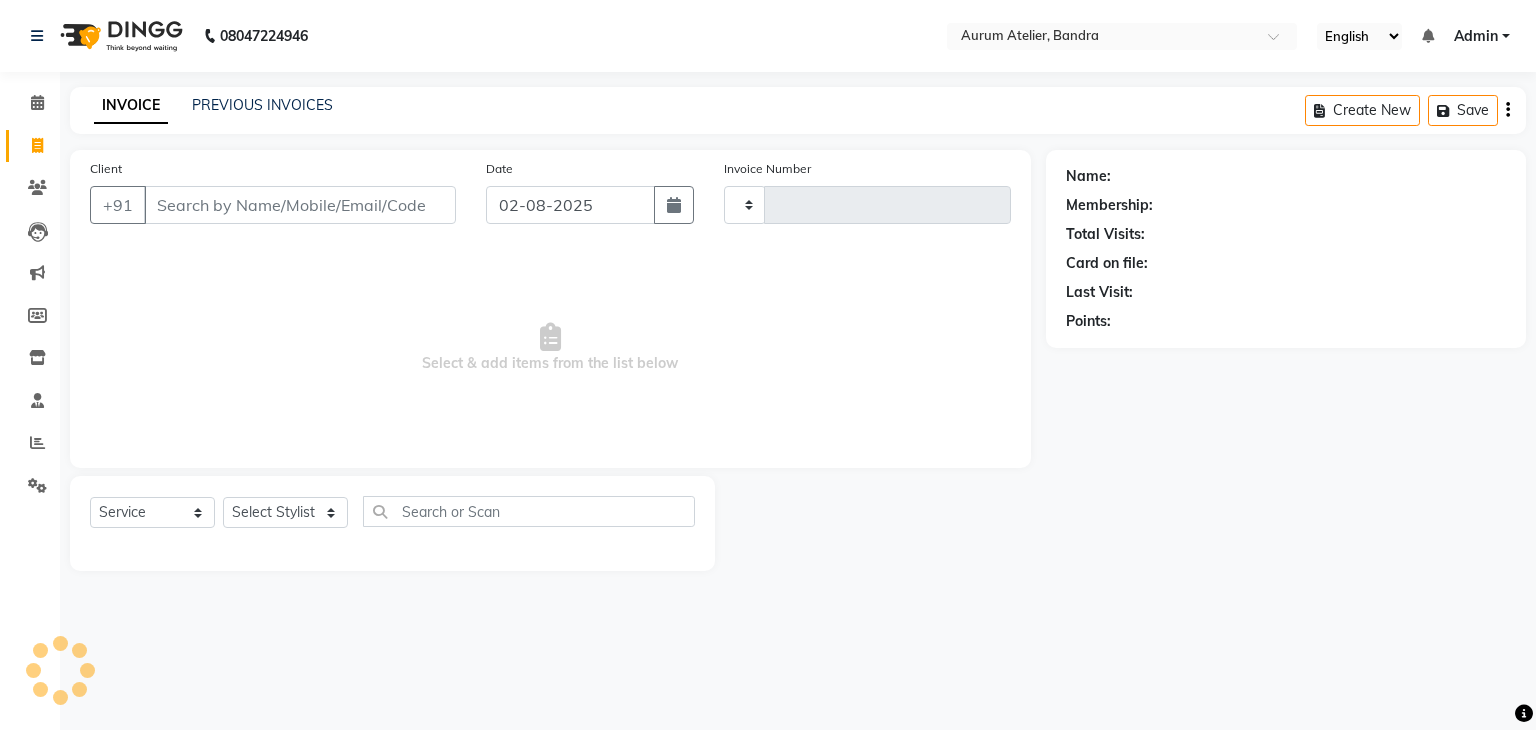 type on "0495" 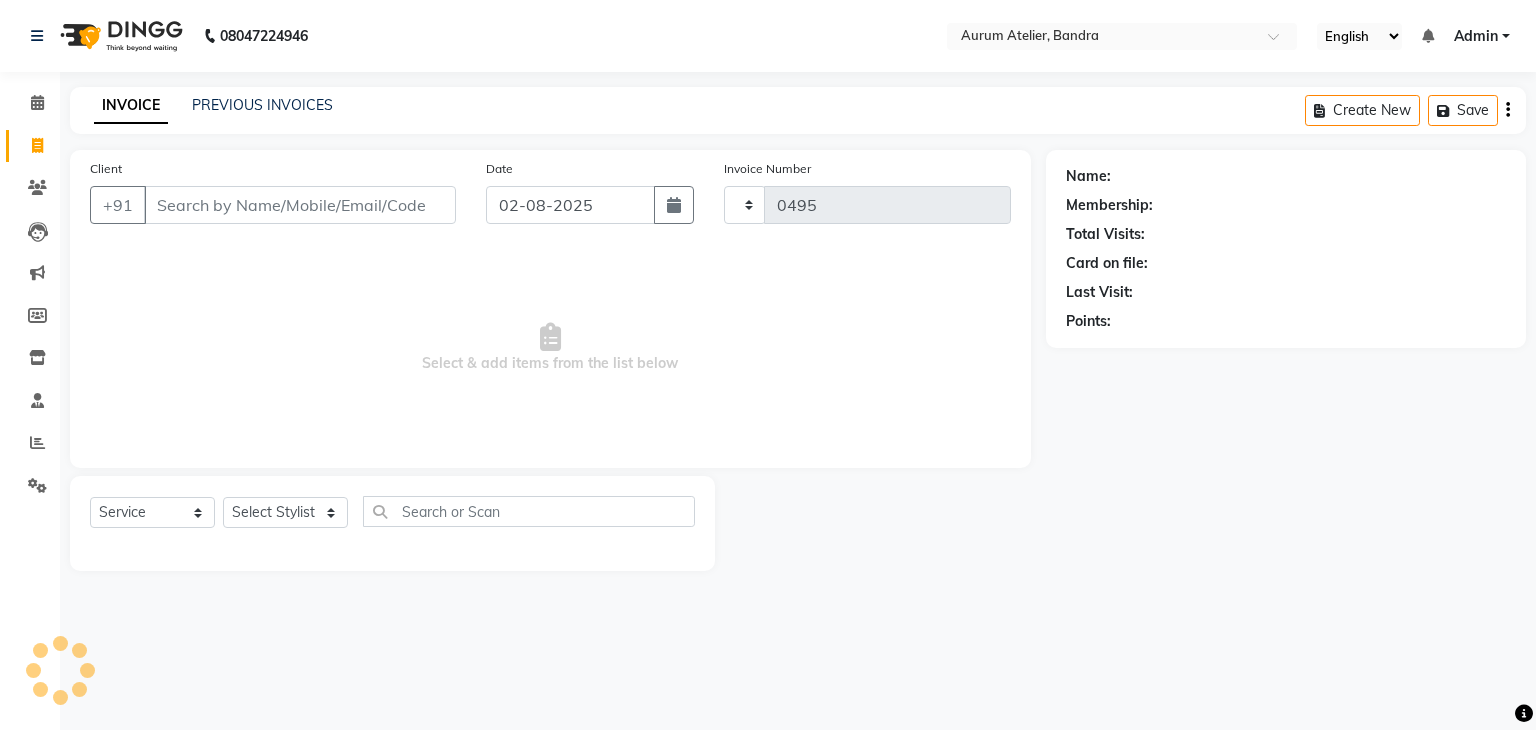 select on "7410" 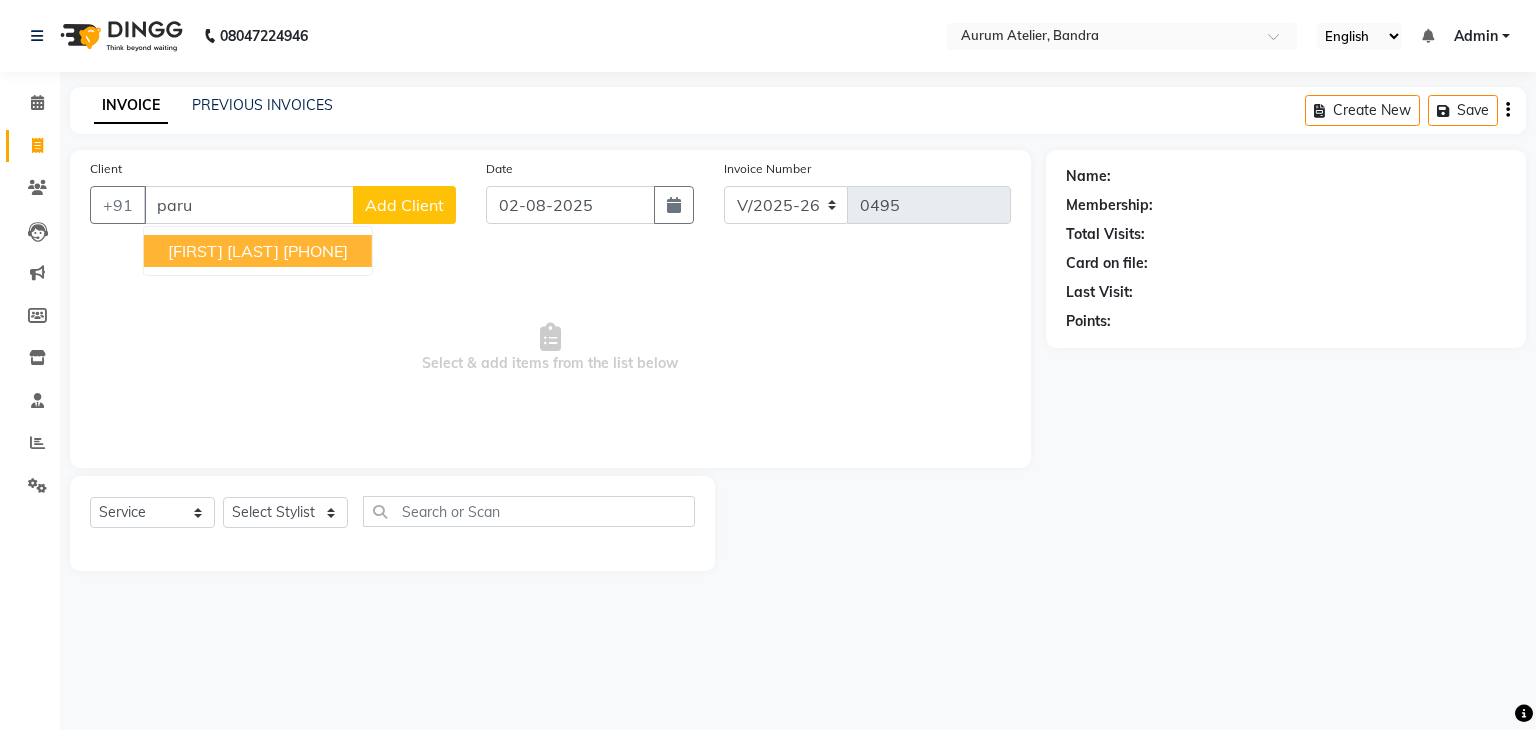 click on "[PHONE]" at bounding box center (315, 251) 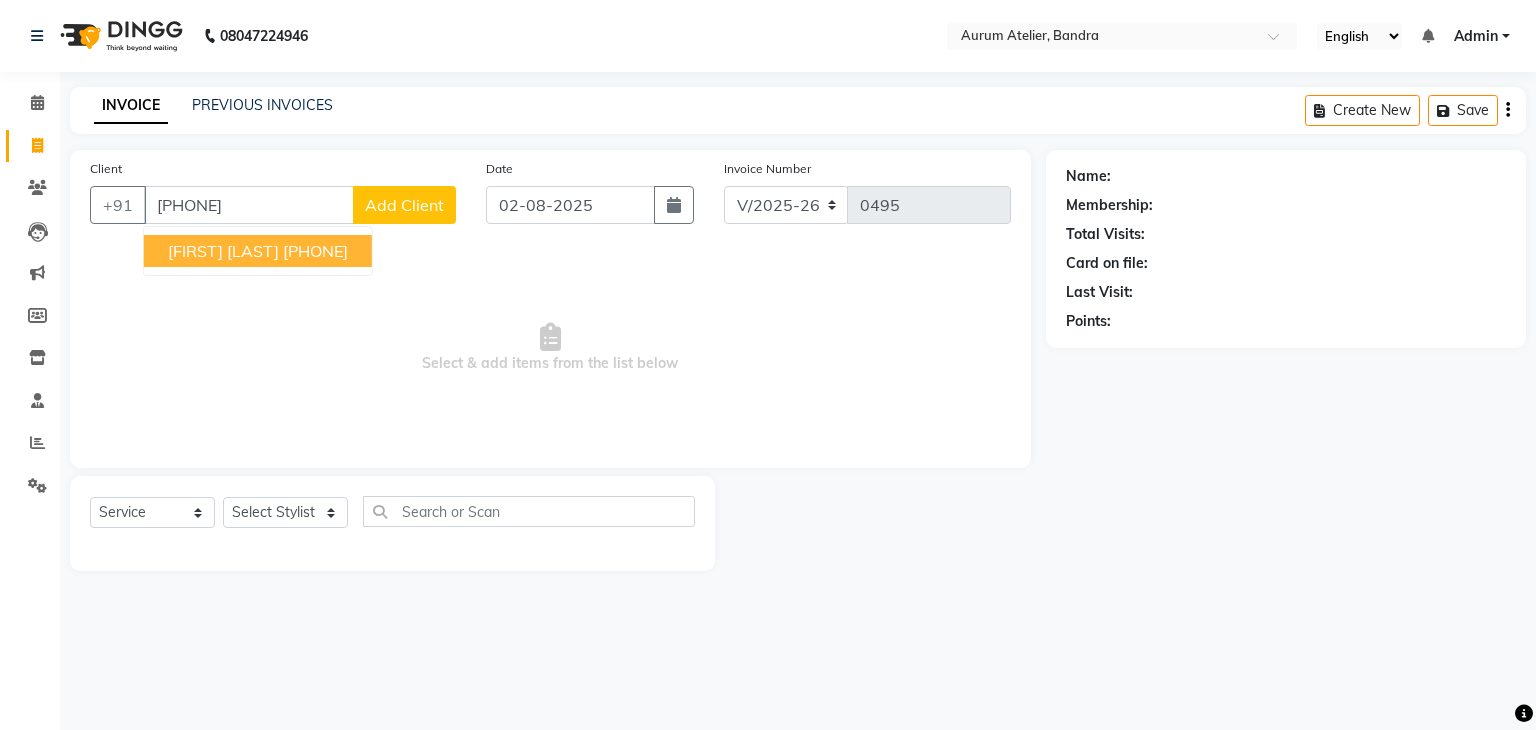 type on "[PHONE]" 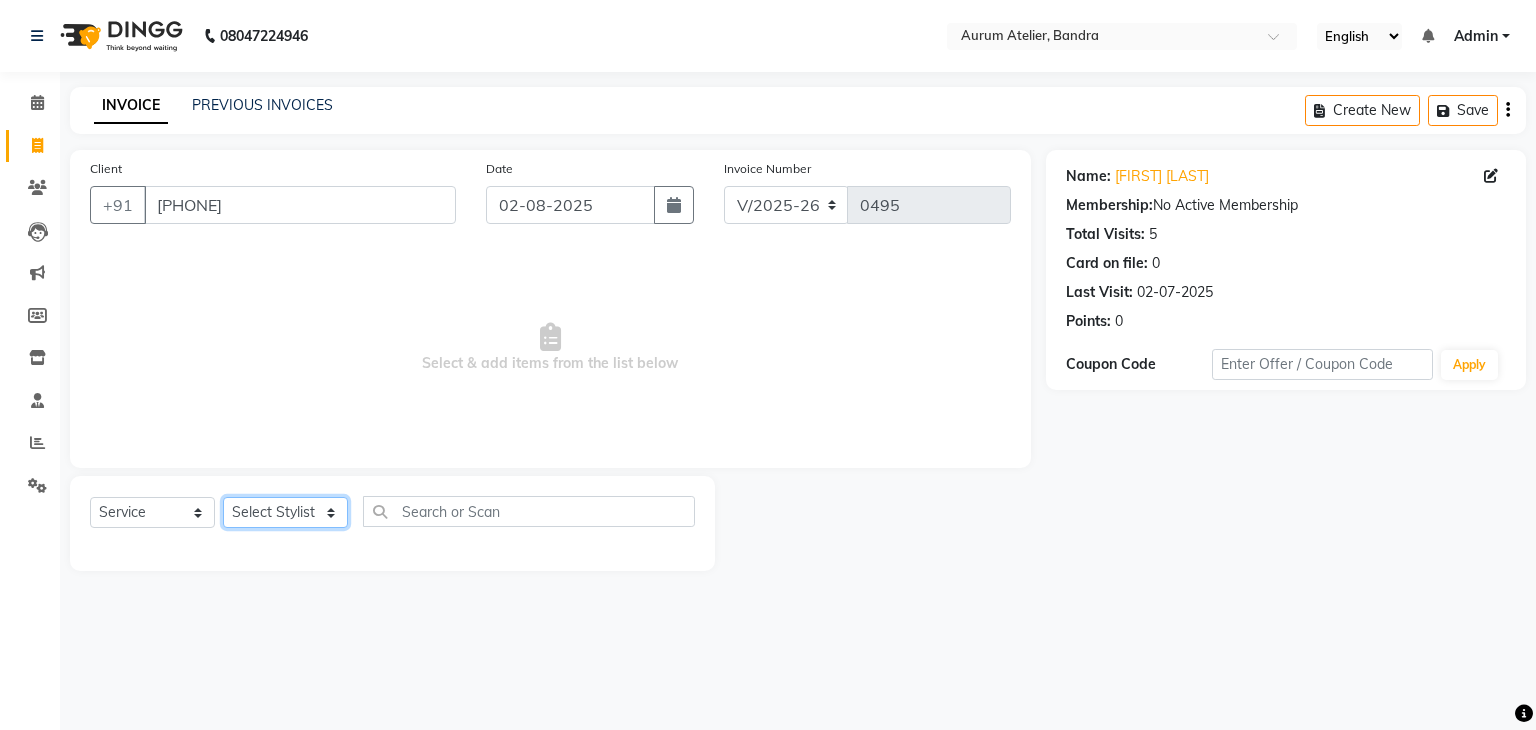 click on "Select Stylist AHSAN [FIRST] [LAST] DIKSHITA [FIRST] [LAST] [FIRST] [LAST] Preet [FIRST] [LAST] [FIRST] [LAST]" 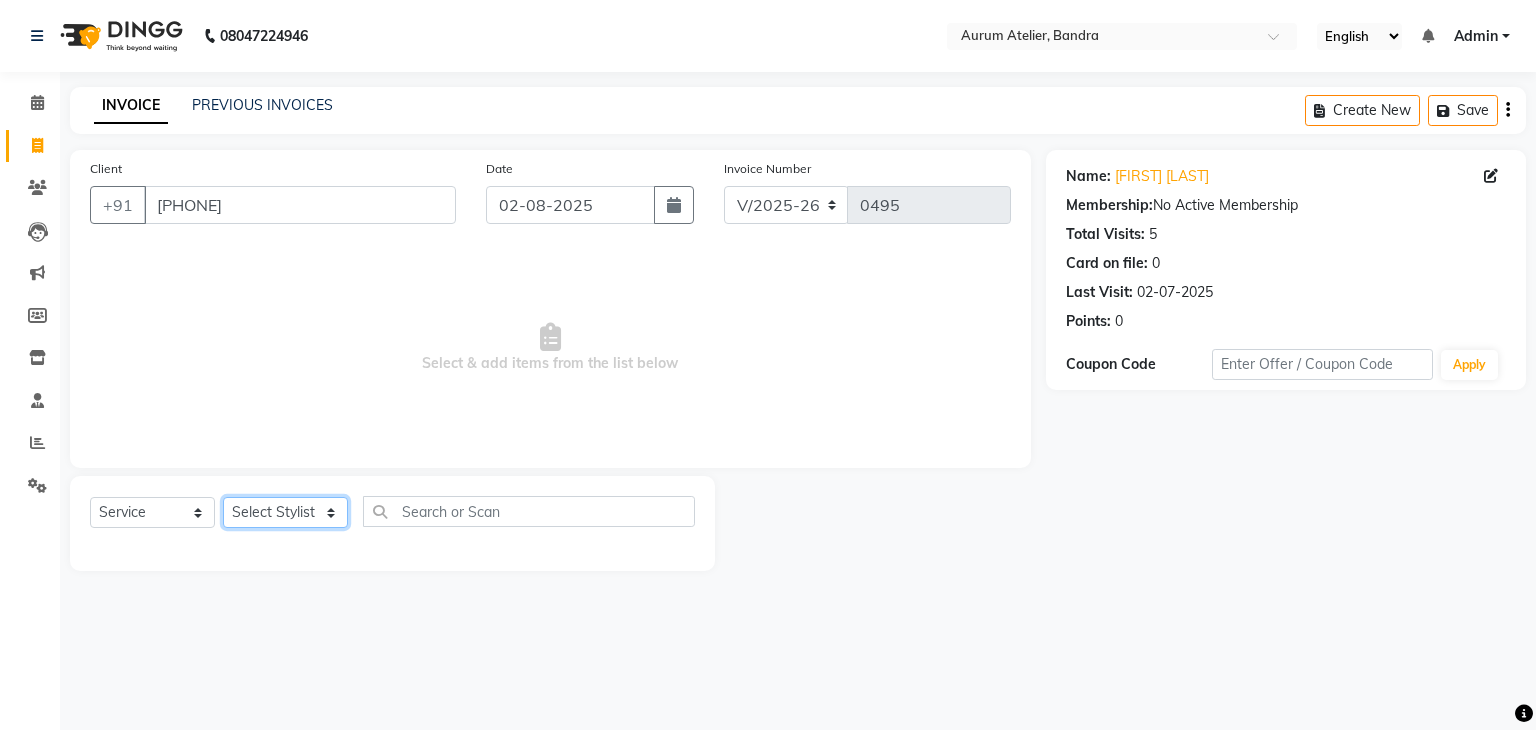 select on "66081" 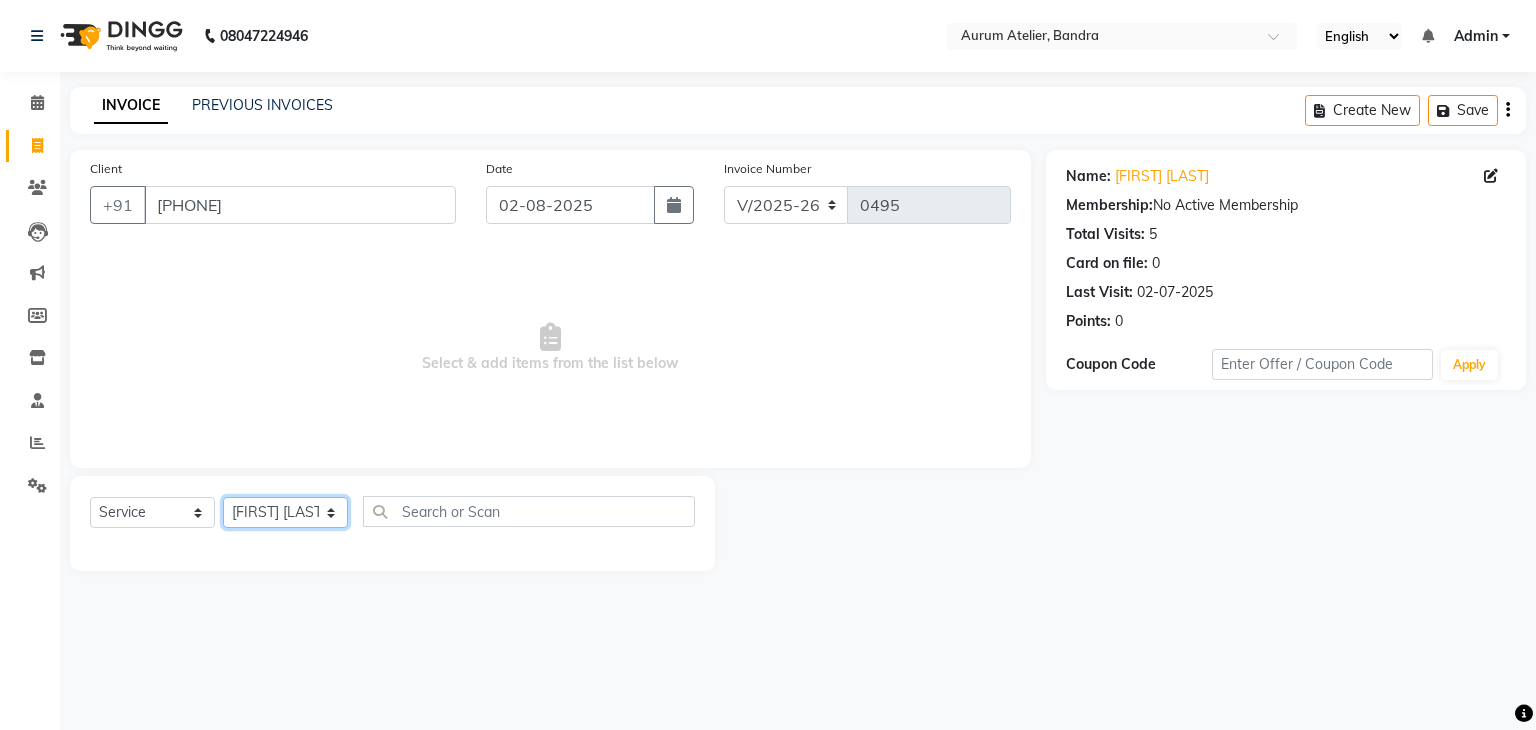 click on "Select Stylist AHSAN [FIRST] [LAST] DIKSHITA [FIRST] [LAST] [FIRST] [LAST] Preet [FIRST] [LAST] [FIRST] [LAST]" 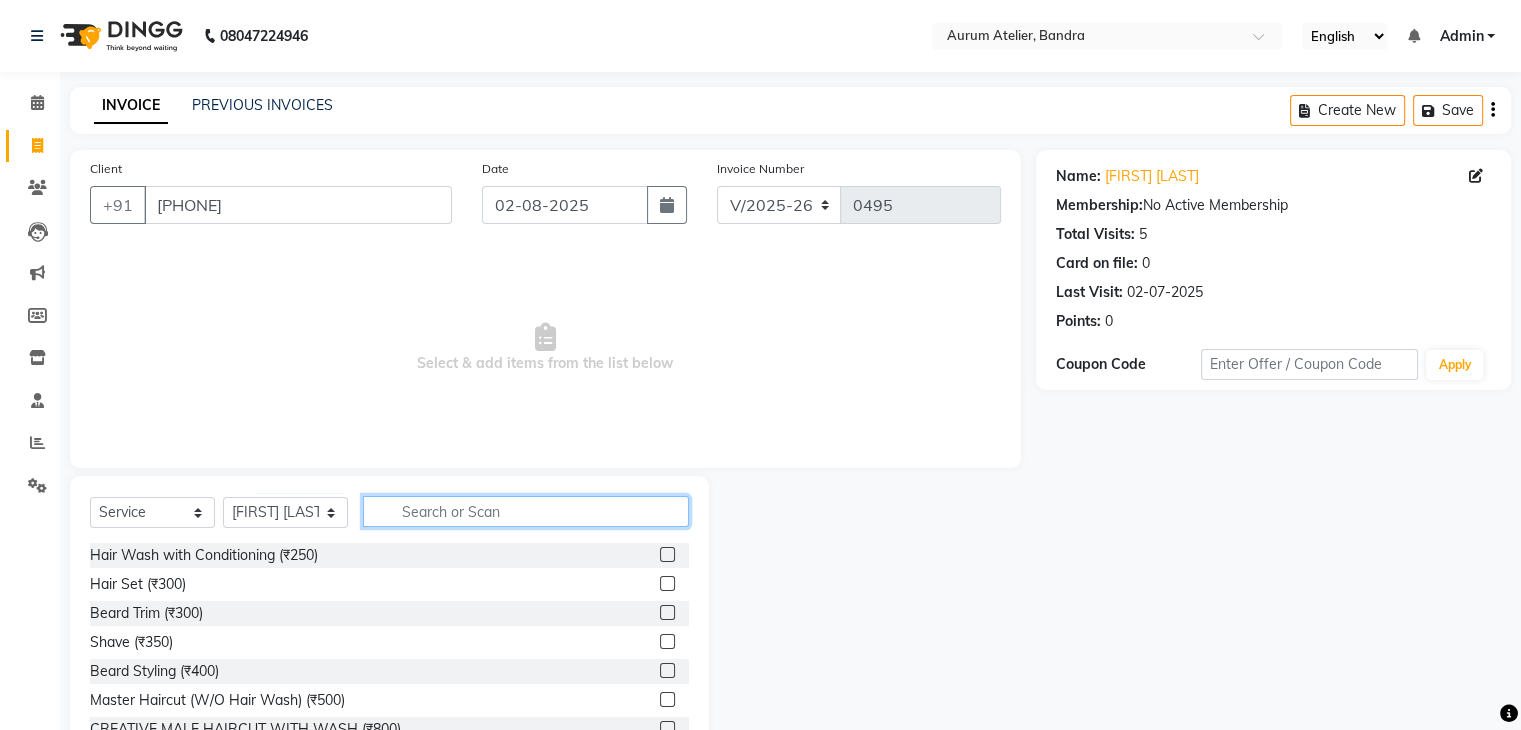click 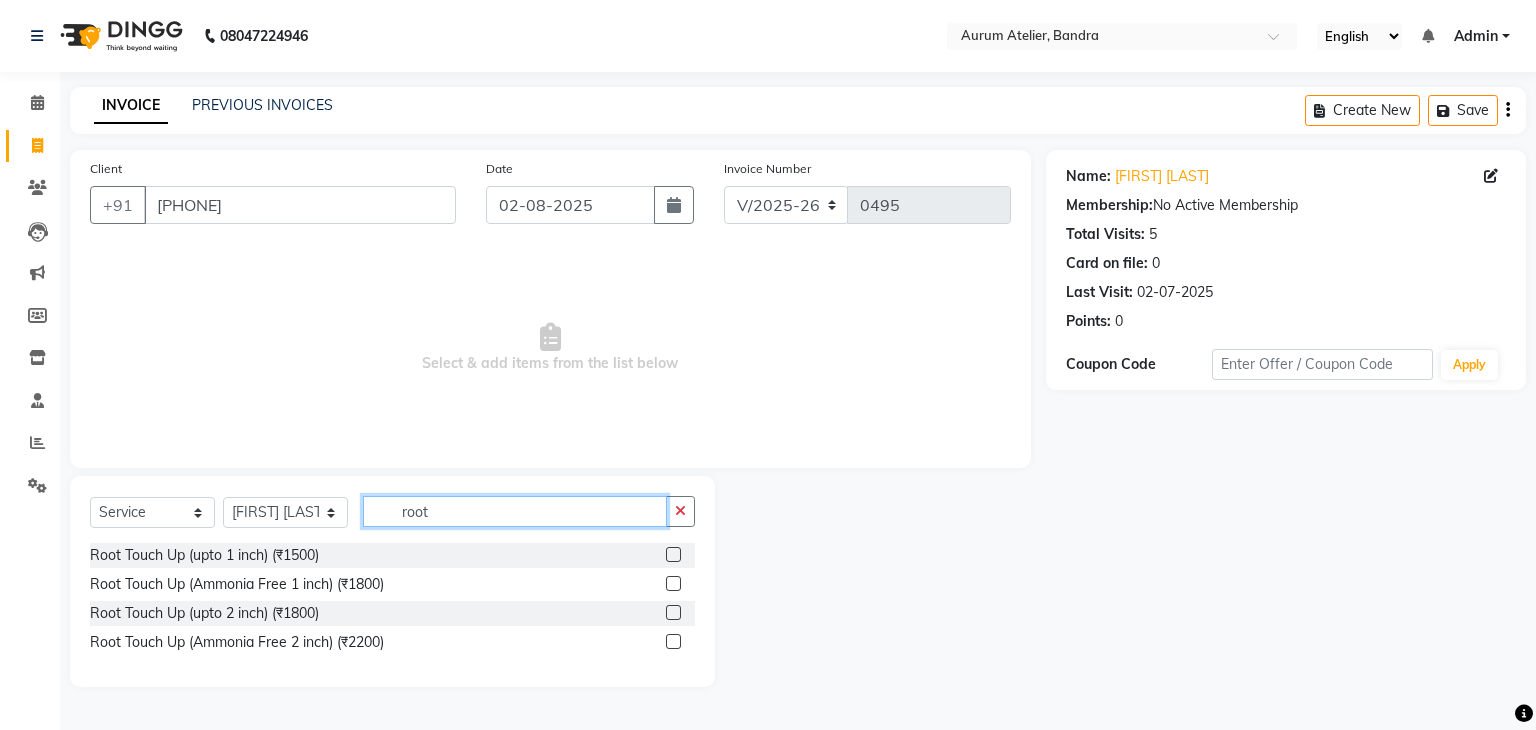 type on "root" 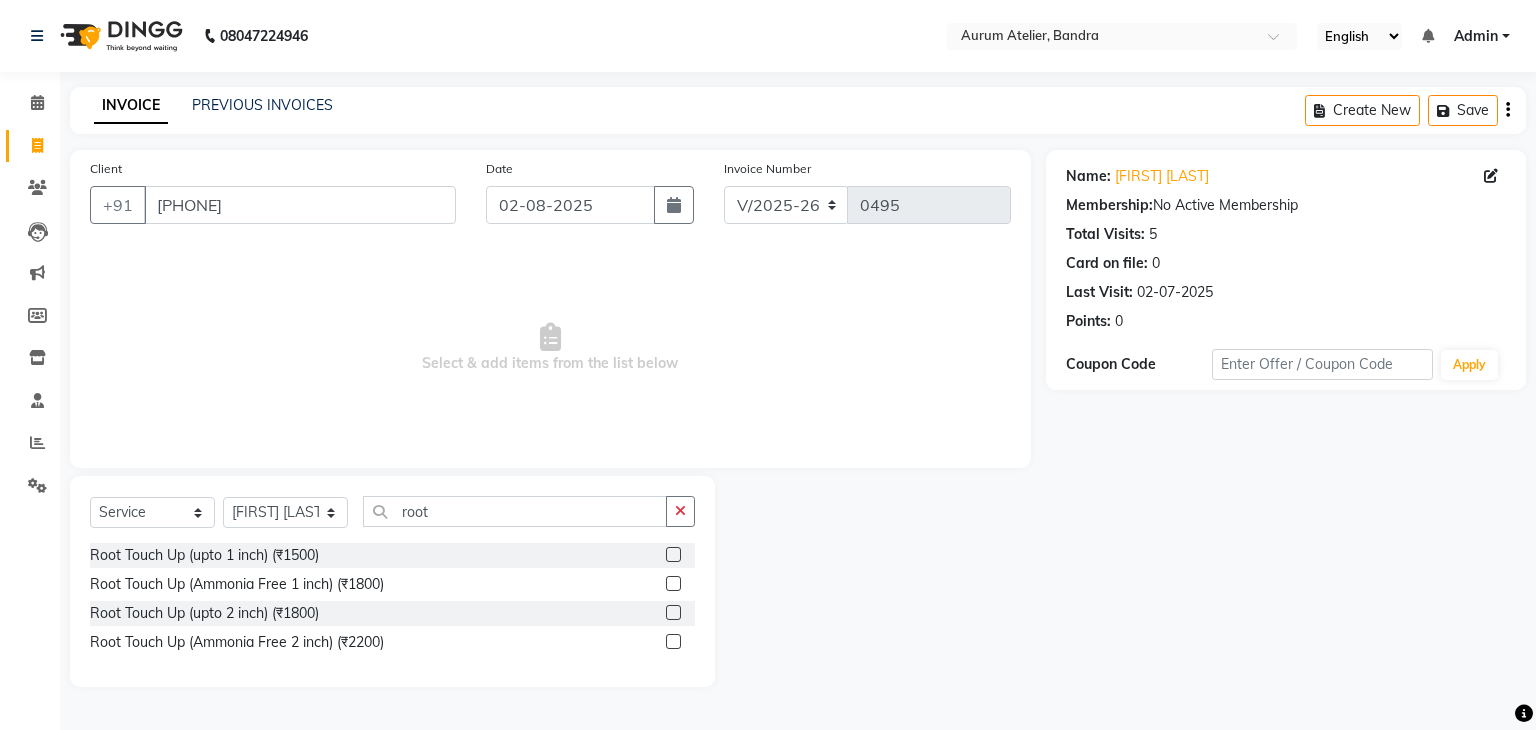 click 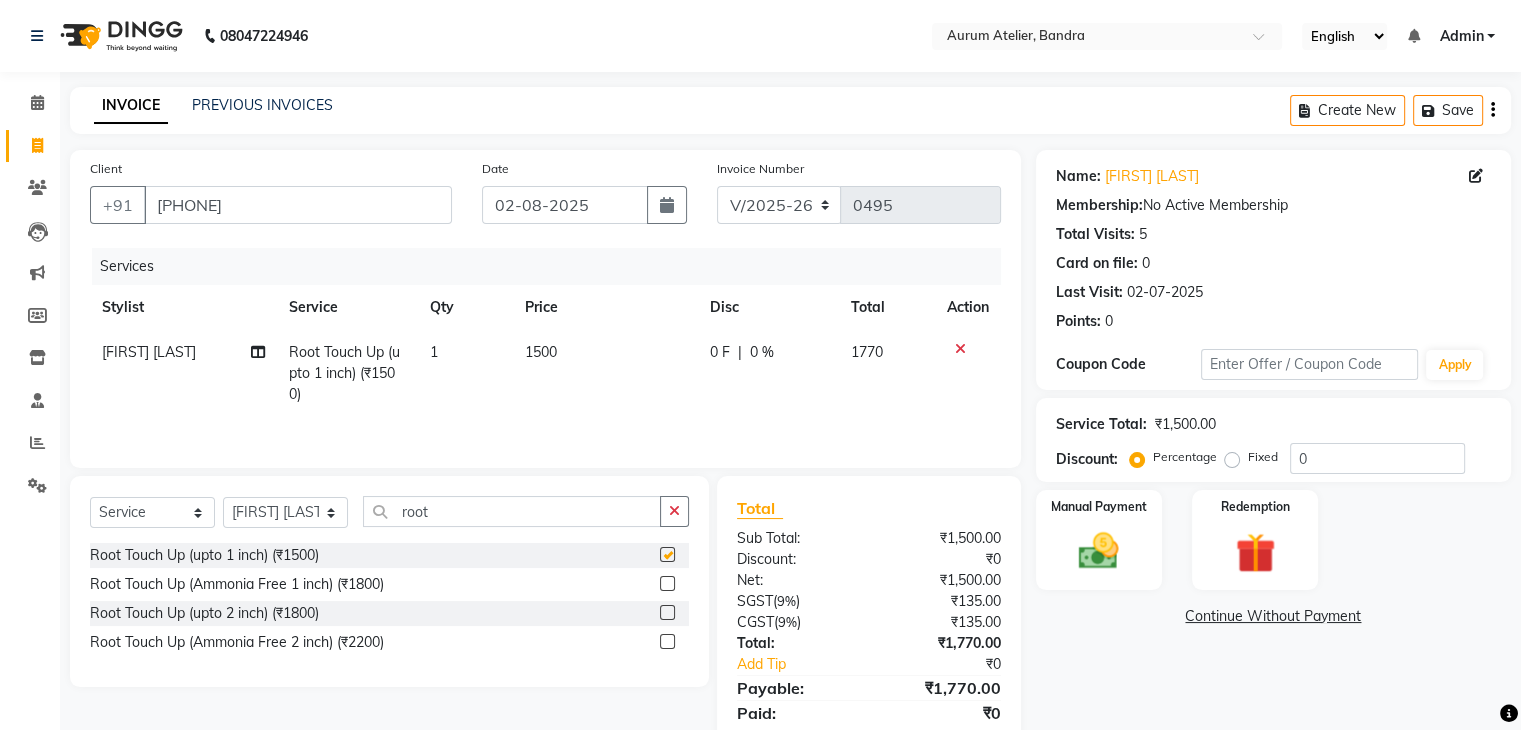 checkbox on "false" 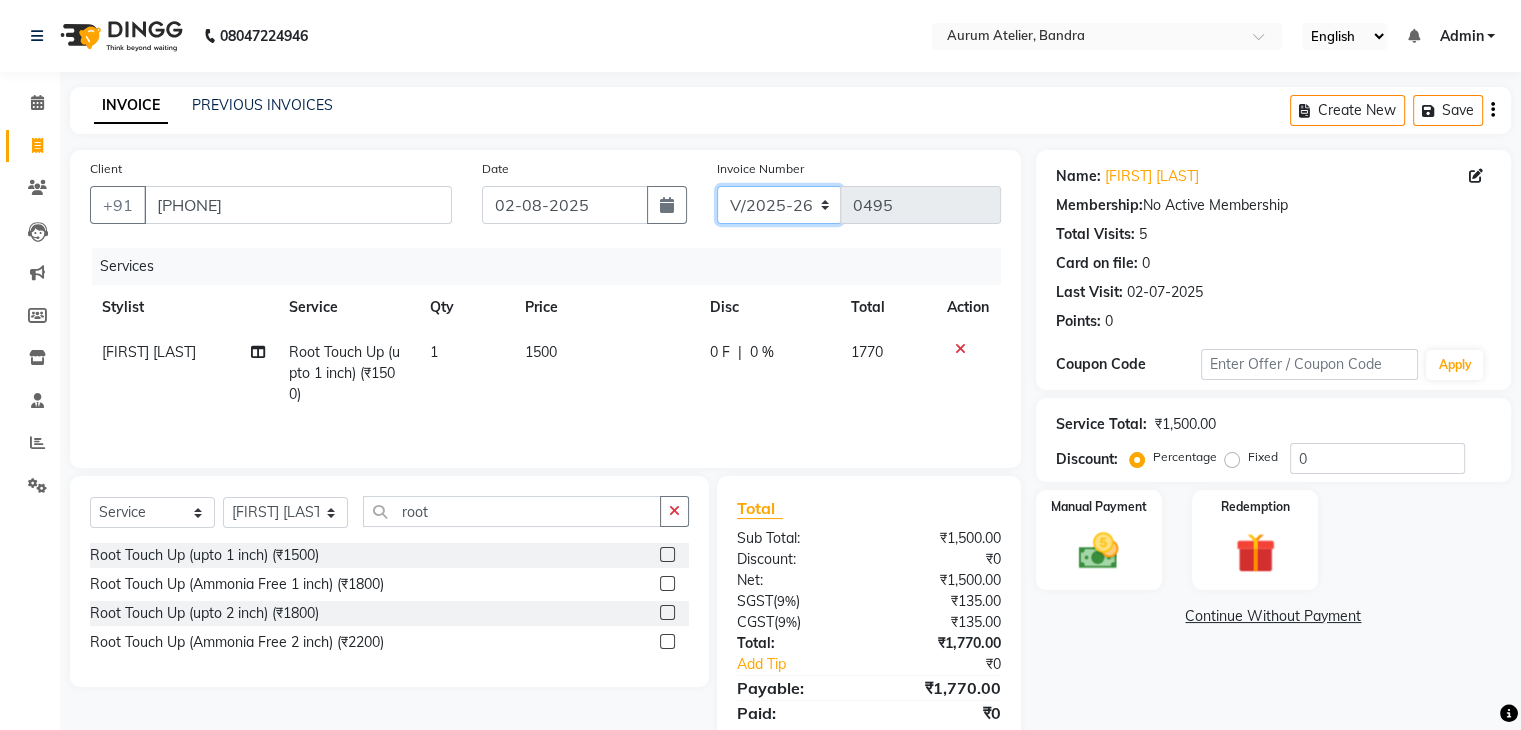 click on "C/2025-26 V/2025 V/2025-26" 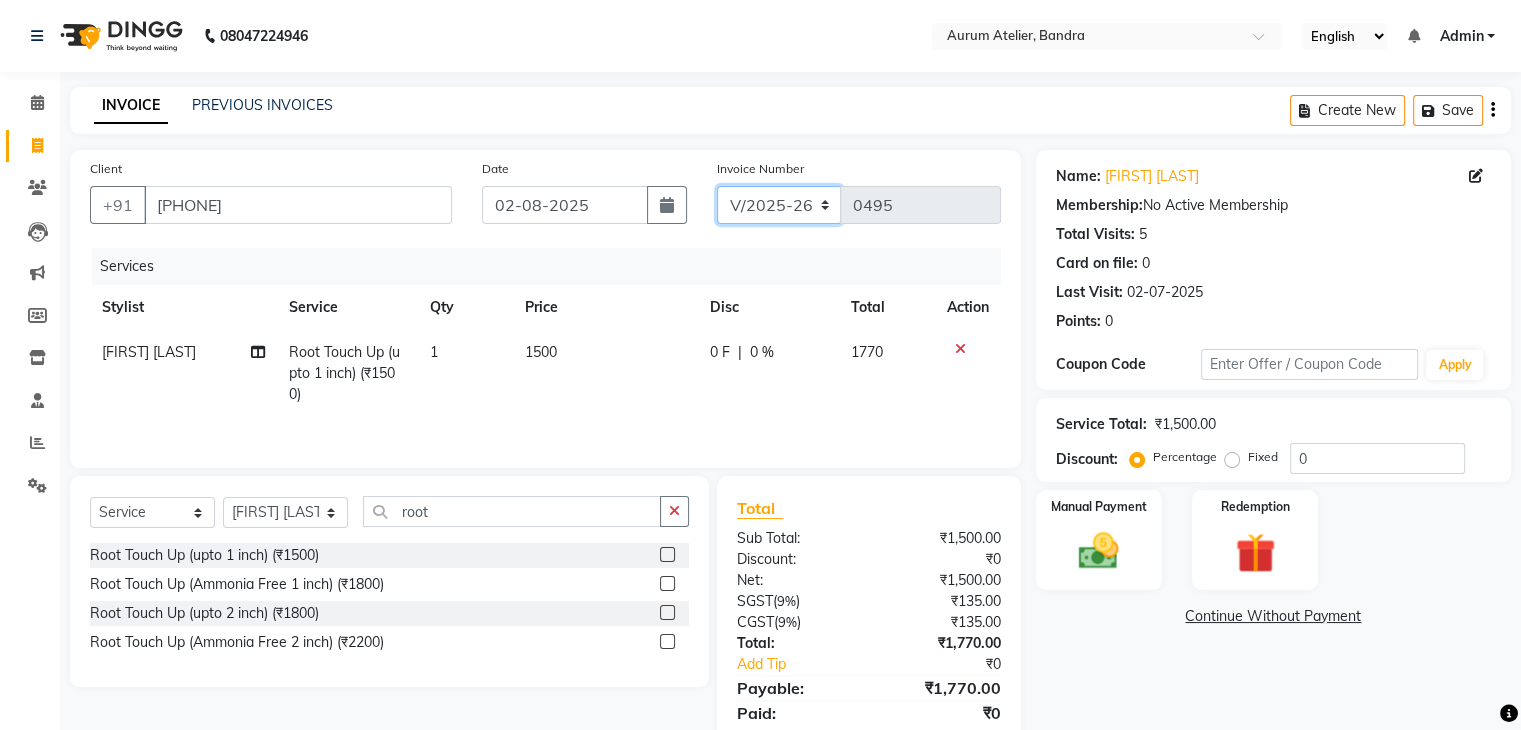 click on "C/2025-26 V/2025 V/2025-26" 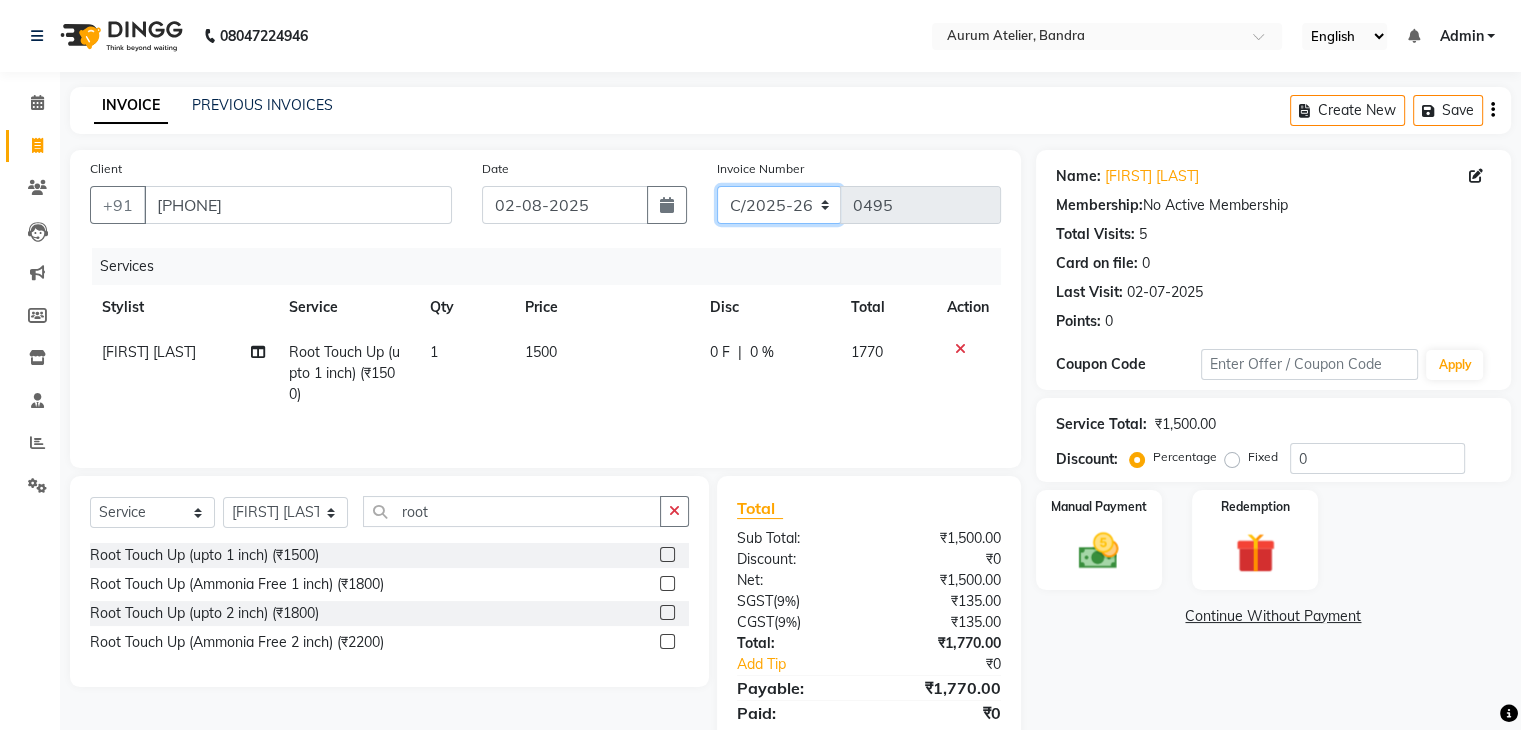 click on "C/2025-26 V/2025 V/2025-26" 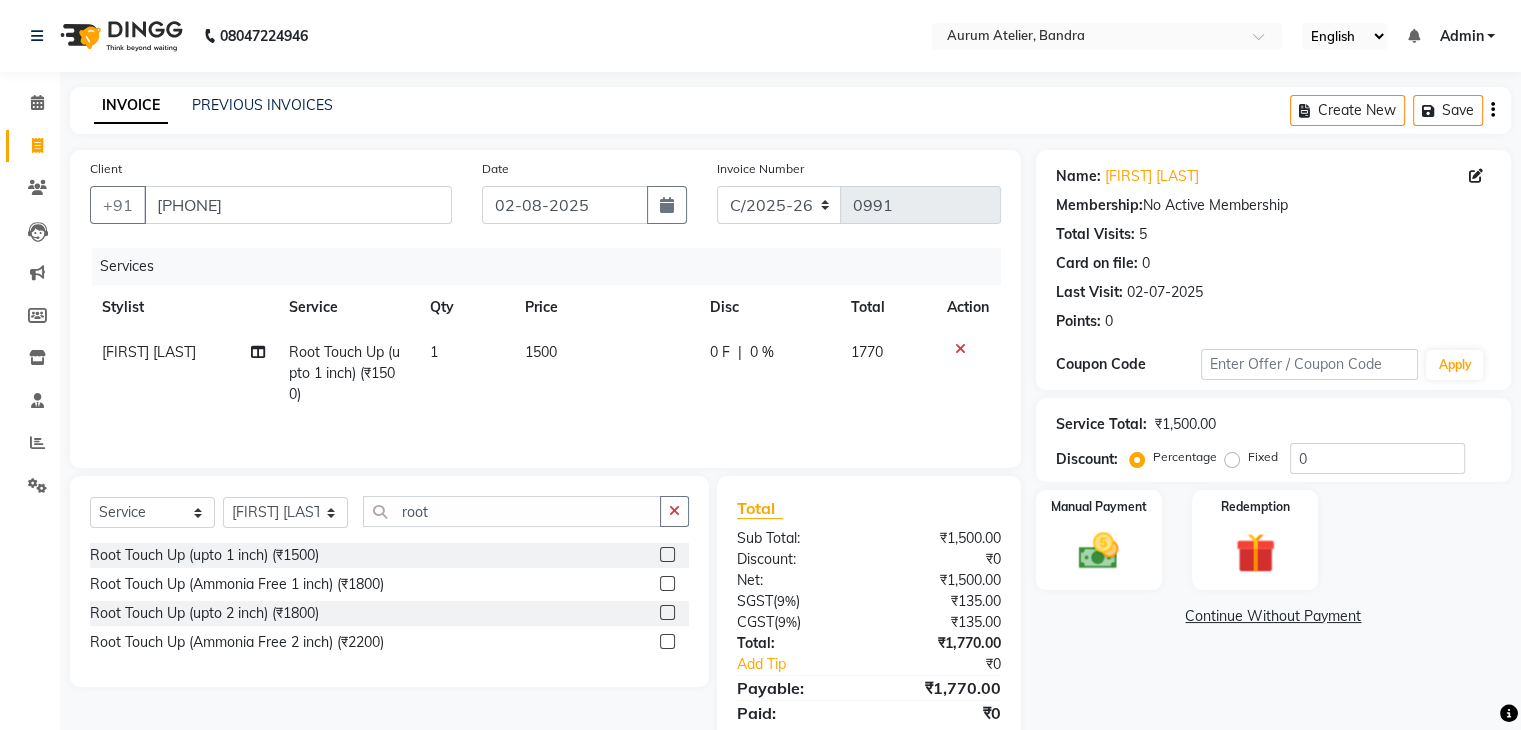 click 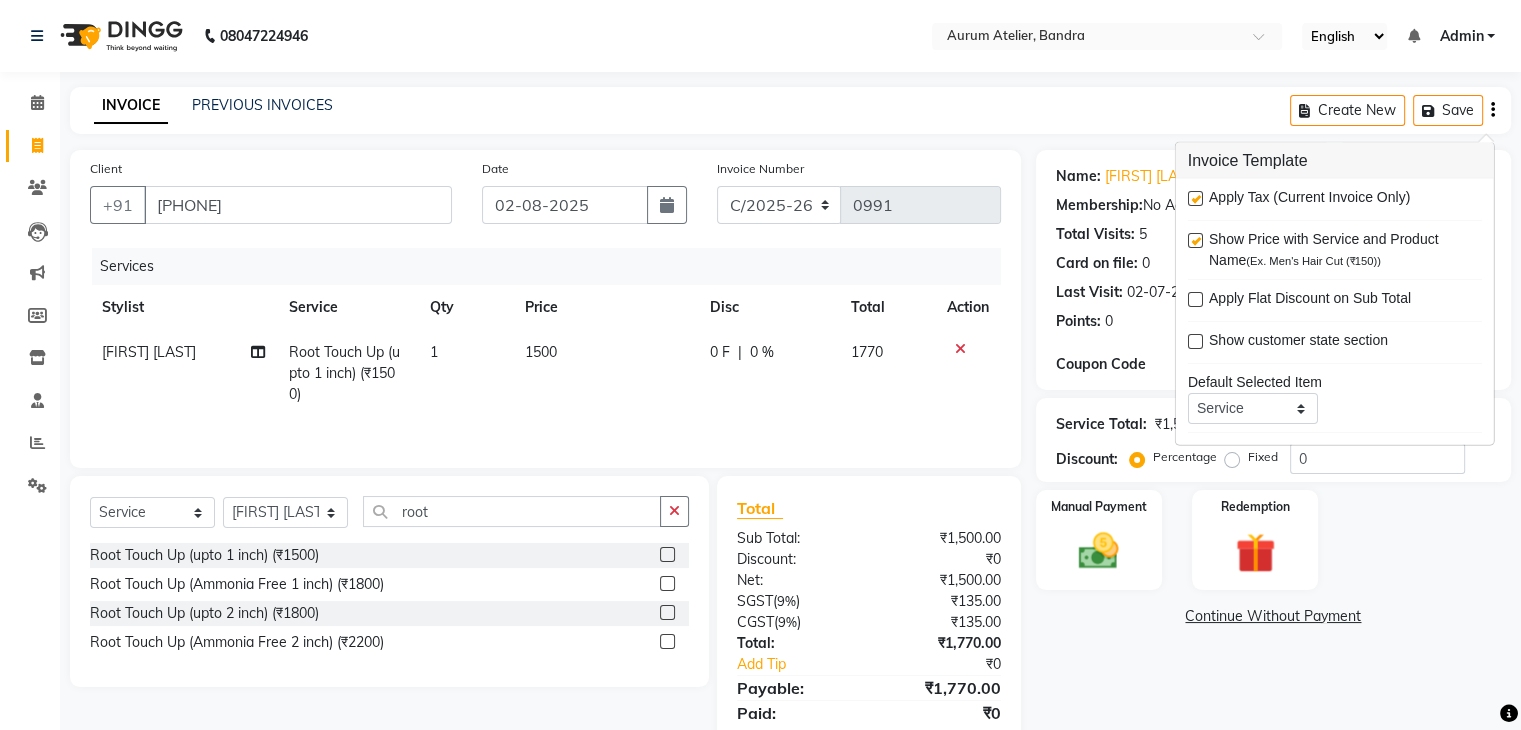 click at bounding box center [1195, 198] 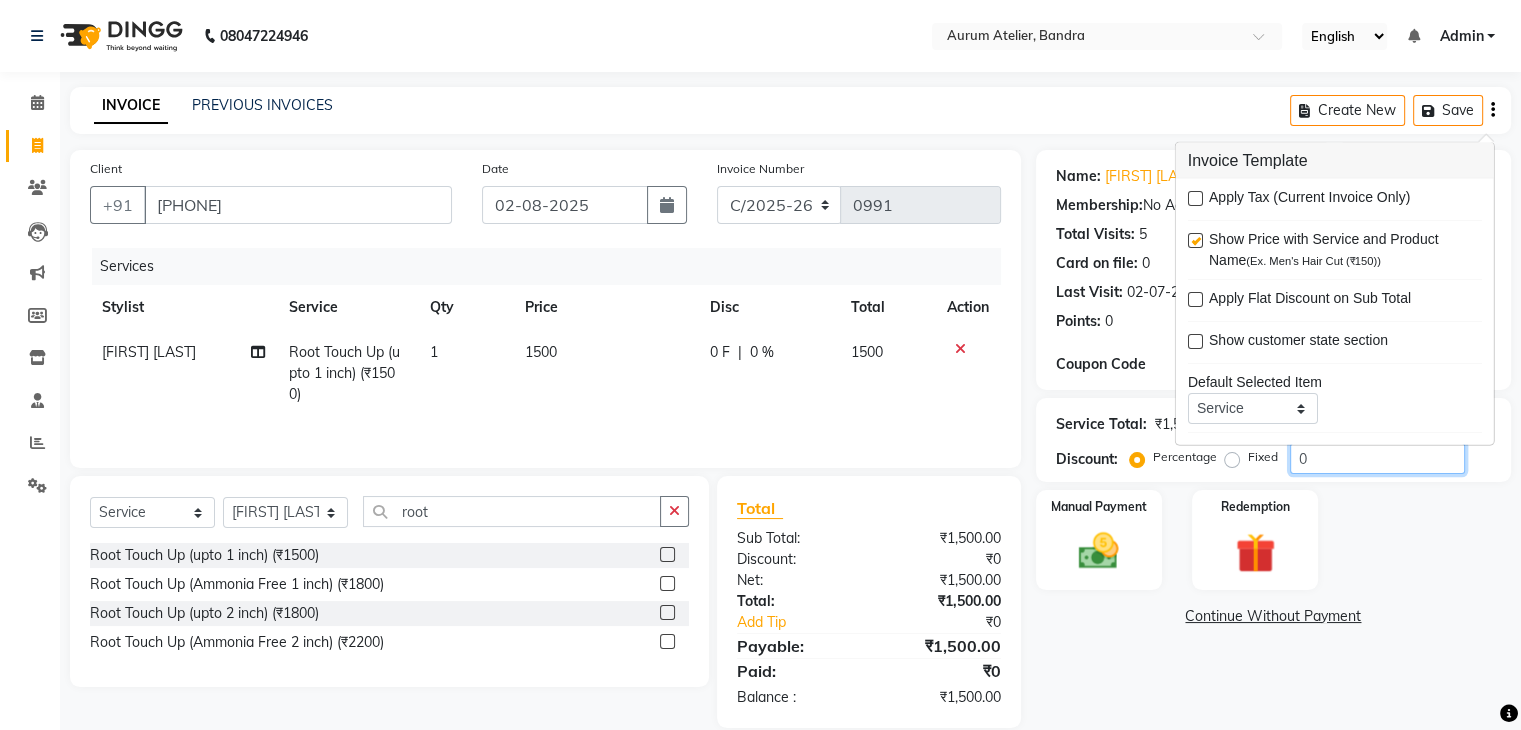 click on "0" 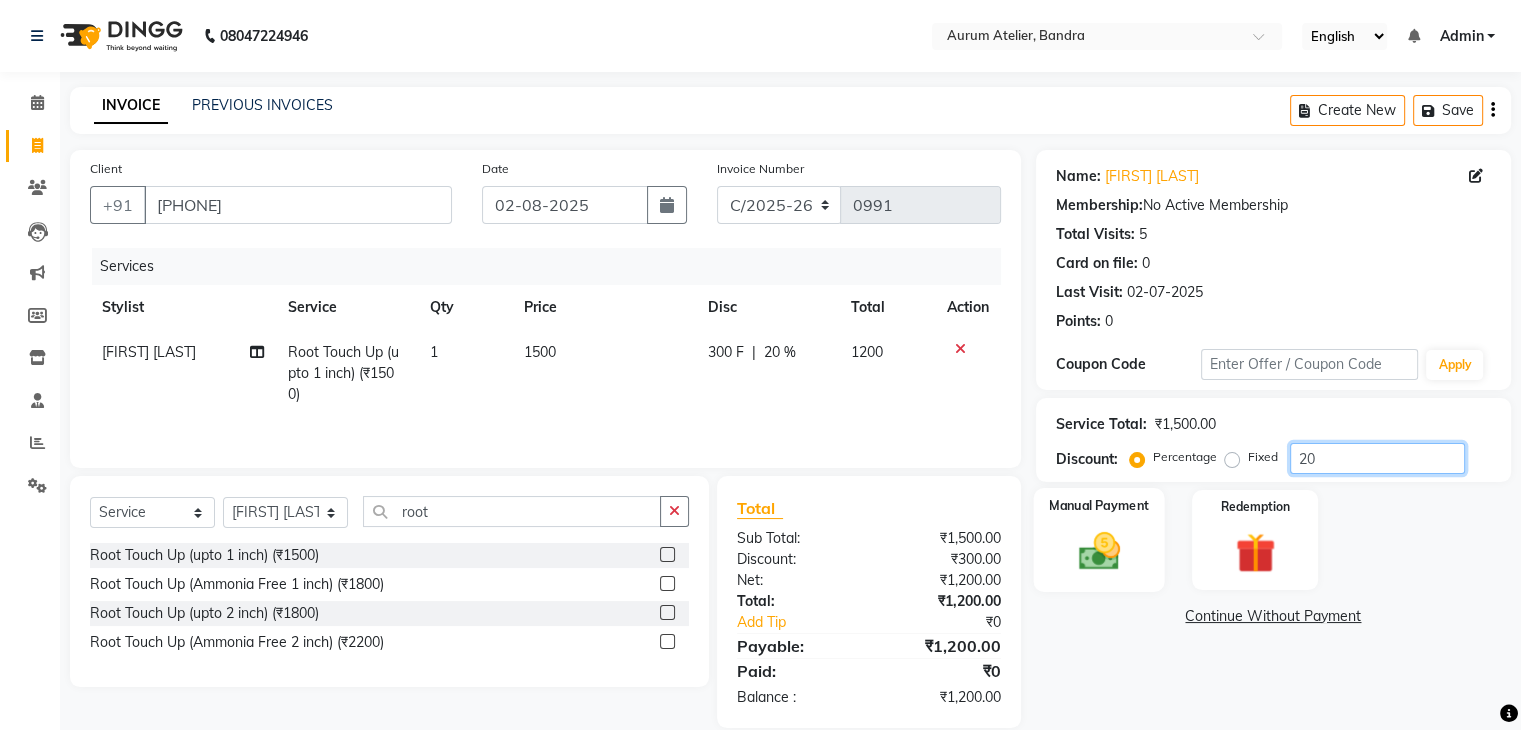 type on "20" 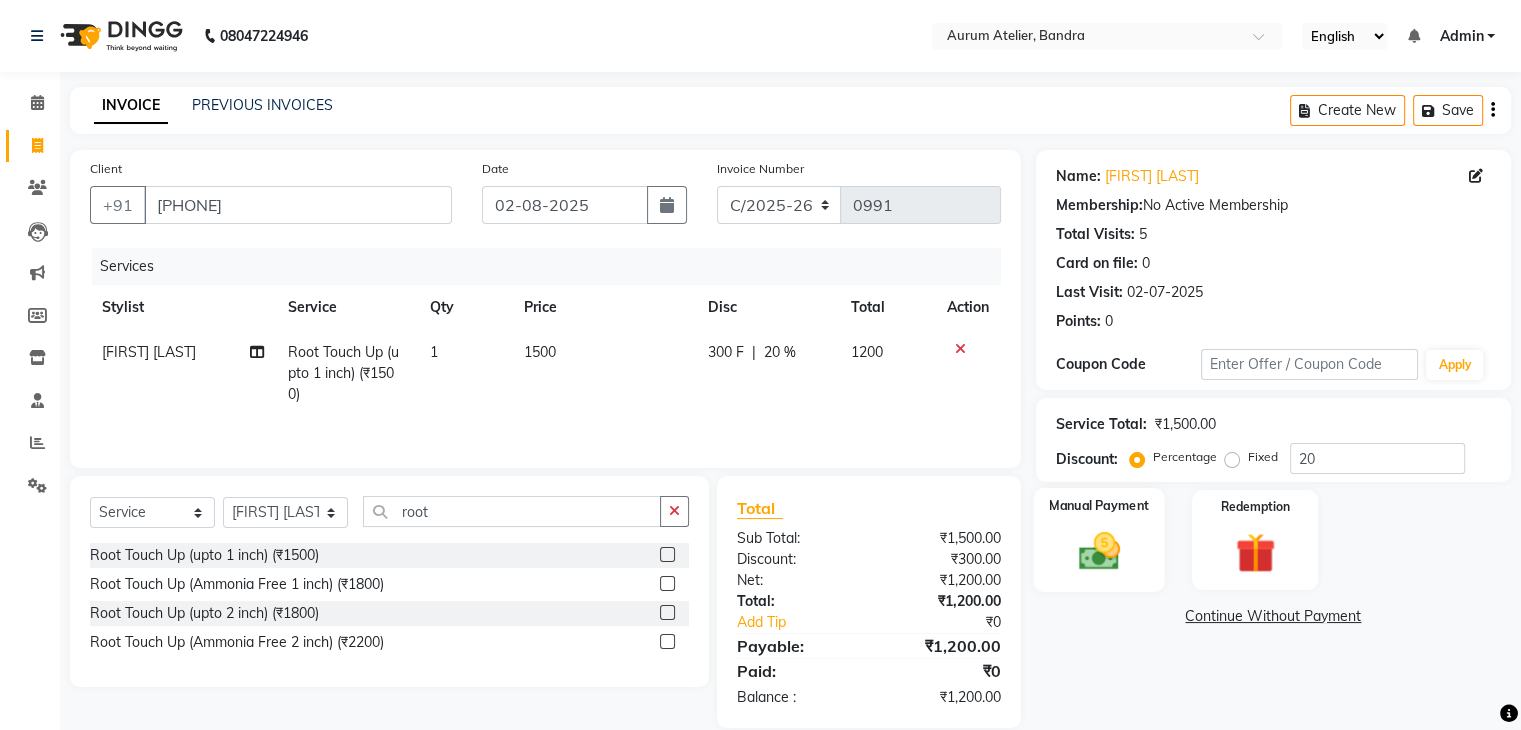 click on "Manual Payment" 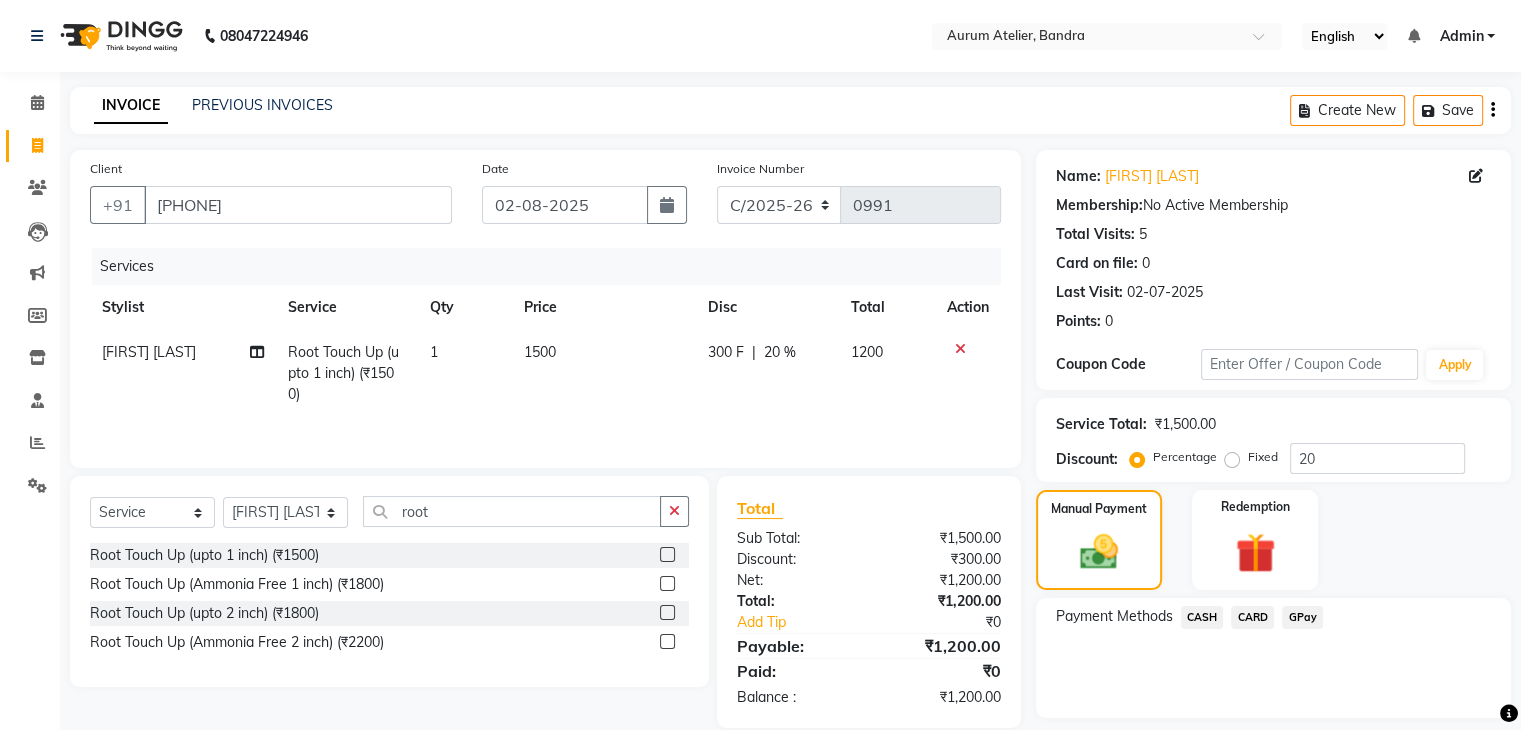 click on "CASH" 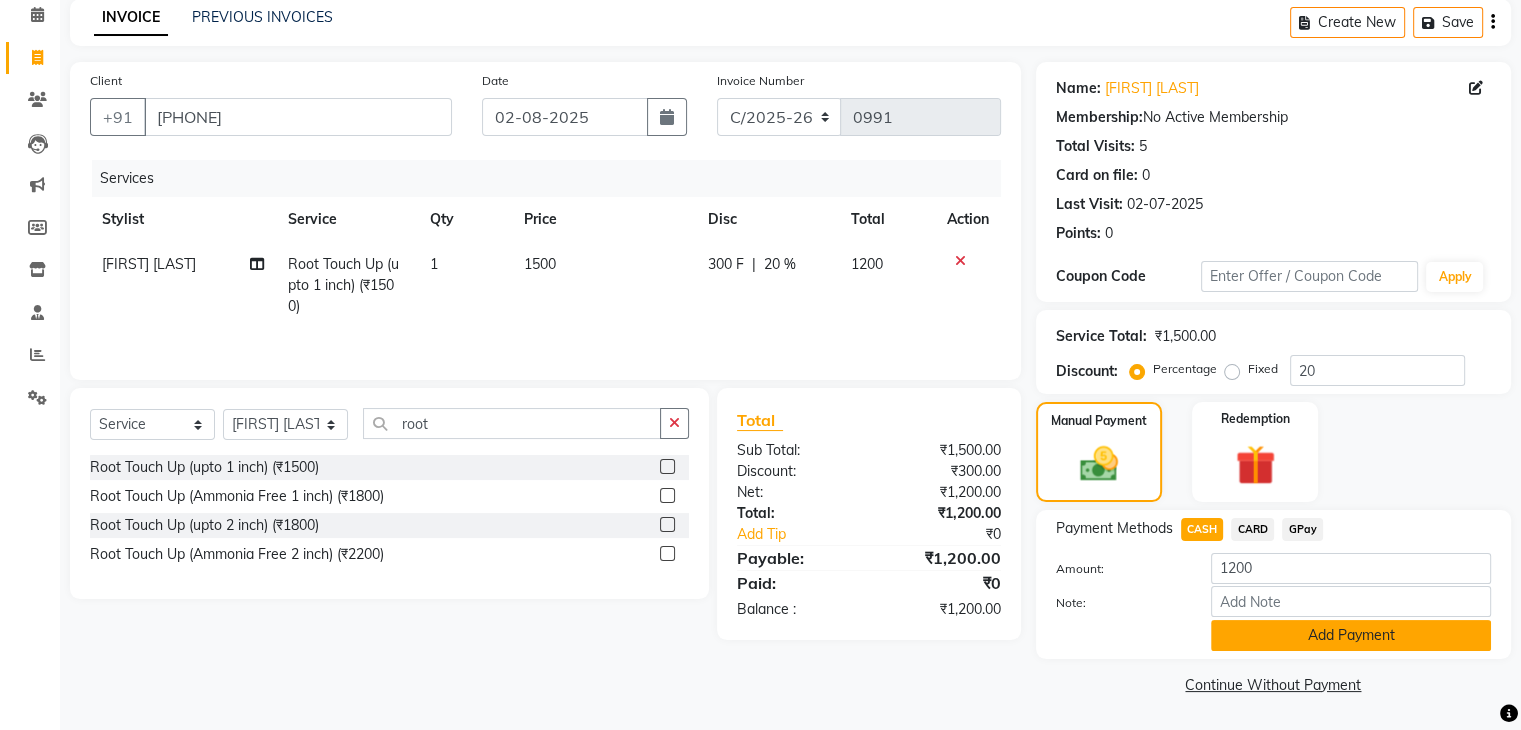 click on "Add Payment" 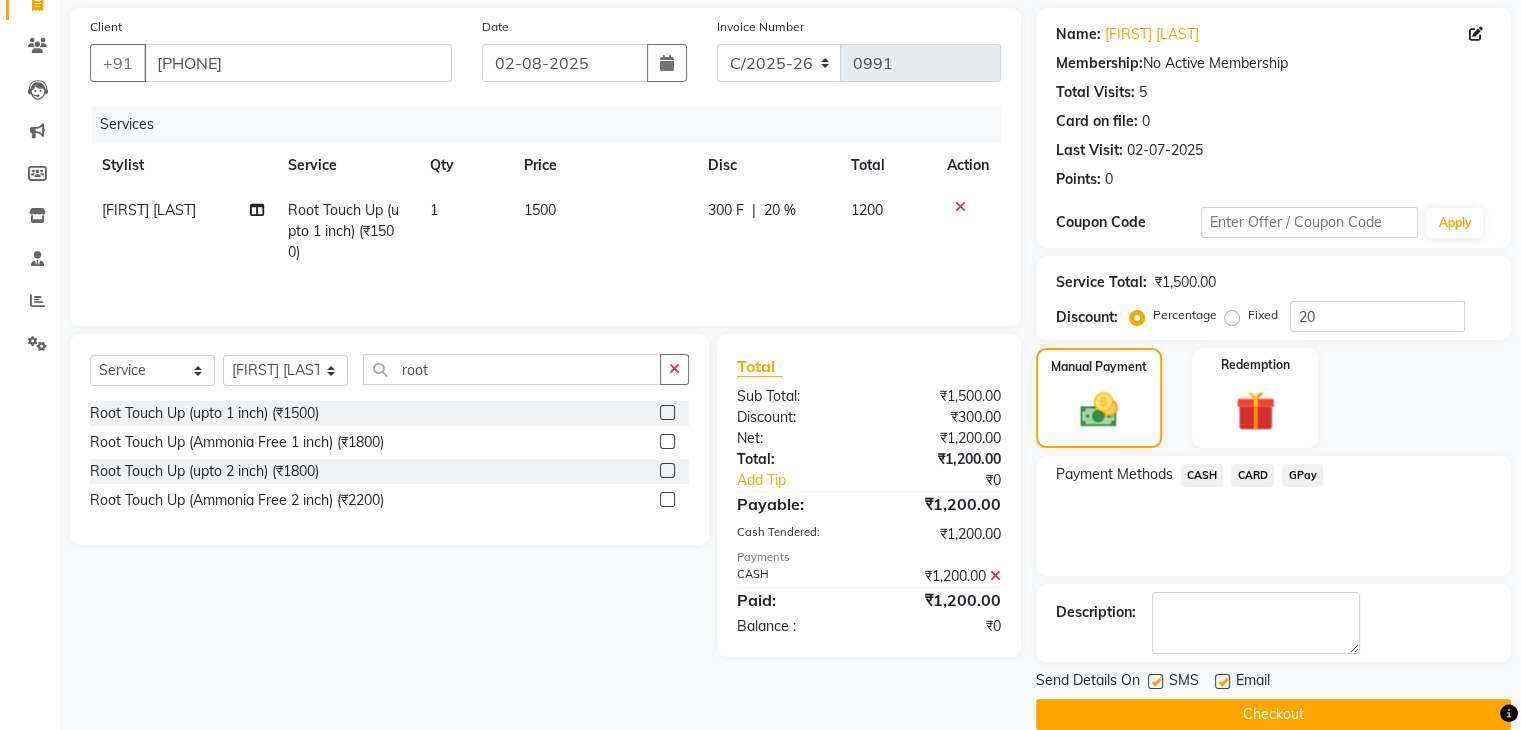 scroll, scrollTop: 171, scrollLeft: 0, axis: vertical 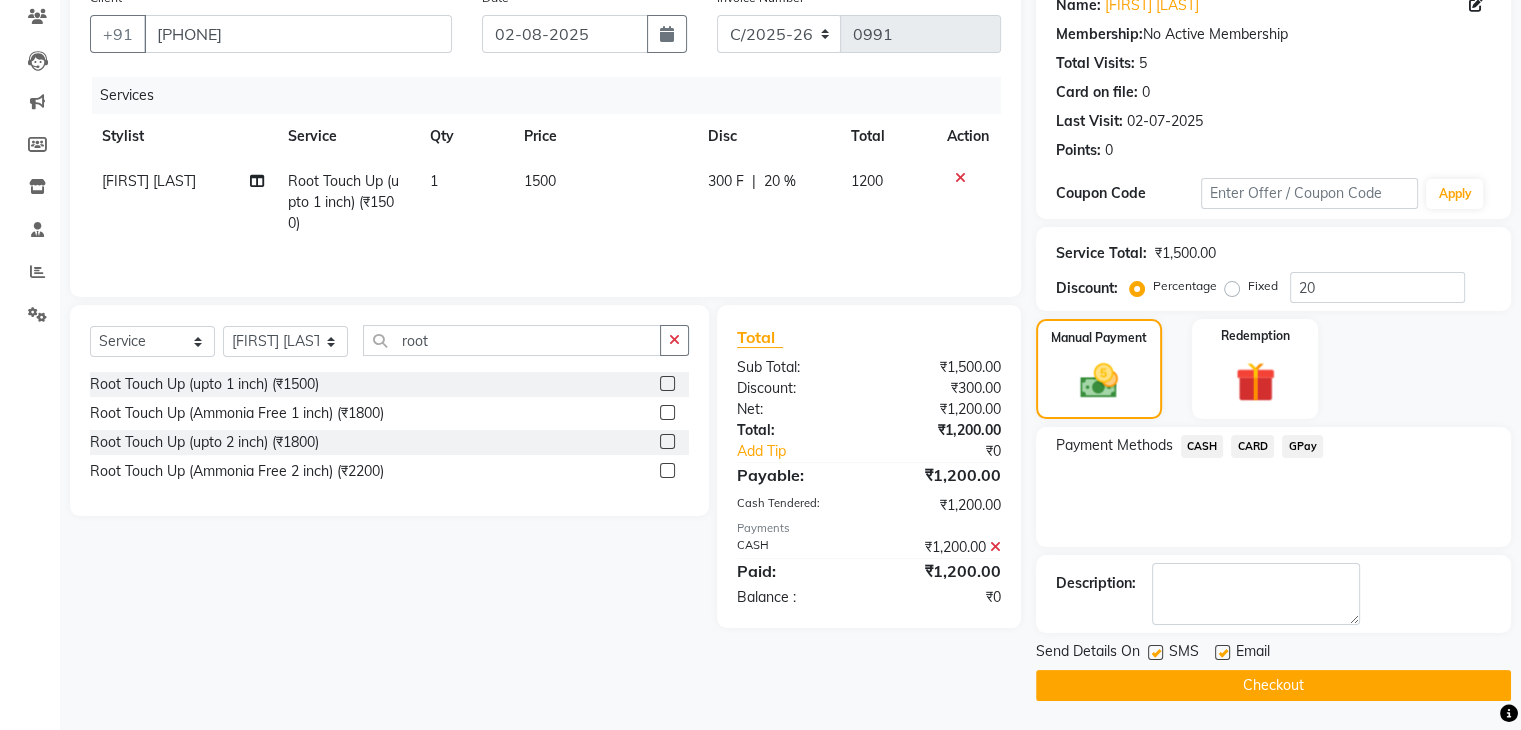 click on "Checkout" 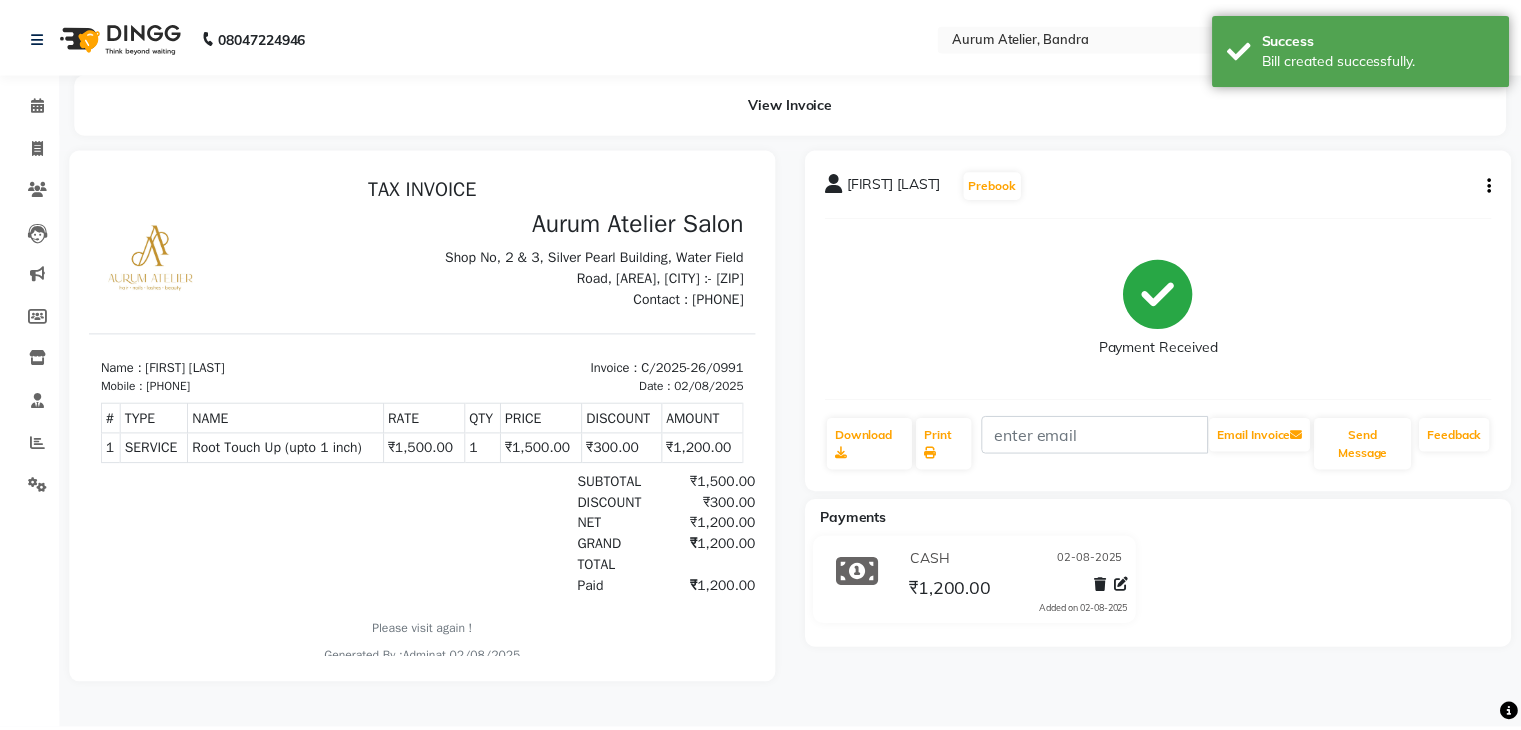 scroll, scrollTop: 0, scrollLeft: 0, axis: both 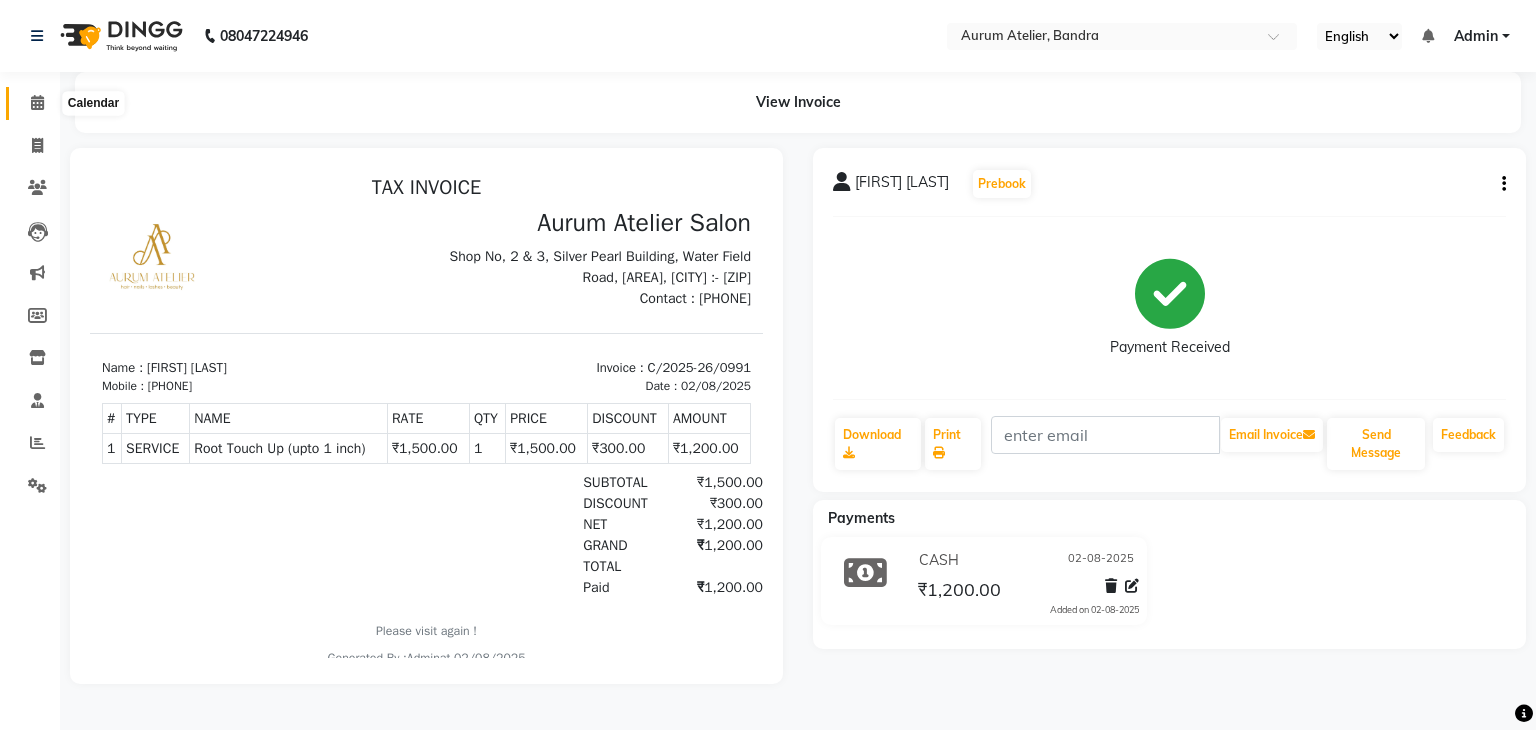 click 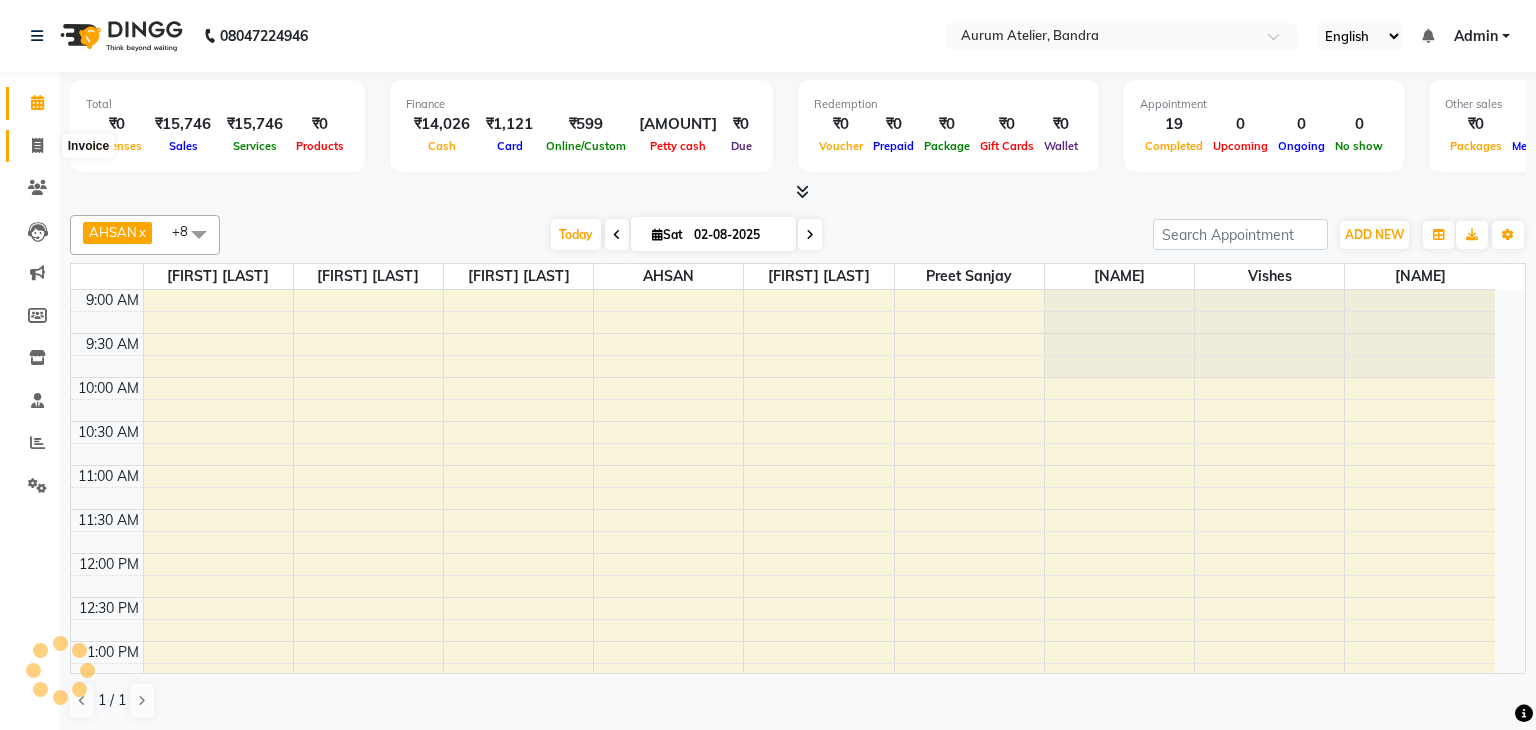click 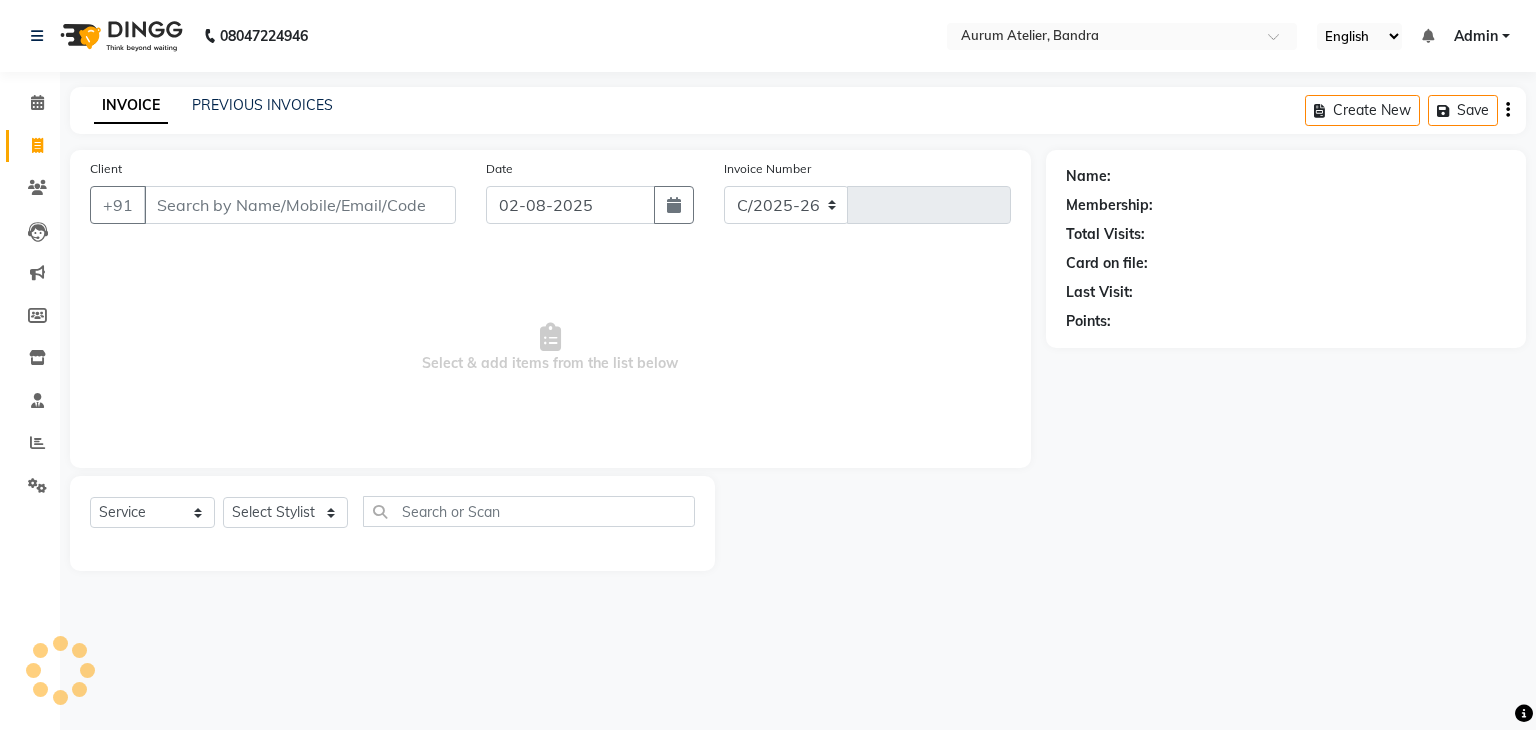 select on "7410" 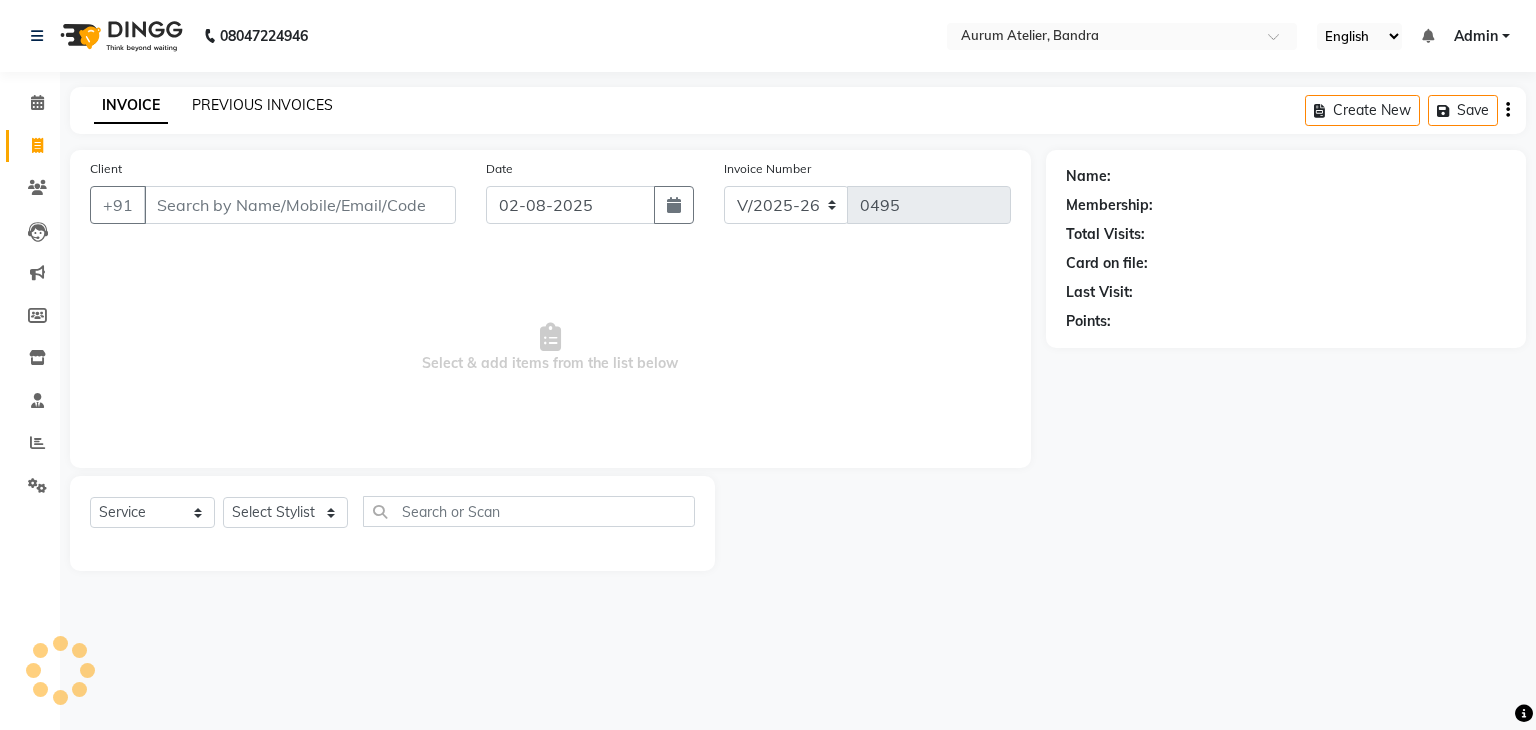 click on "PREVIOUS INVOICES" 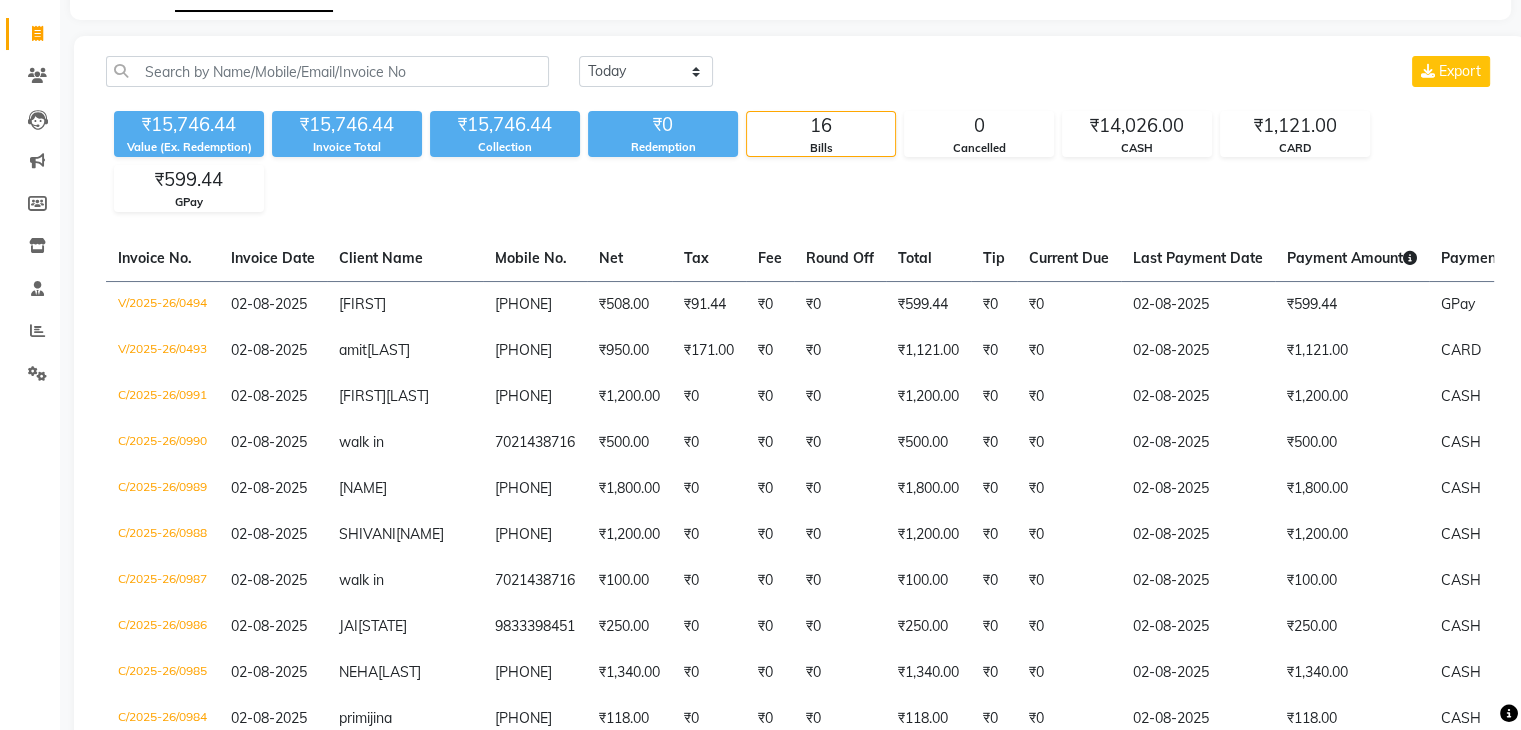 scroll, scrollTop: 0, scrollLeft: 0, axis: both 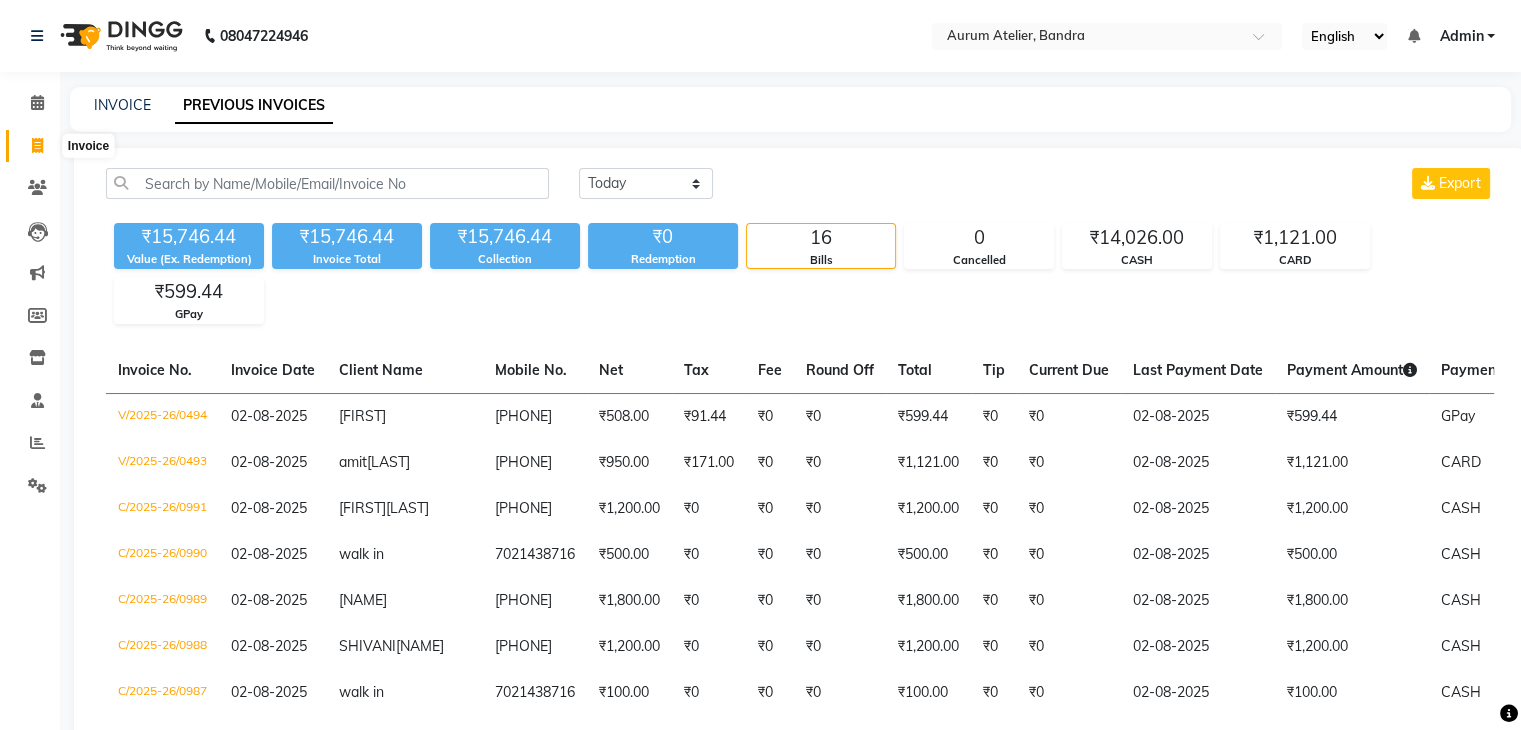 click 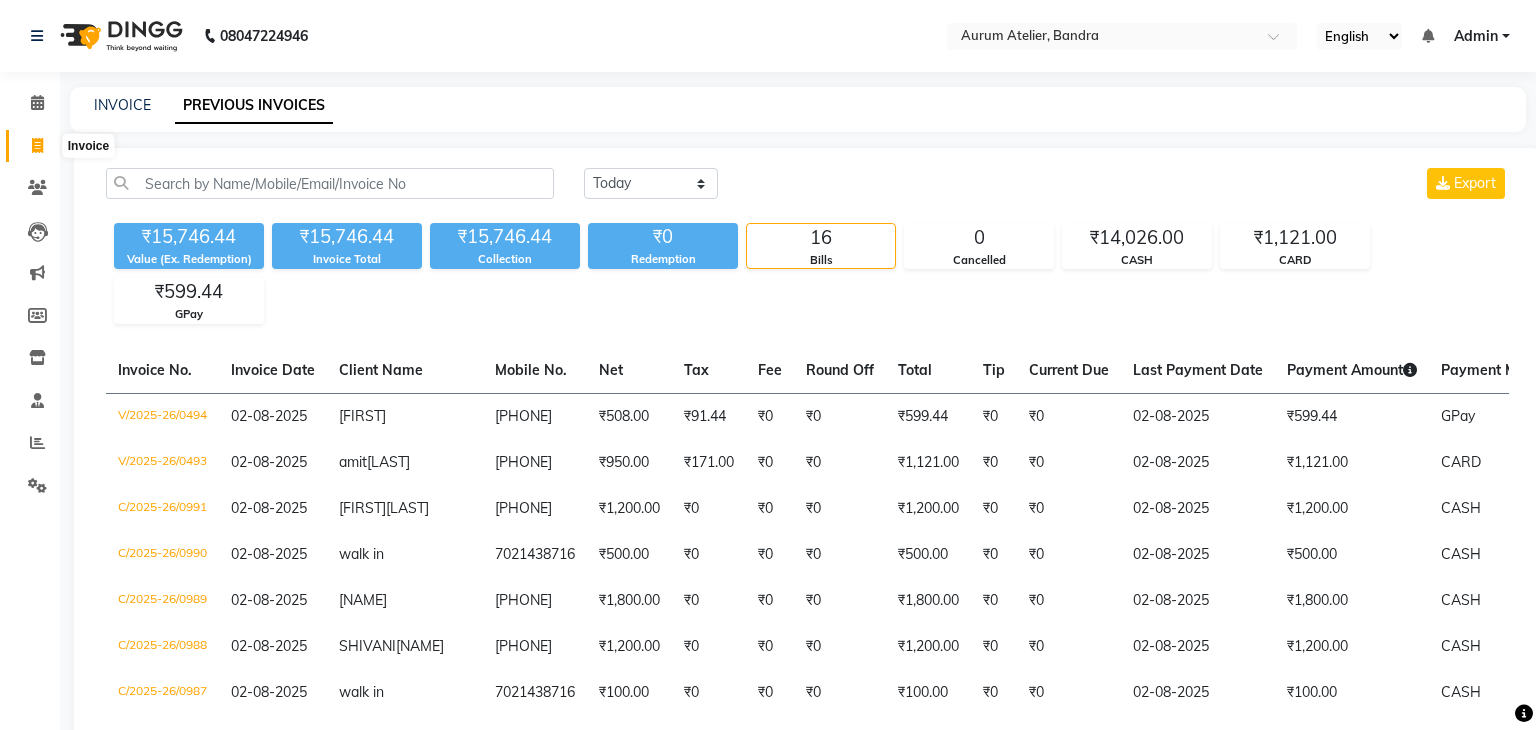 select on "7410" 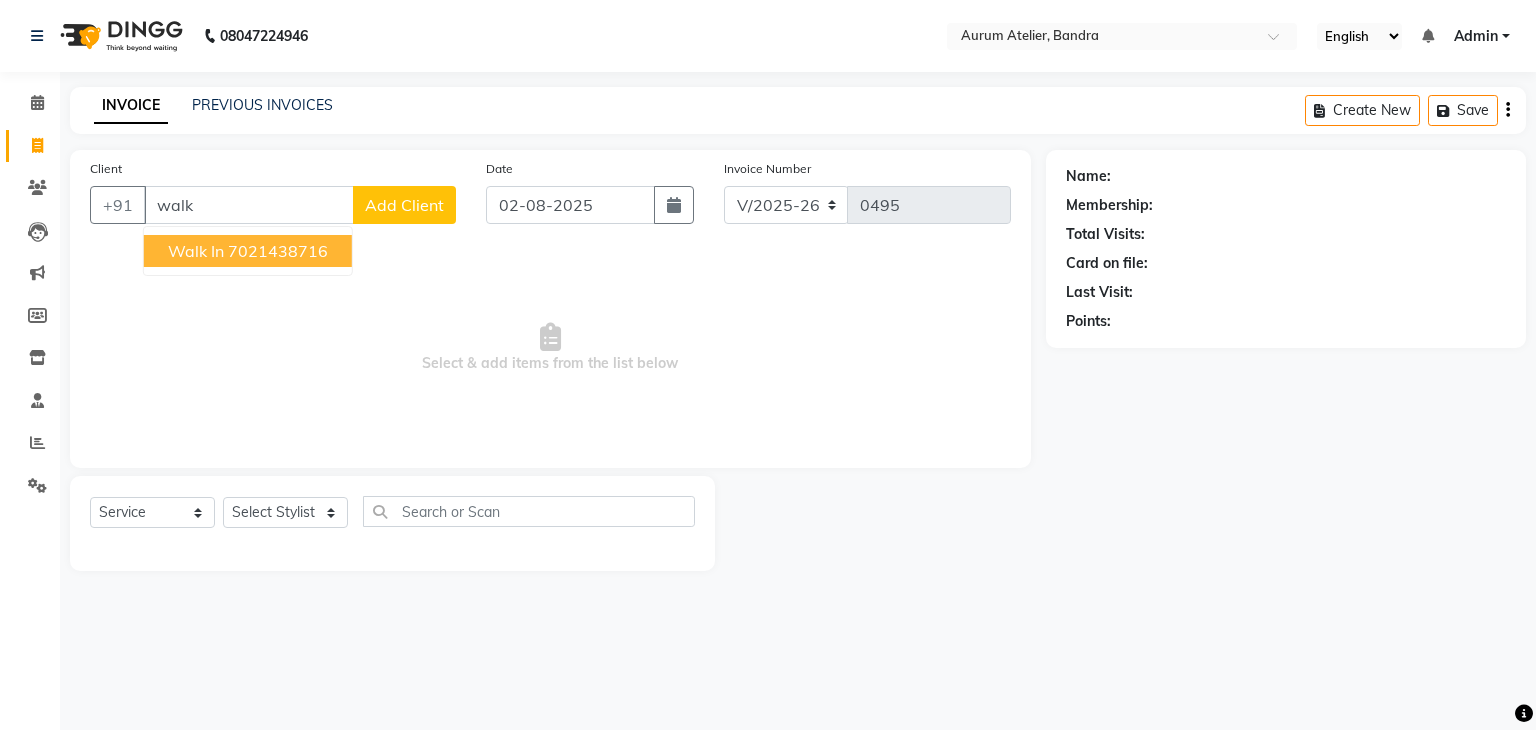 click on "walk in" at bounding box center [196, 251] 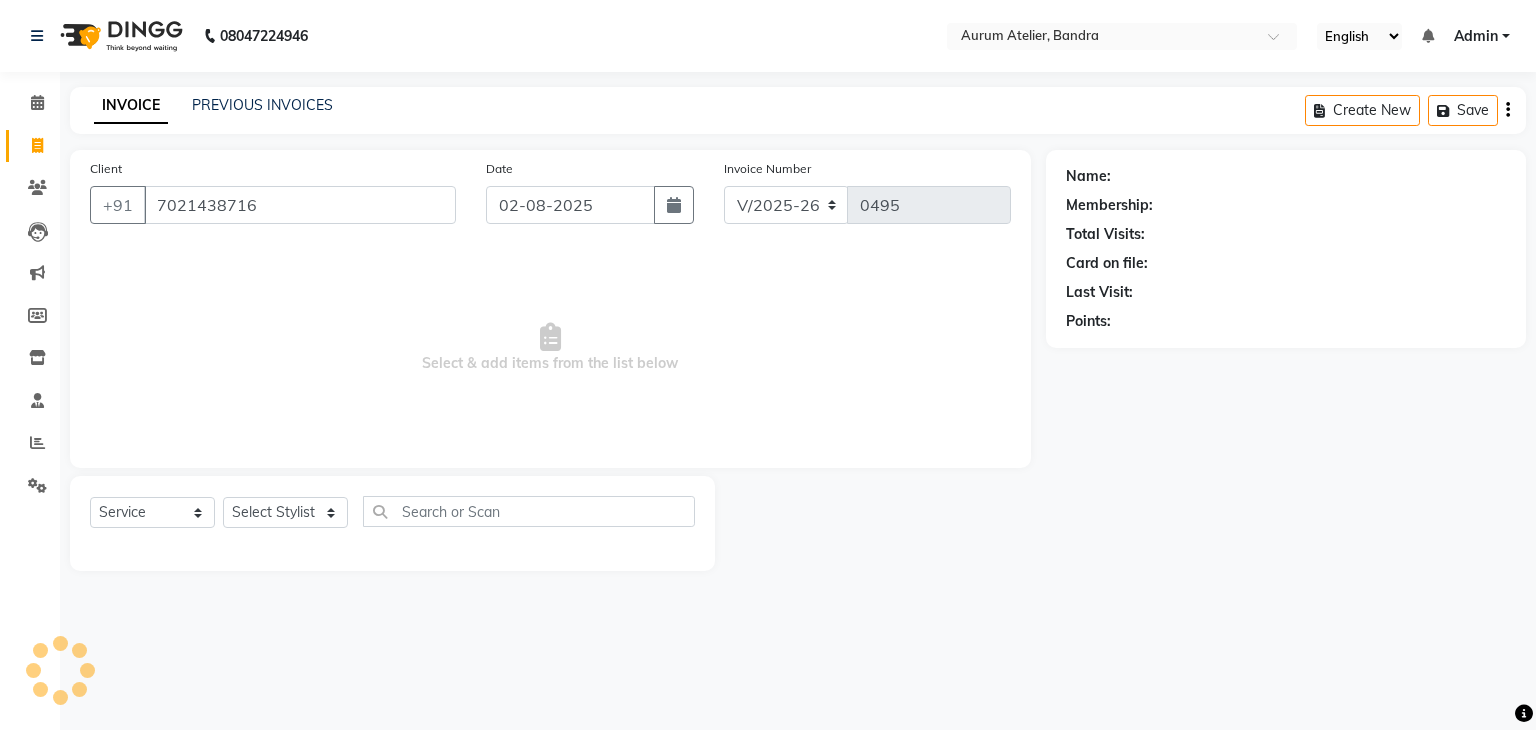 type on "7021438716" 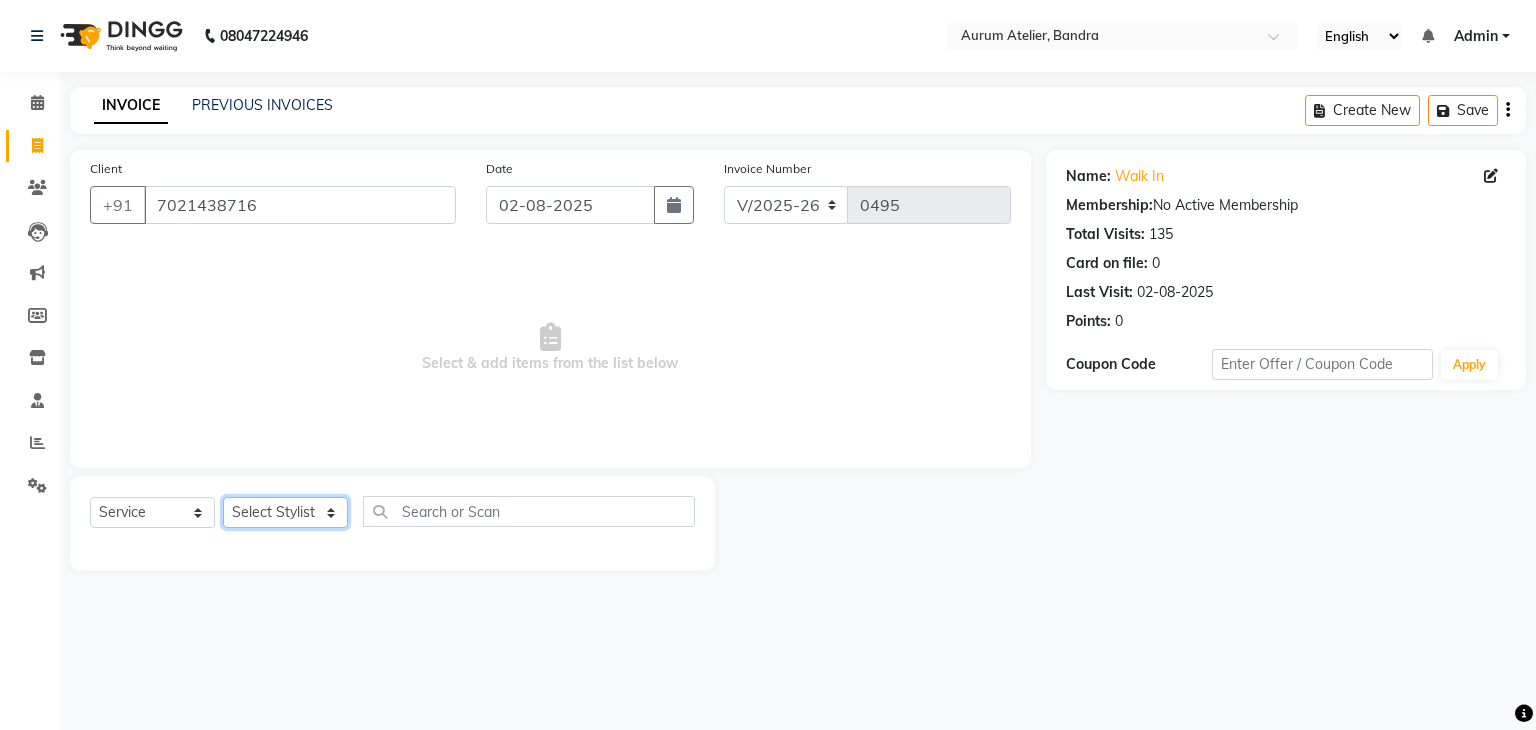 click on "Select Stylist AHSAN [FIRST] [LAST] DIKSHITA [FIRST] [LAST] [FIRST] [LAST] Preet [FIRST] [LAST] [FIRST] [LAST]" 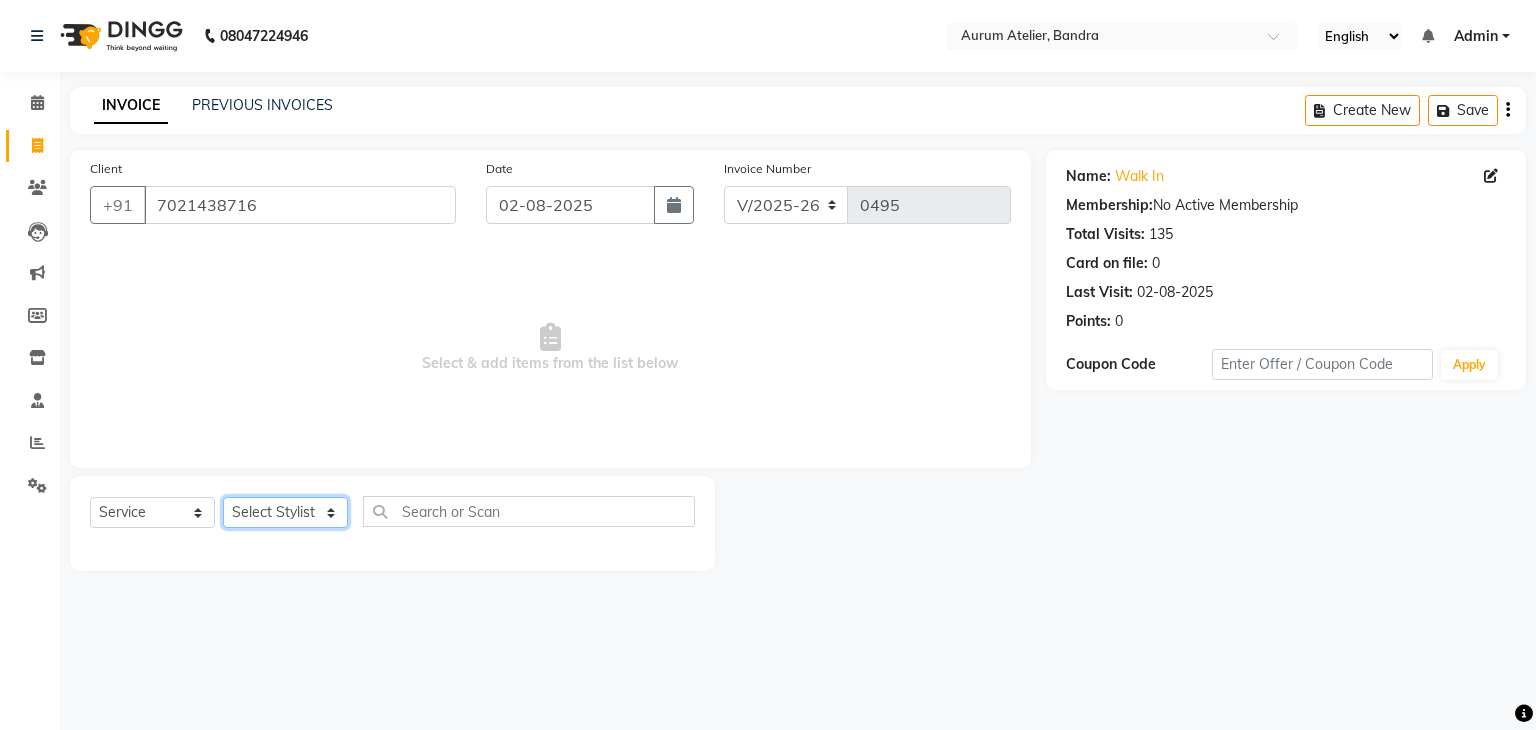 select on "66082" 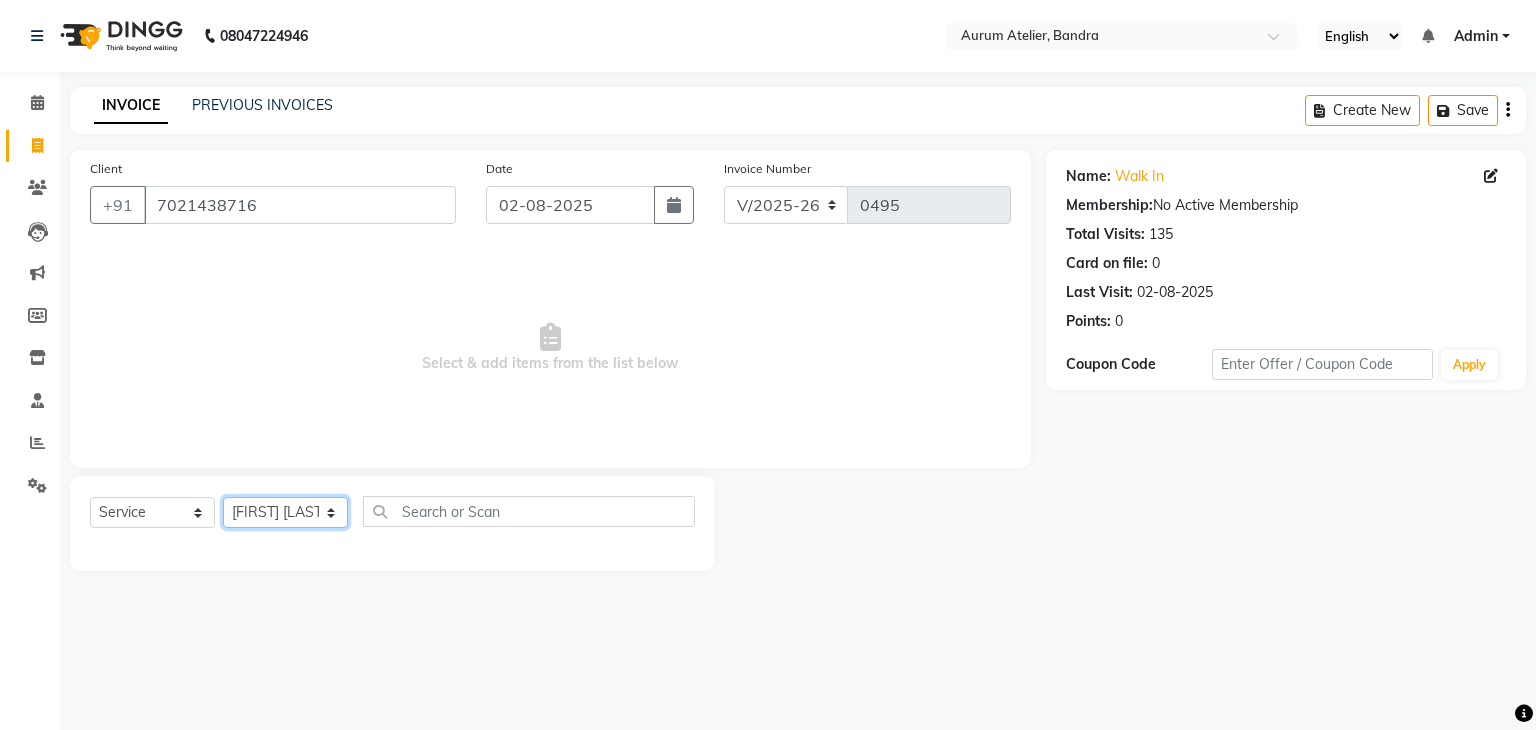 click on "Select Stylist AHSAN [FIRST] [LAST] DIKSHITA [FIRST] [LAST] [FIRST] [LAST] Preet [FIRST] [LAST] [FIRST] [LAST]" 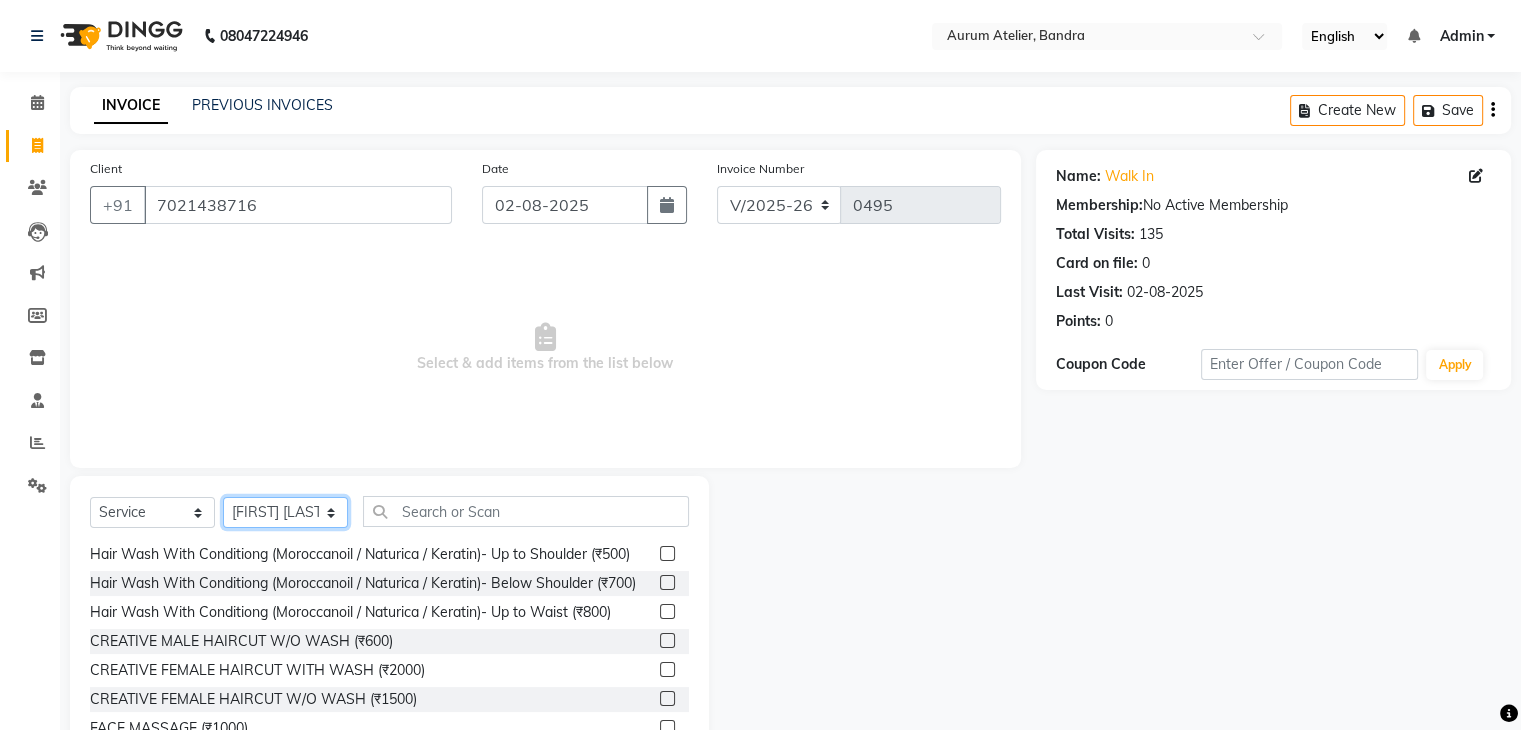 scroll, scrollTop: 400, scrollLeft: 0, axis: vertical 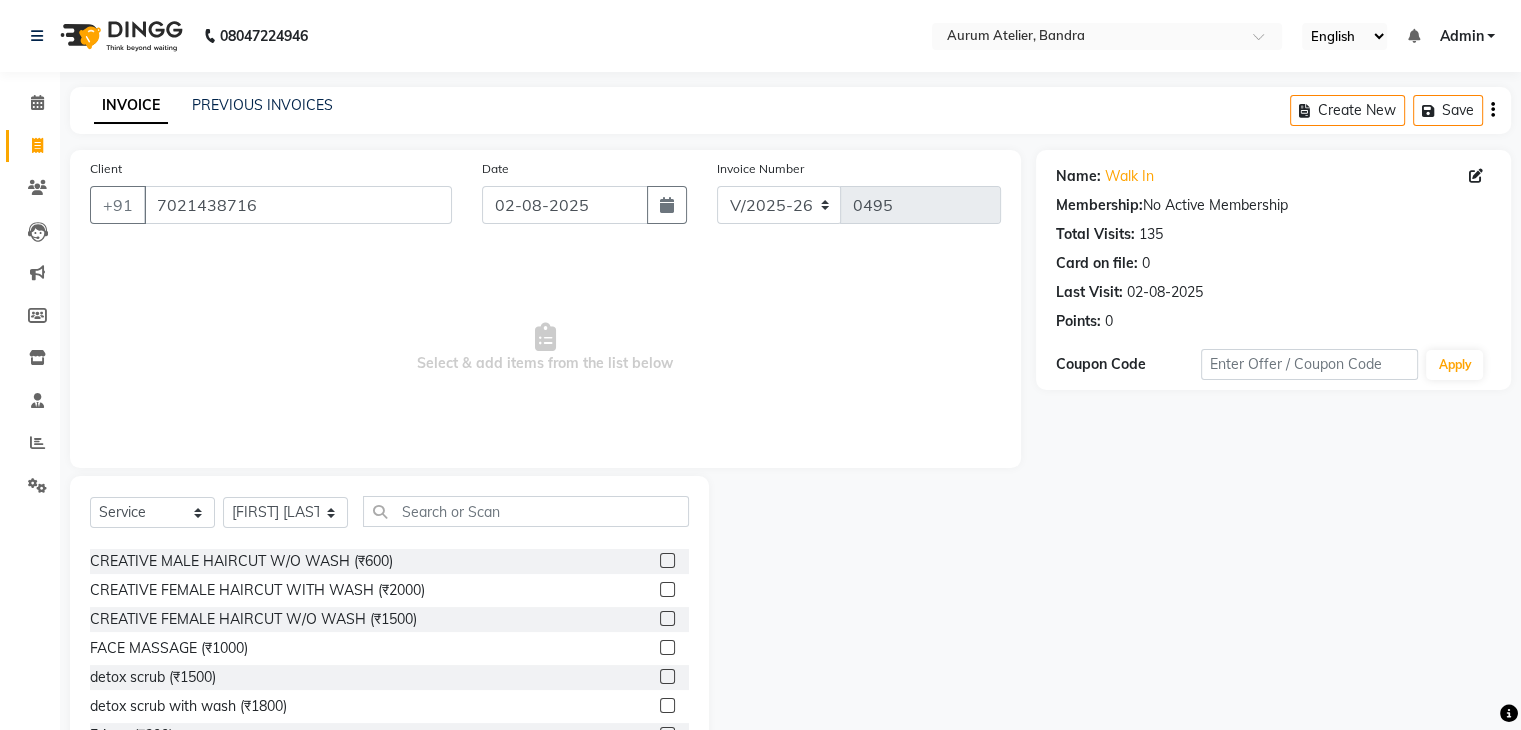 drag, startPoint x: 656, startPoint y: 580, endPoint x: 644, endPoint y: 591, distance: 16.27882 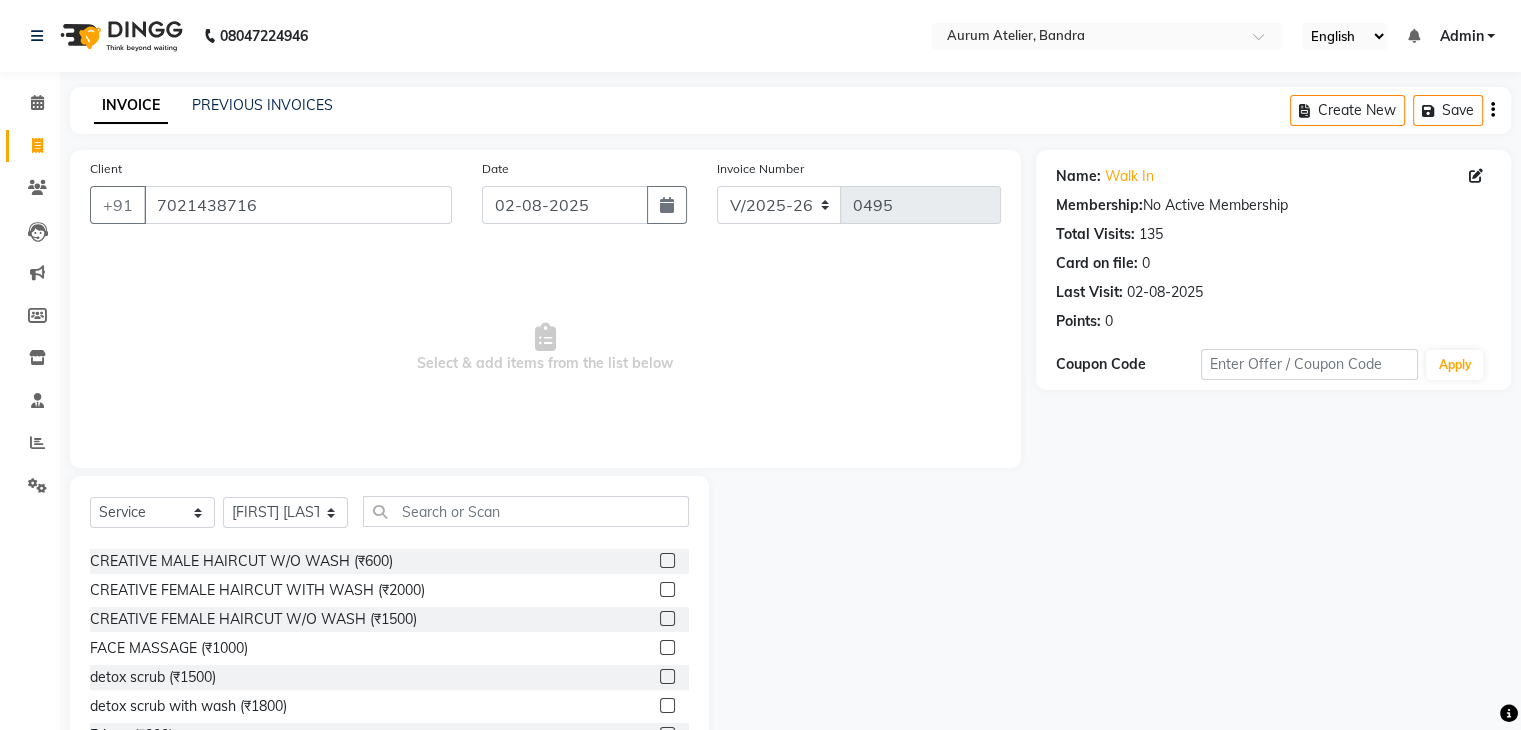 click 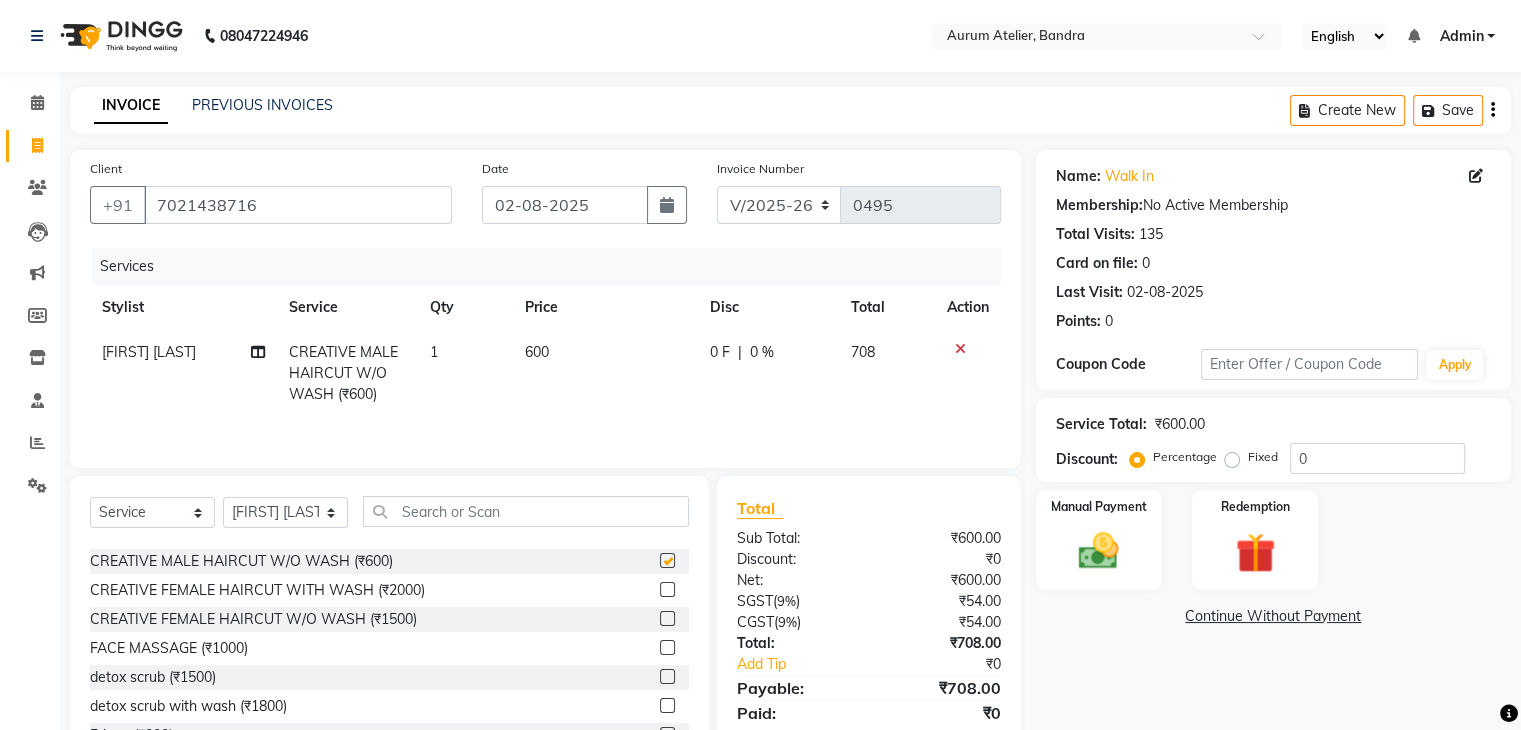 checkbox on "false" 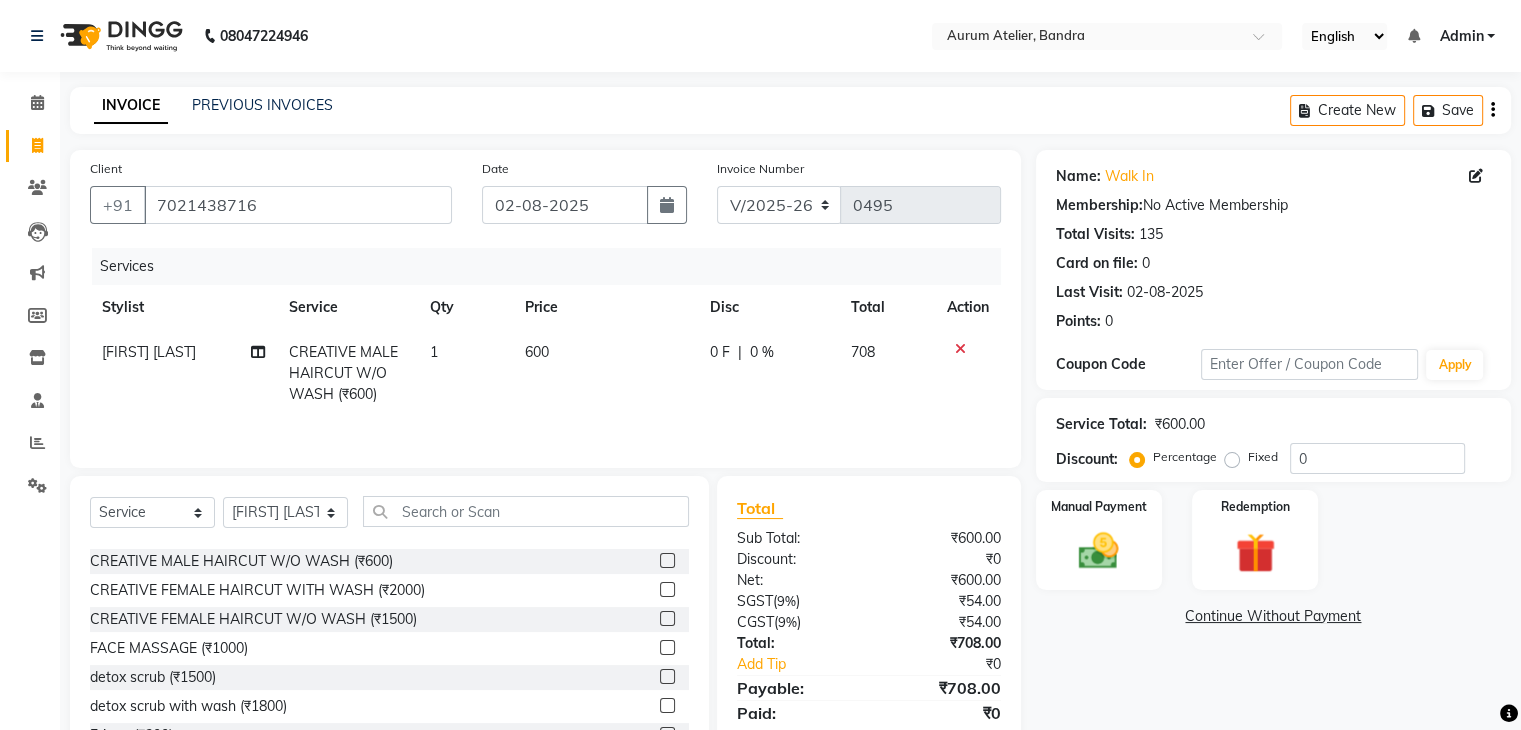 click on "600" 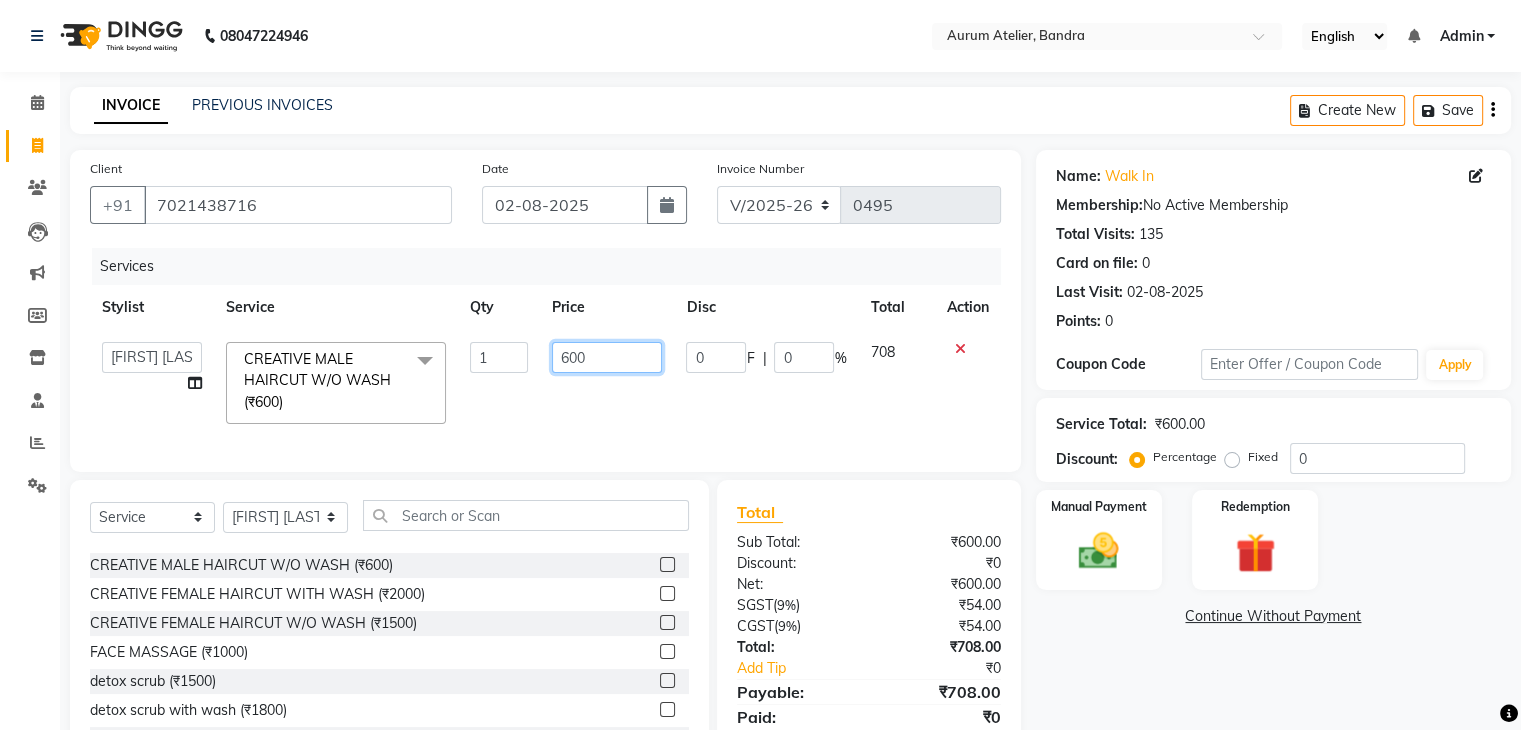 click on "600" 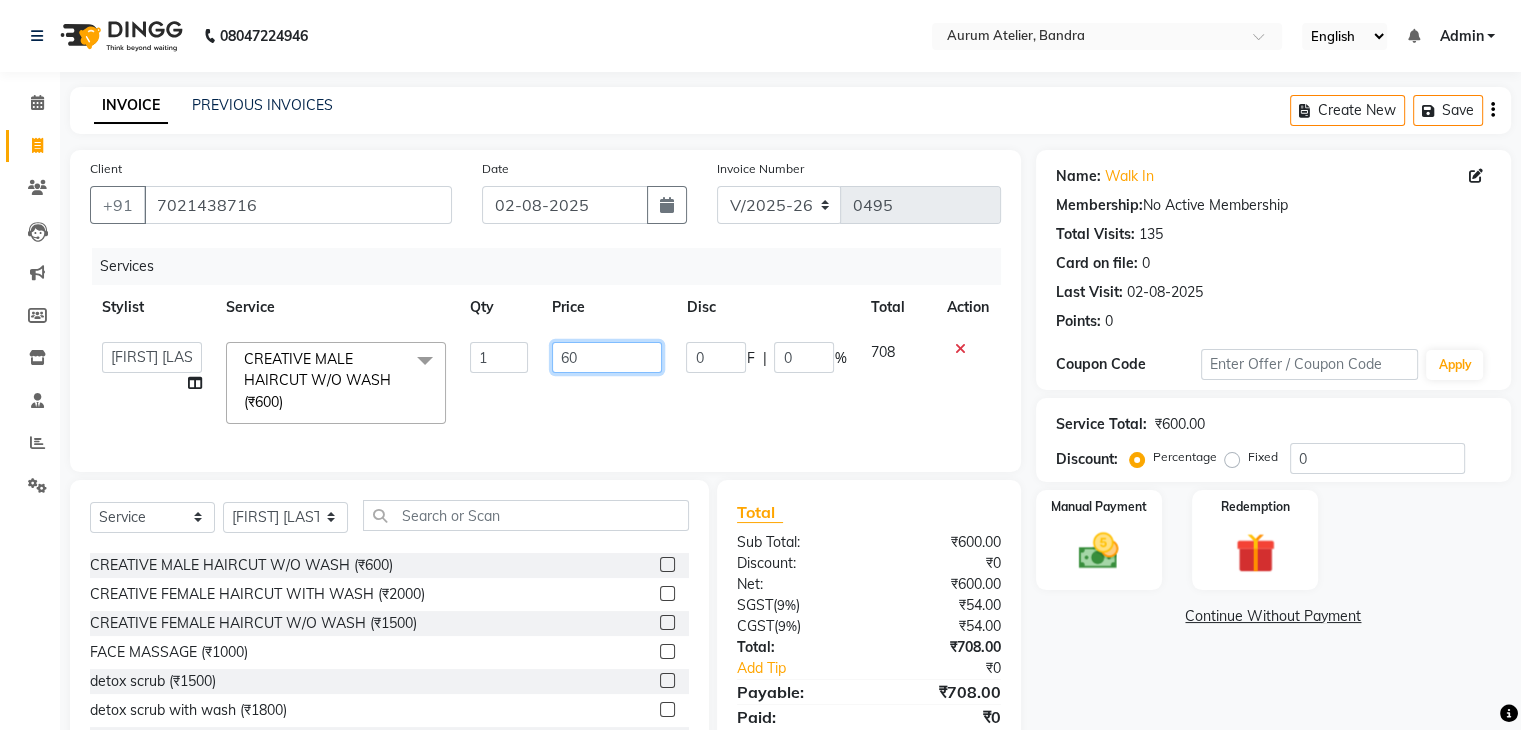 type on "6" 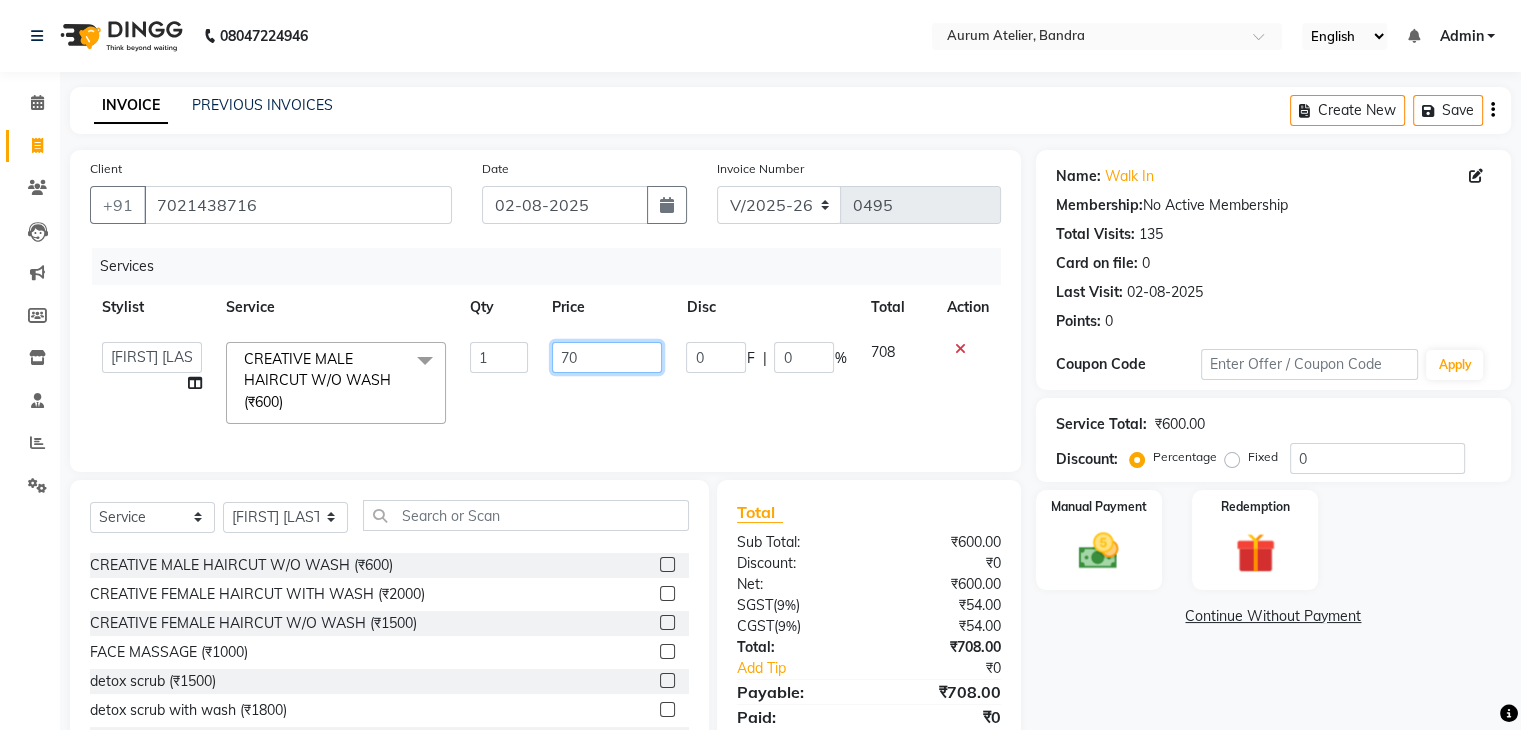 type on "700" 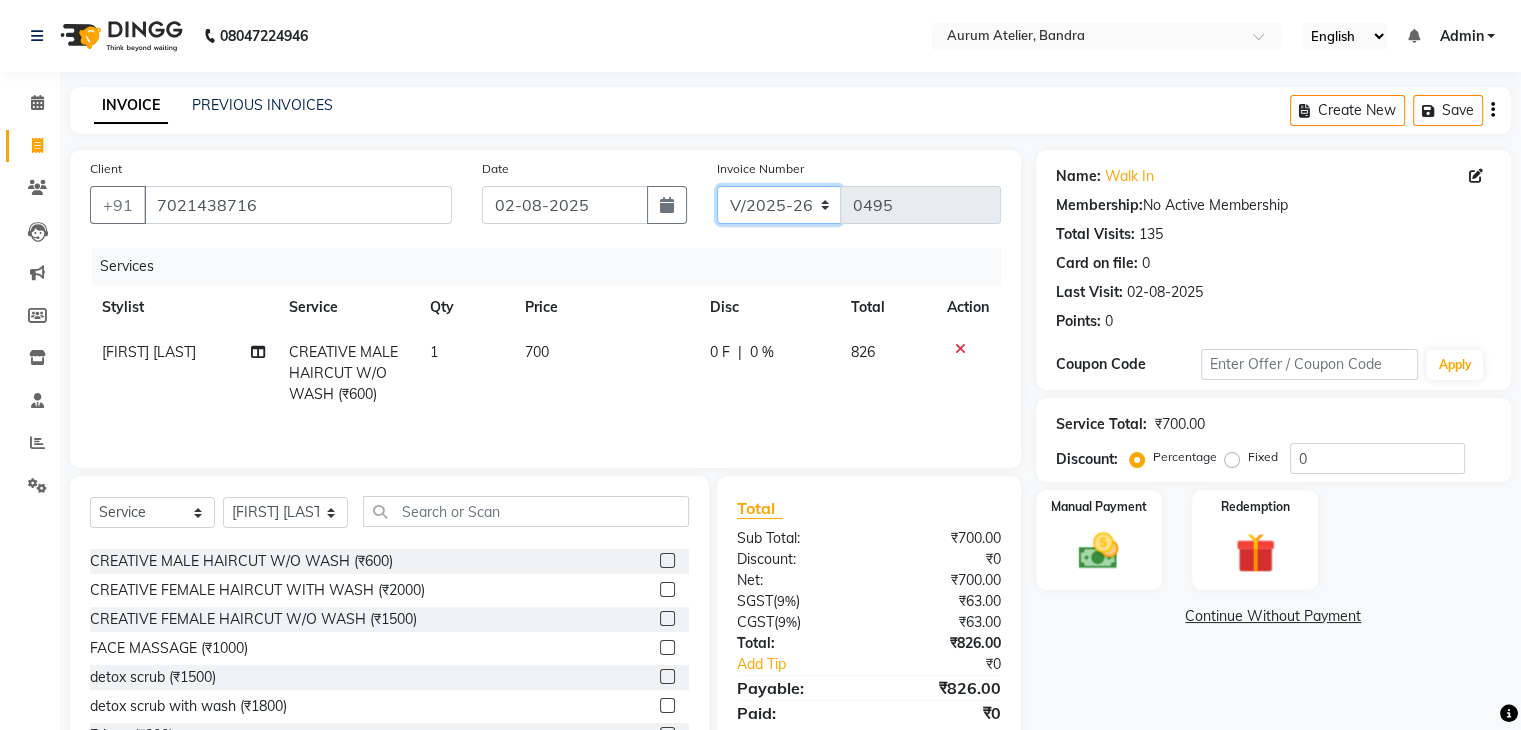 click on "C/2025-26 V/2025 V/2025-26" 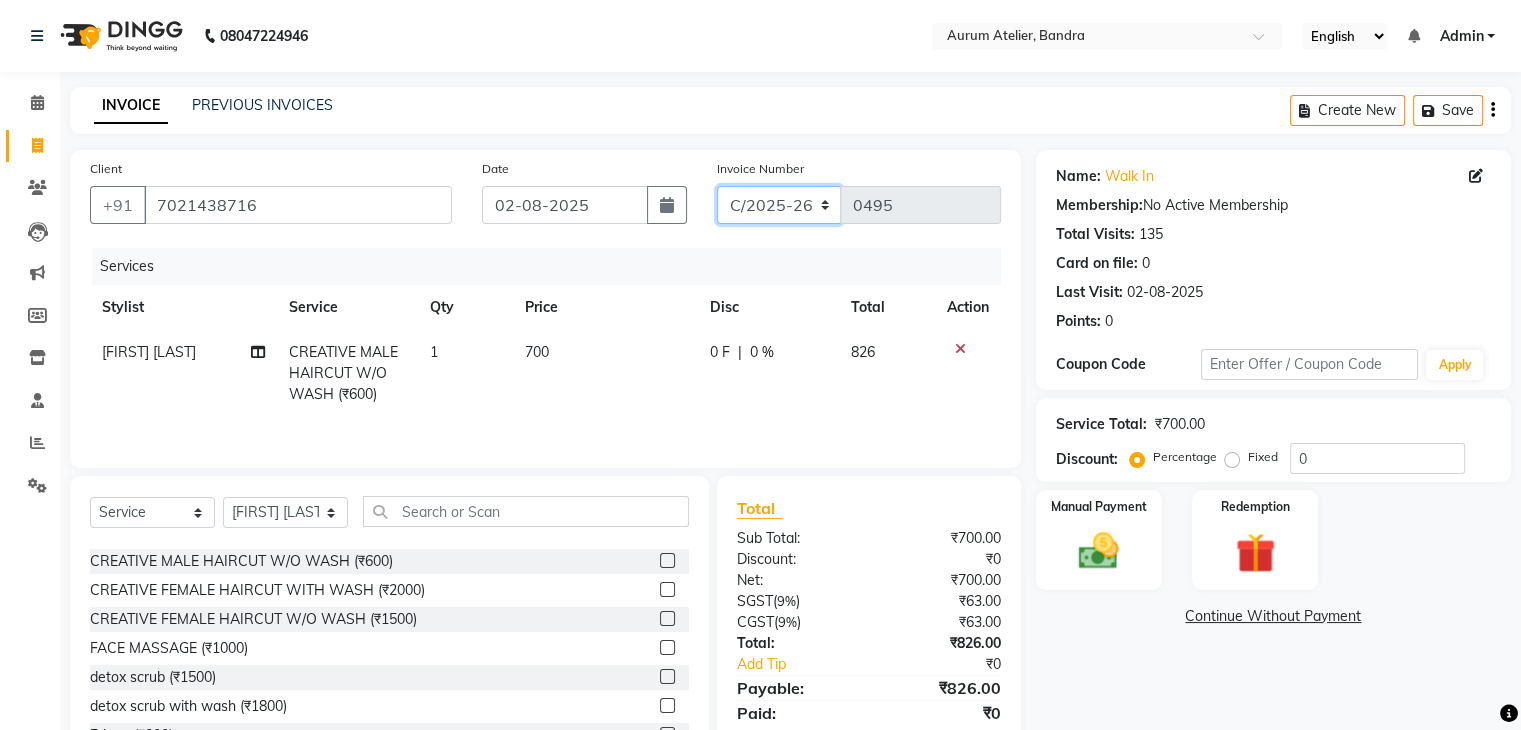 click on "C/2025-26 V/2025 V/2025-26" 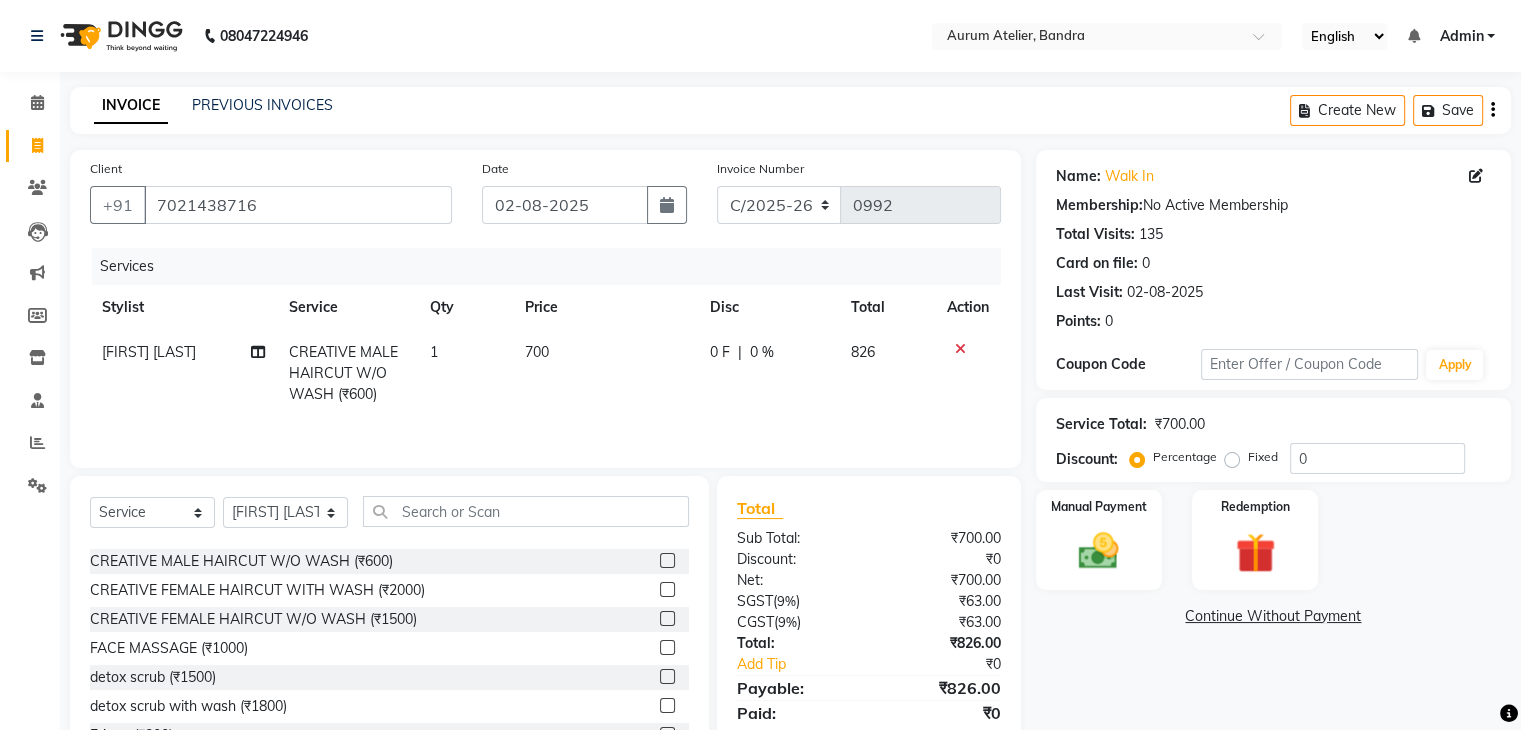 click 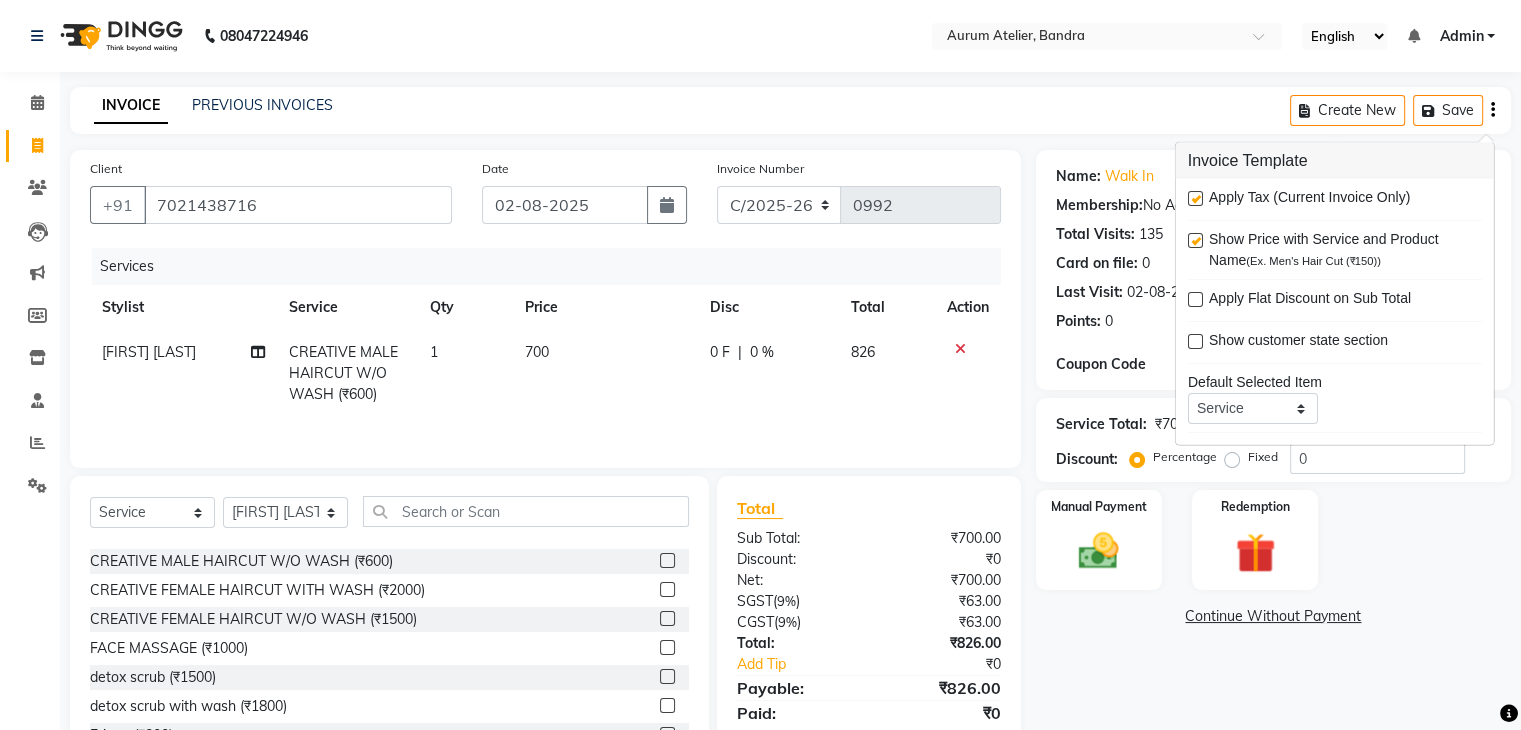 click at bounding box center [1195, 198] 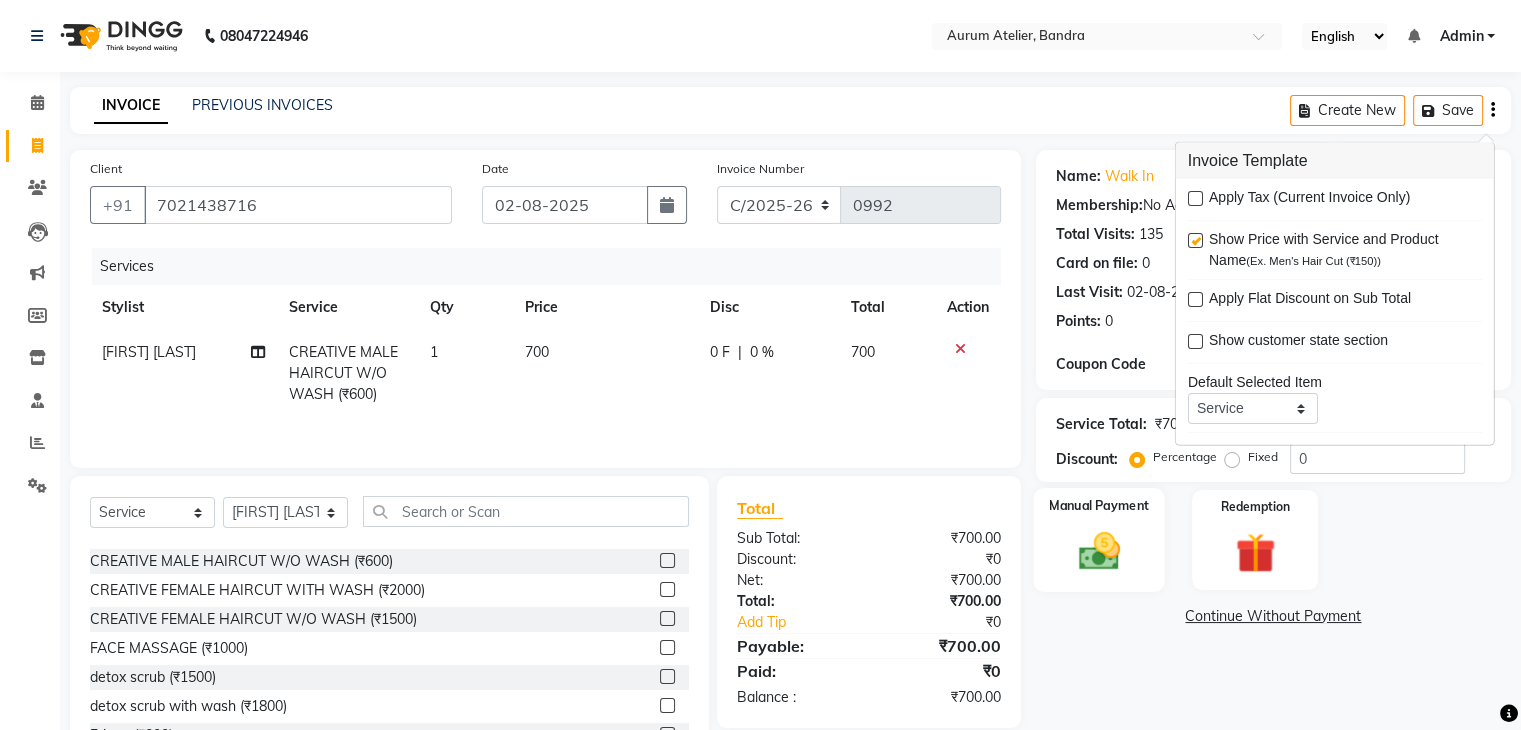 click 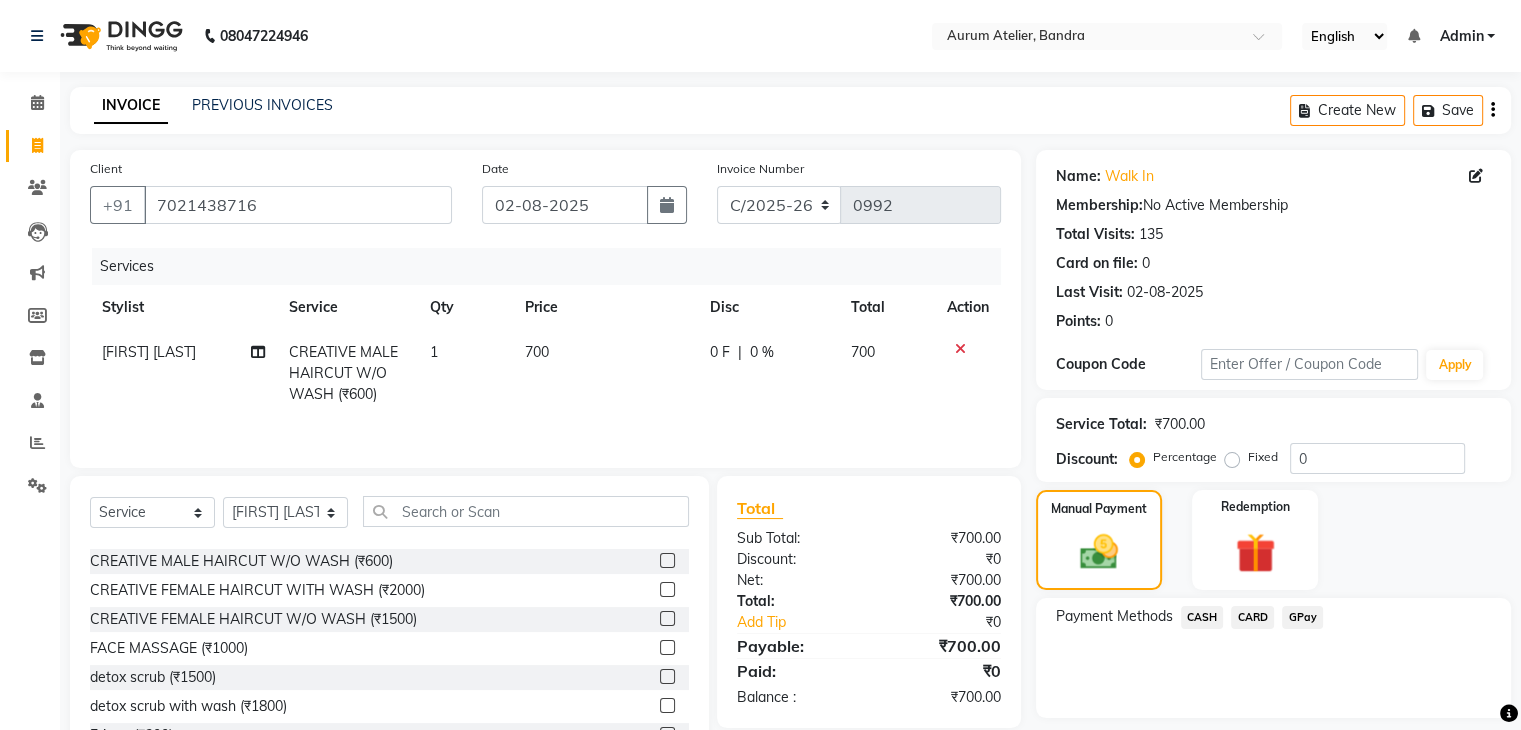 click on "CASH" 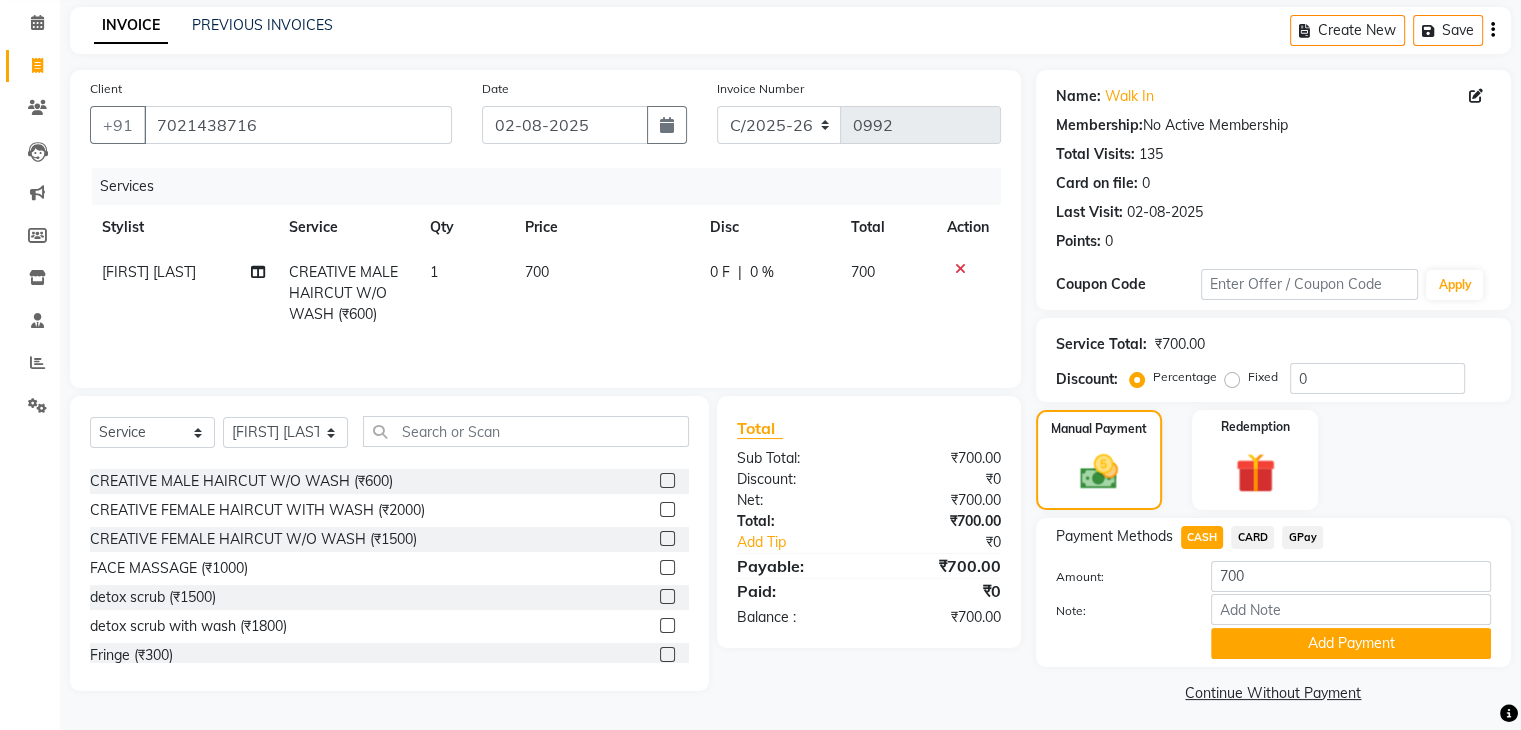 scroll, scrollTop: 89, scrollLeft: 0, axis: vertical 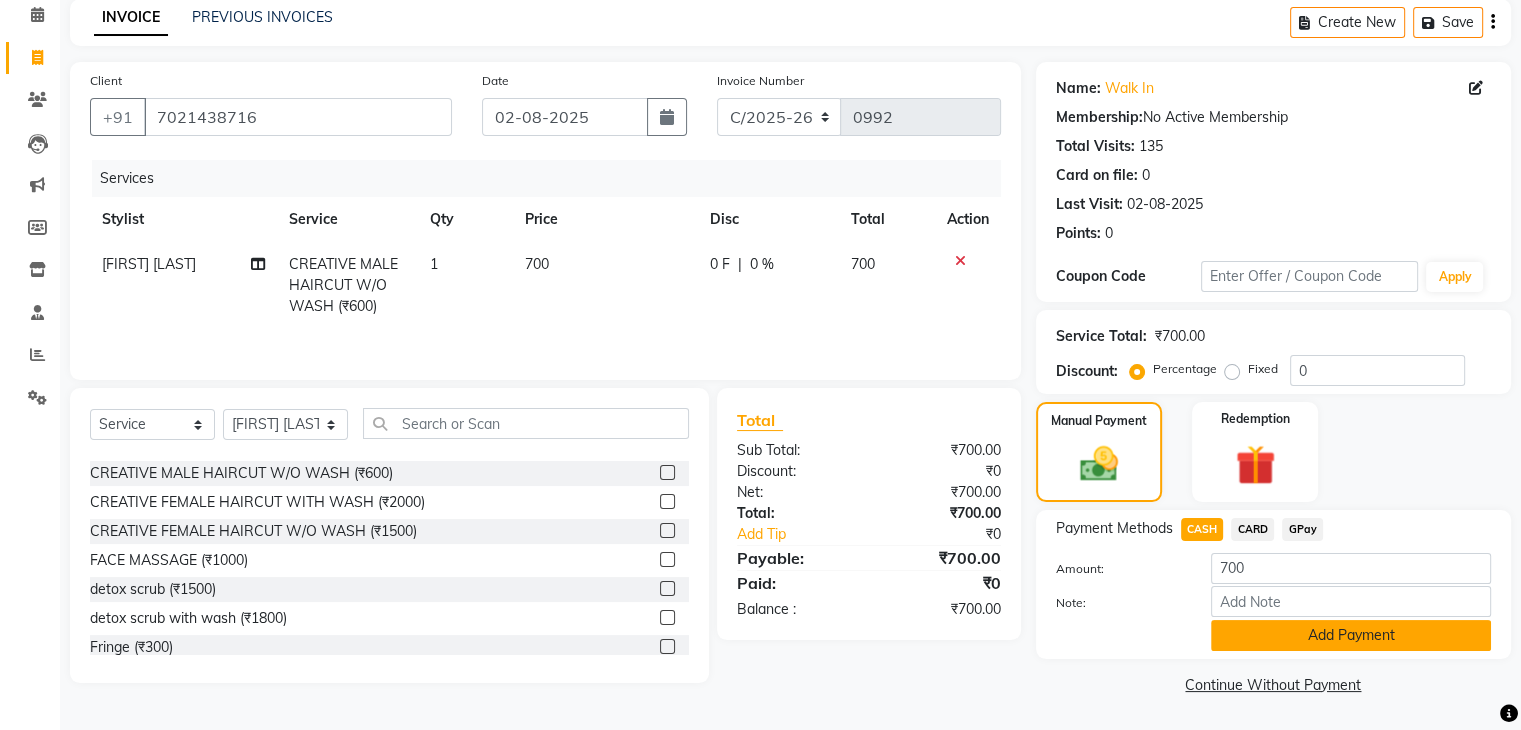 click on "Add Payment" 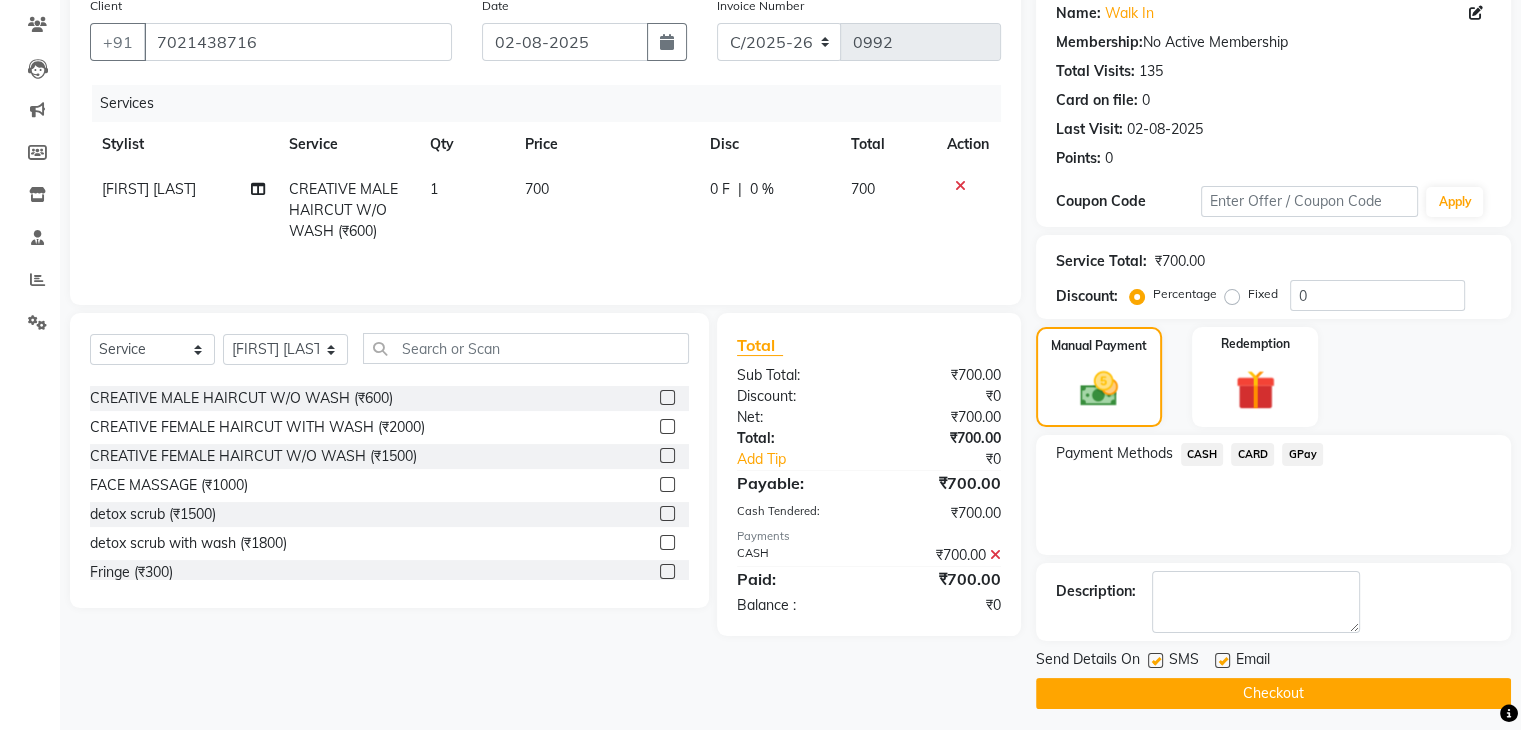 scroll, scrollTop: 171, scrollLeft: 0, axis: vertical 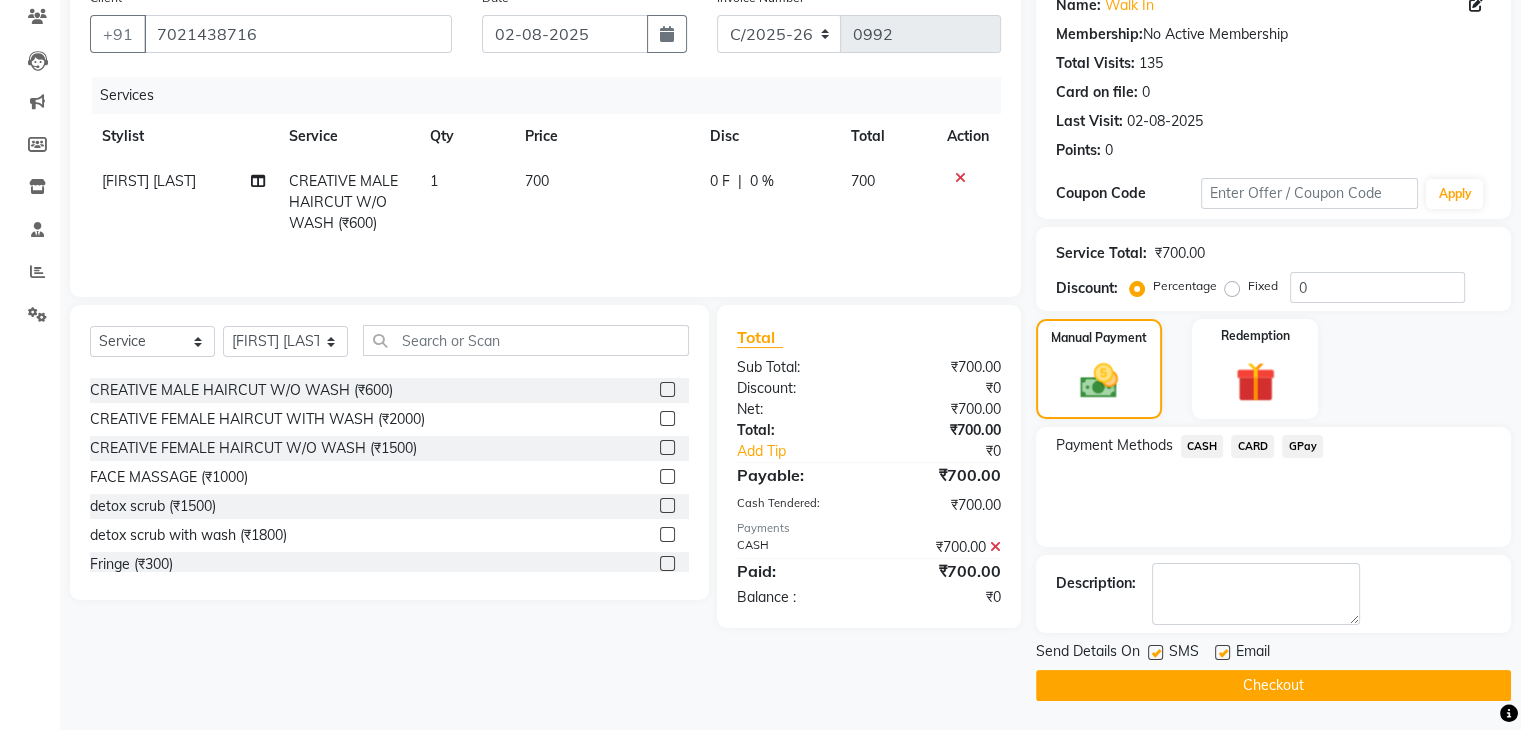 click on "Email" 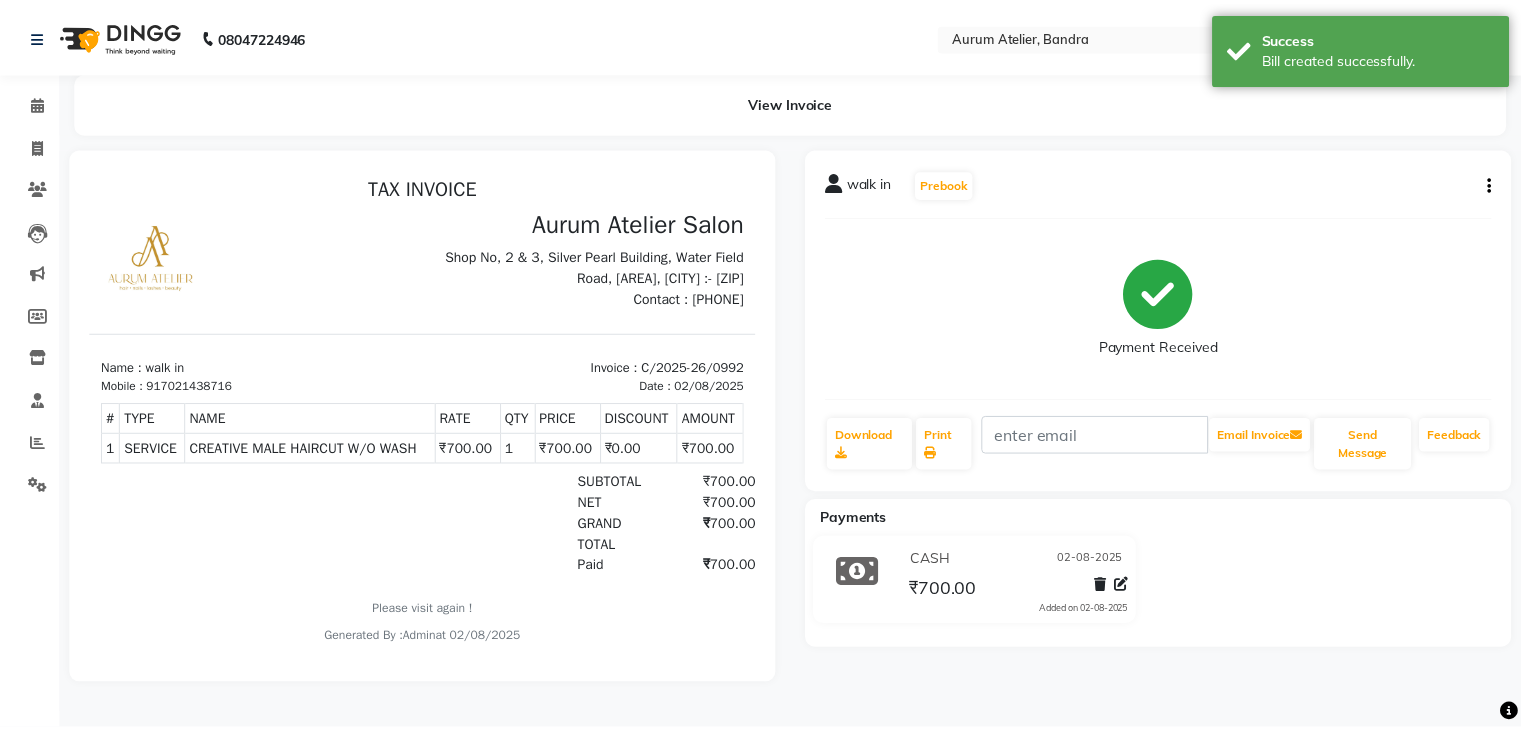 scroll, scrollTop: 0, scrollLeft: 0, axis: both 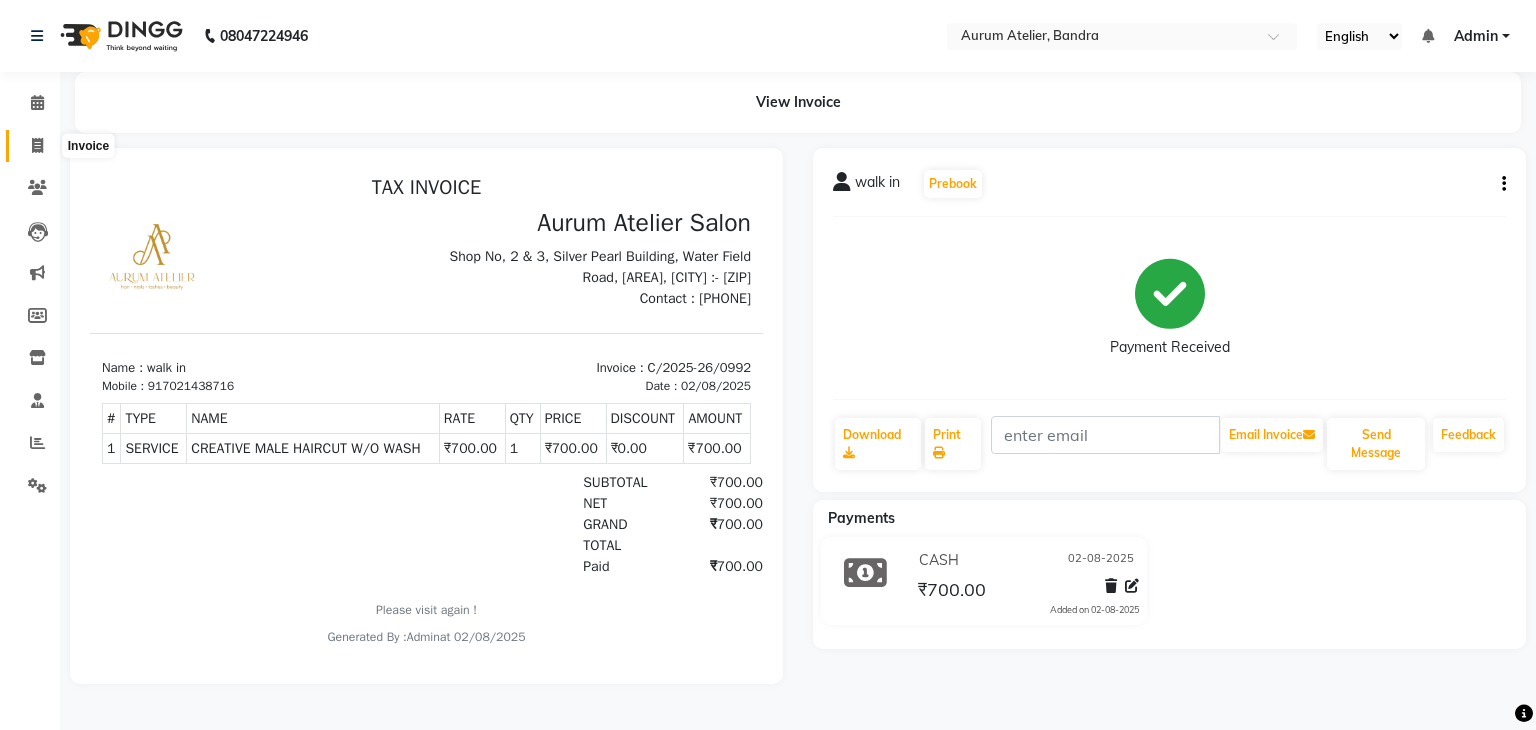 click 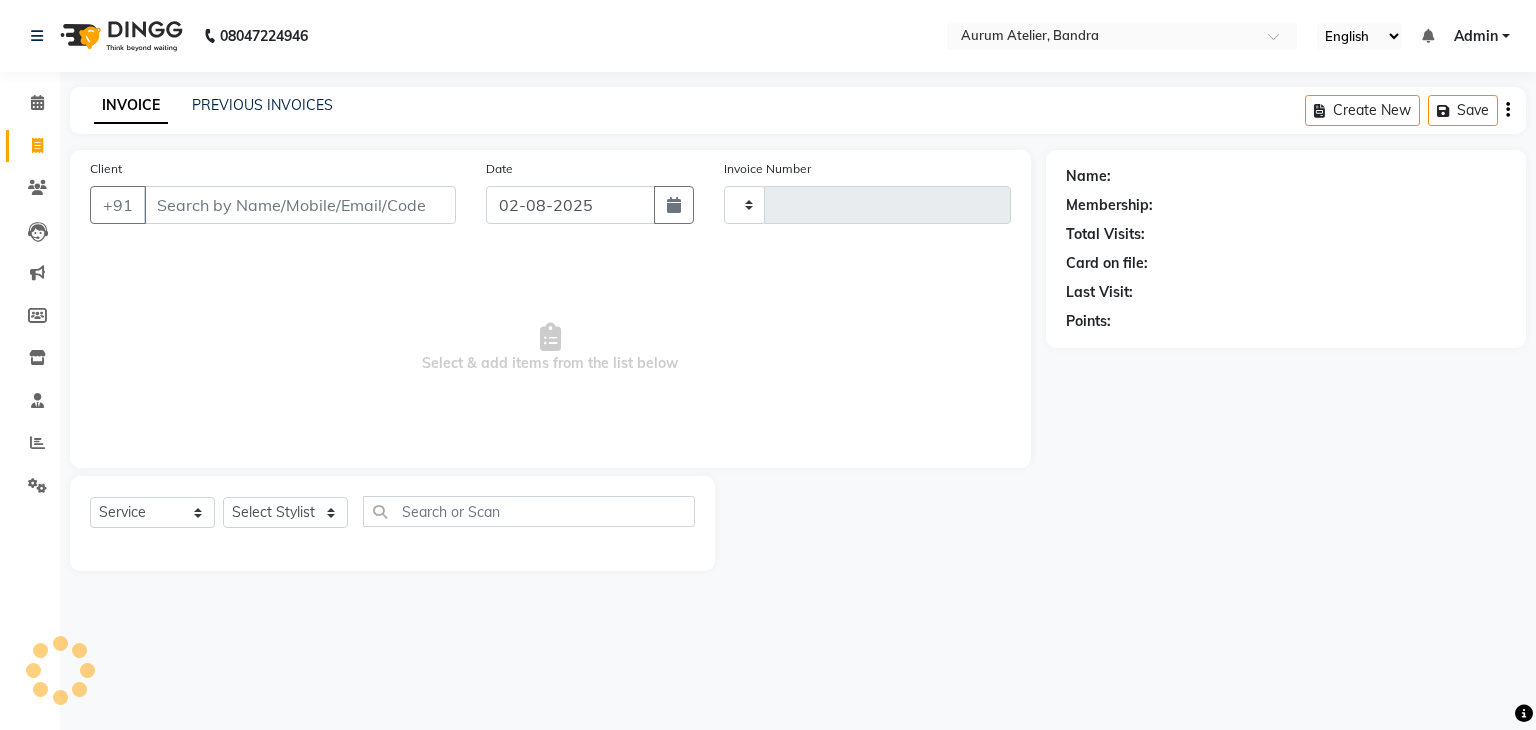 type on "0495" 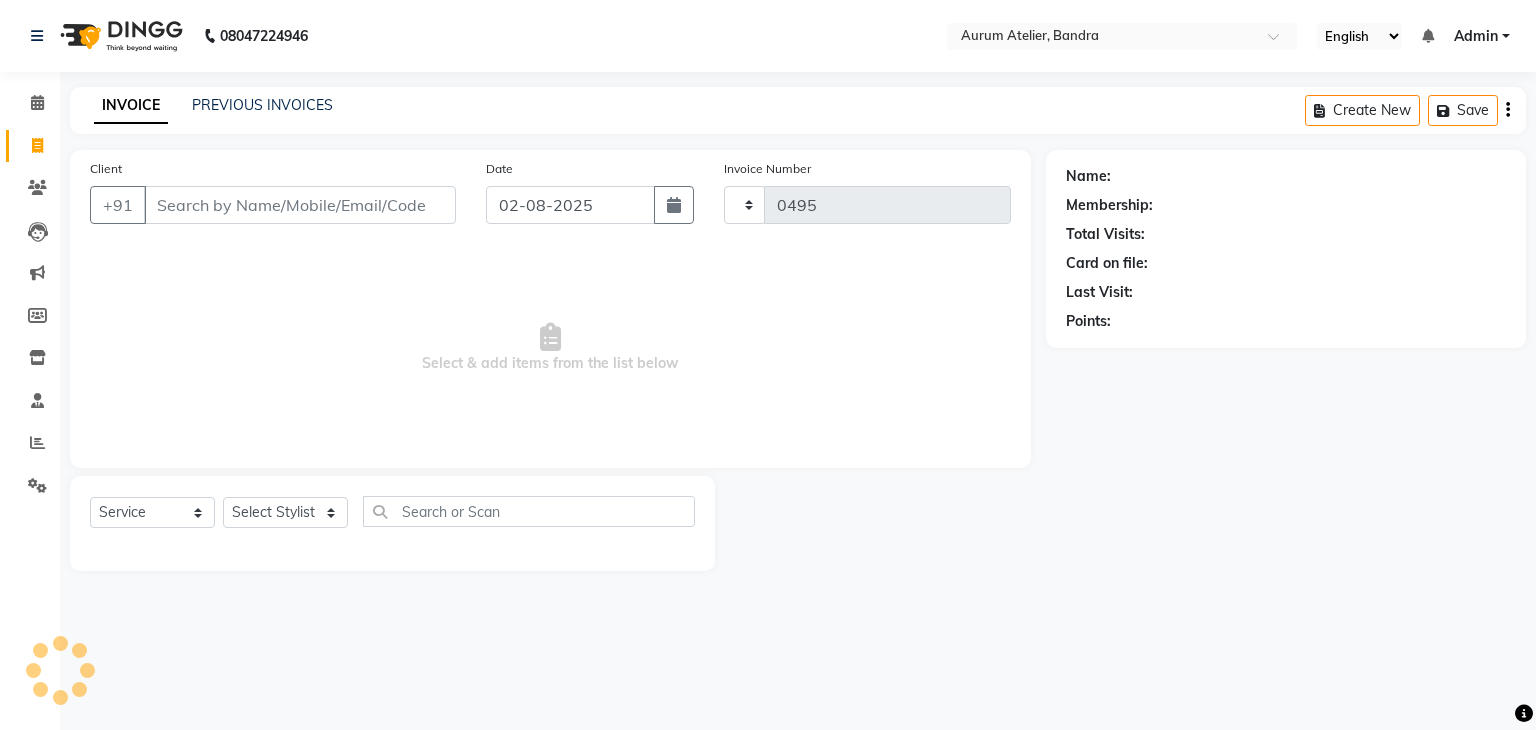 select on "7410" 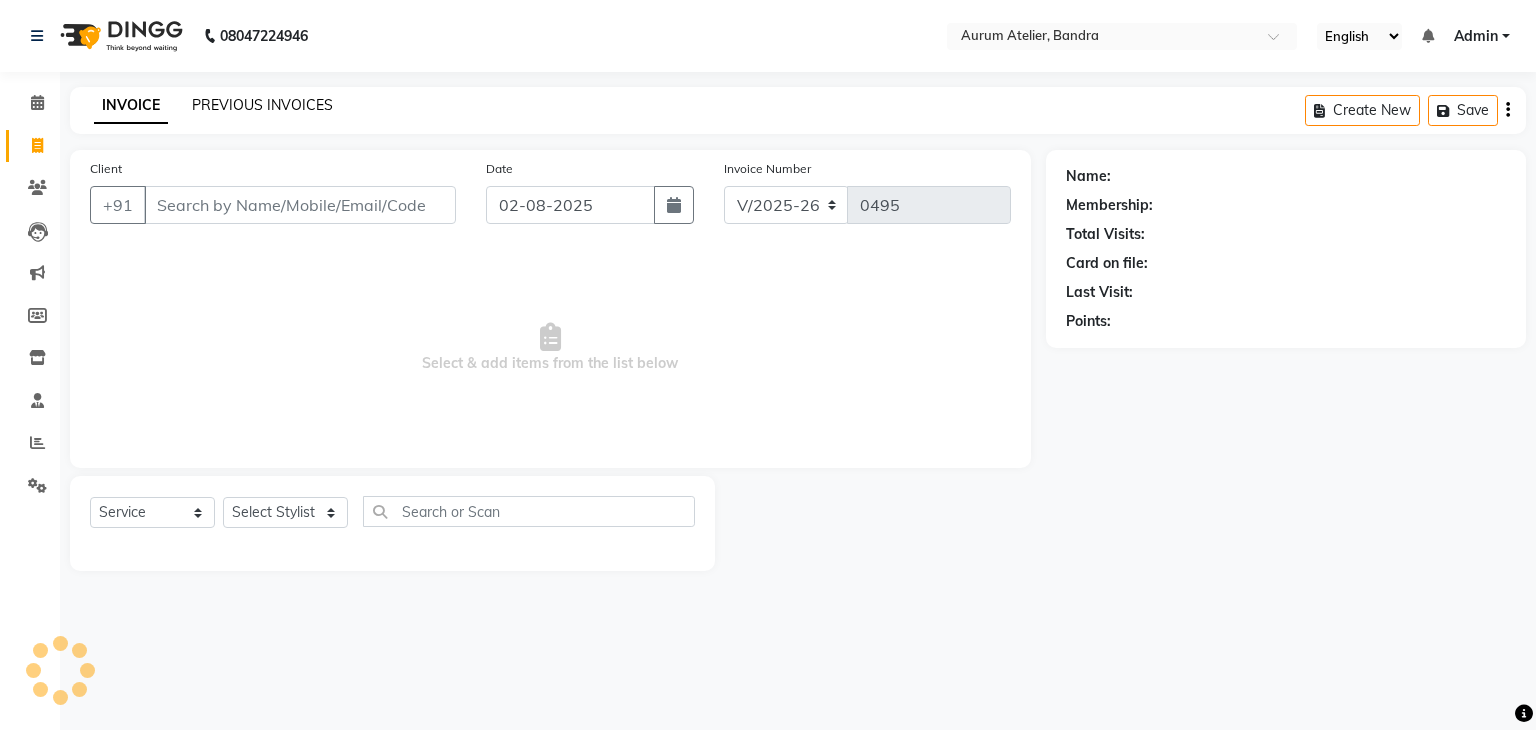 click on "PREVIOUS INVOICES" 